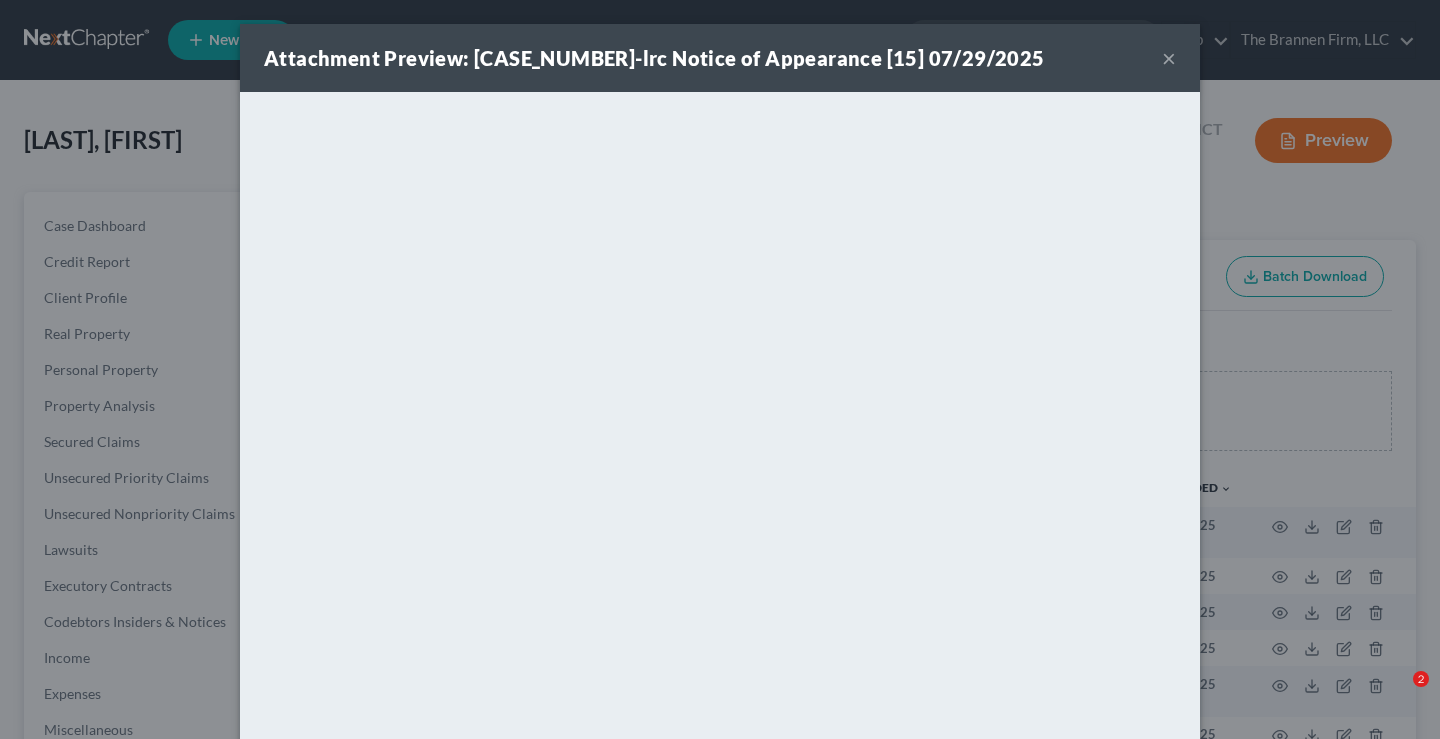 scroll, scrollTop: 0, scrollLeft: 0, axis: both 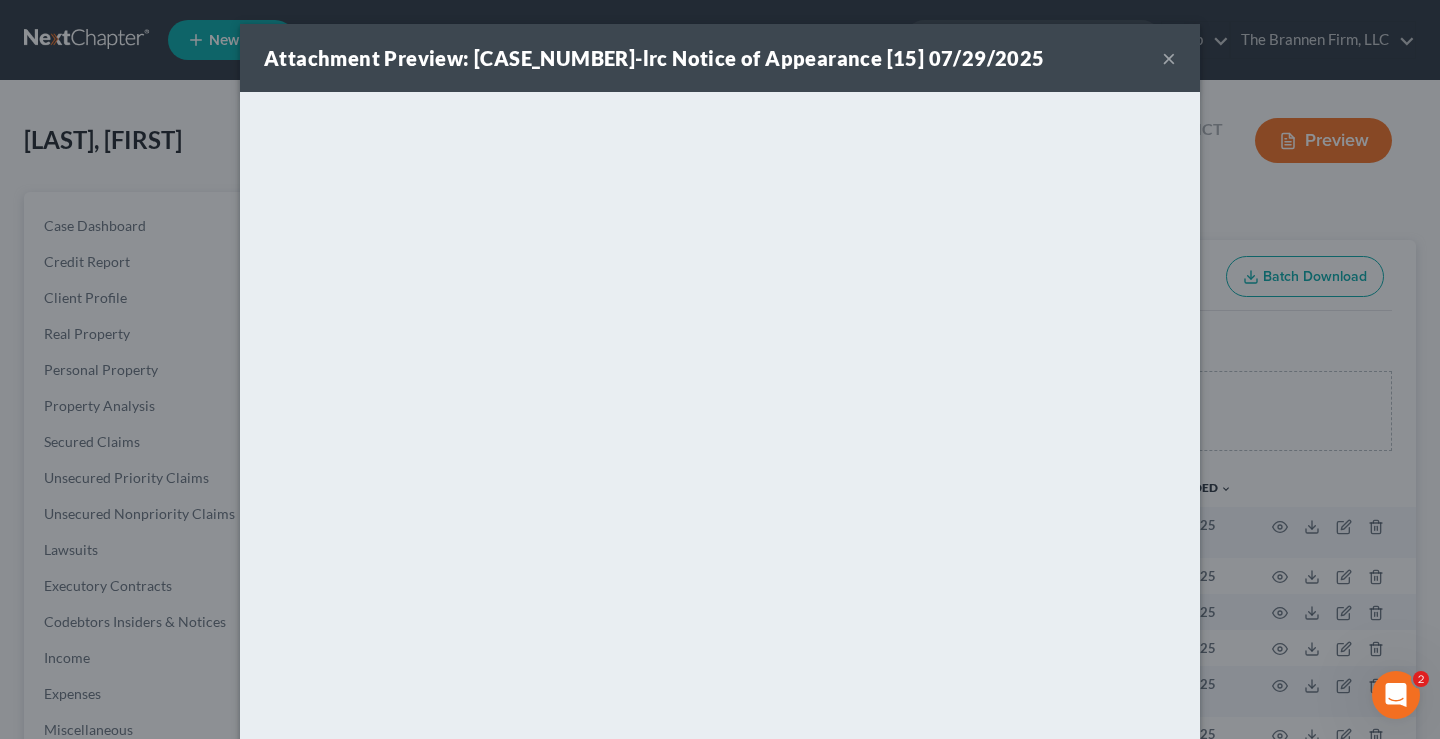 click on "×" at bounding box center [1169, 58] 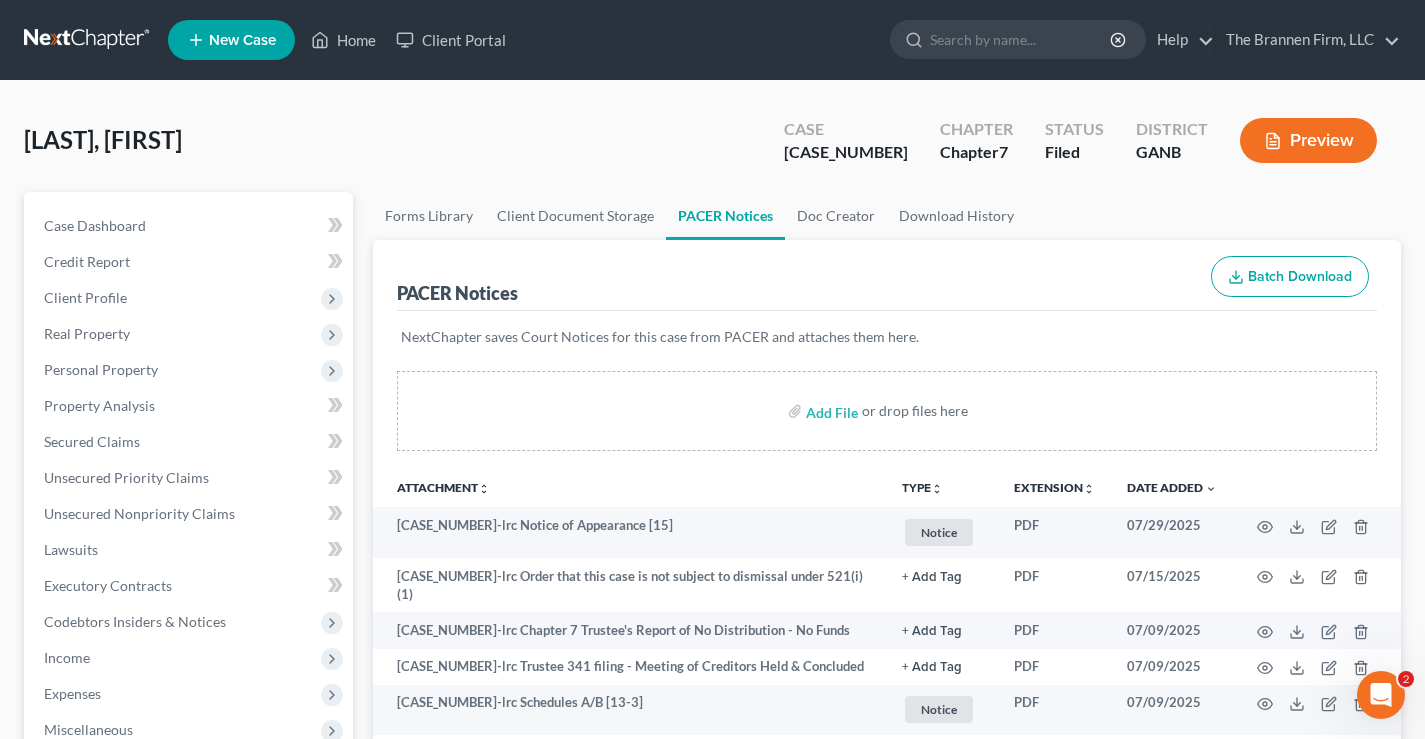 click at bounding box center (88, 40) 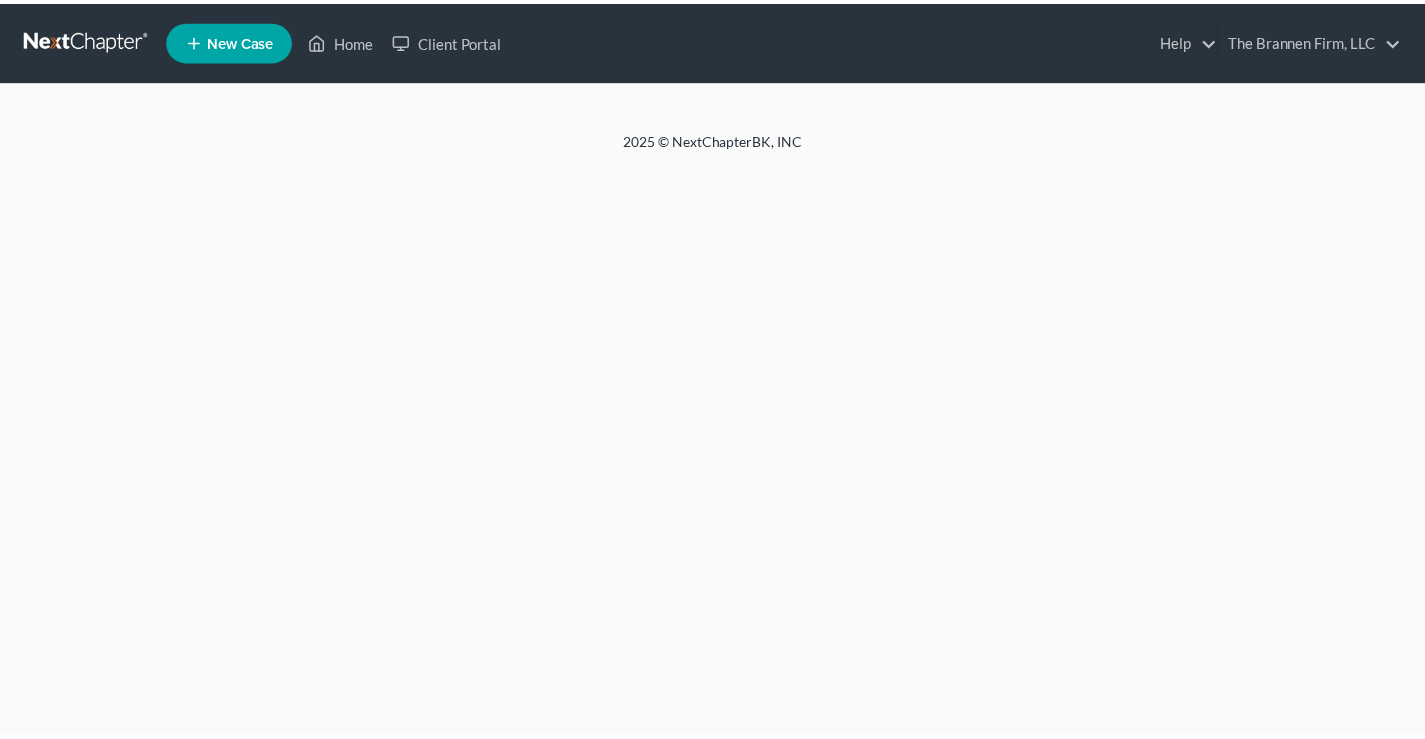 scroll, scrollTop: 0, scrollLeft: 0, axis: both 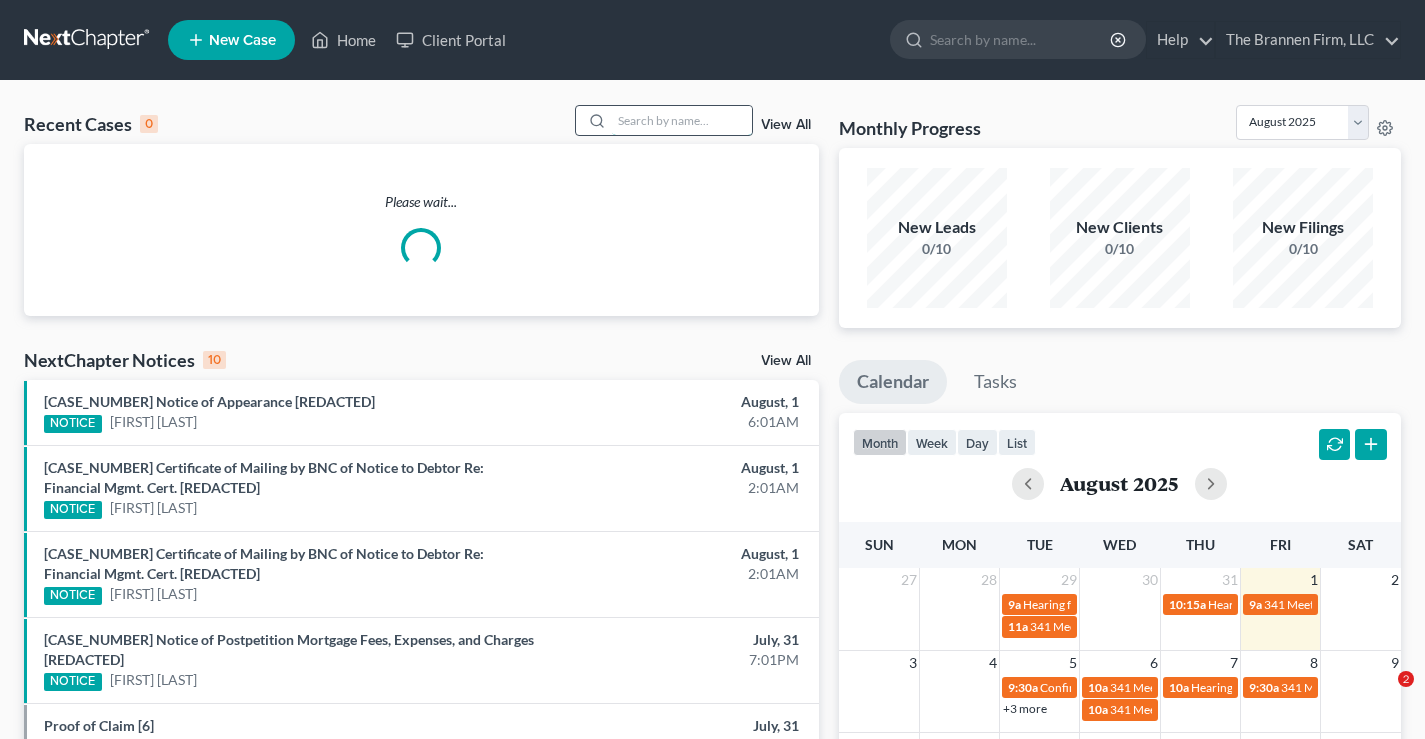 click at bounding box center [682, 120] 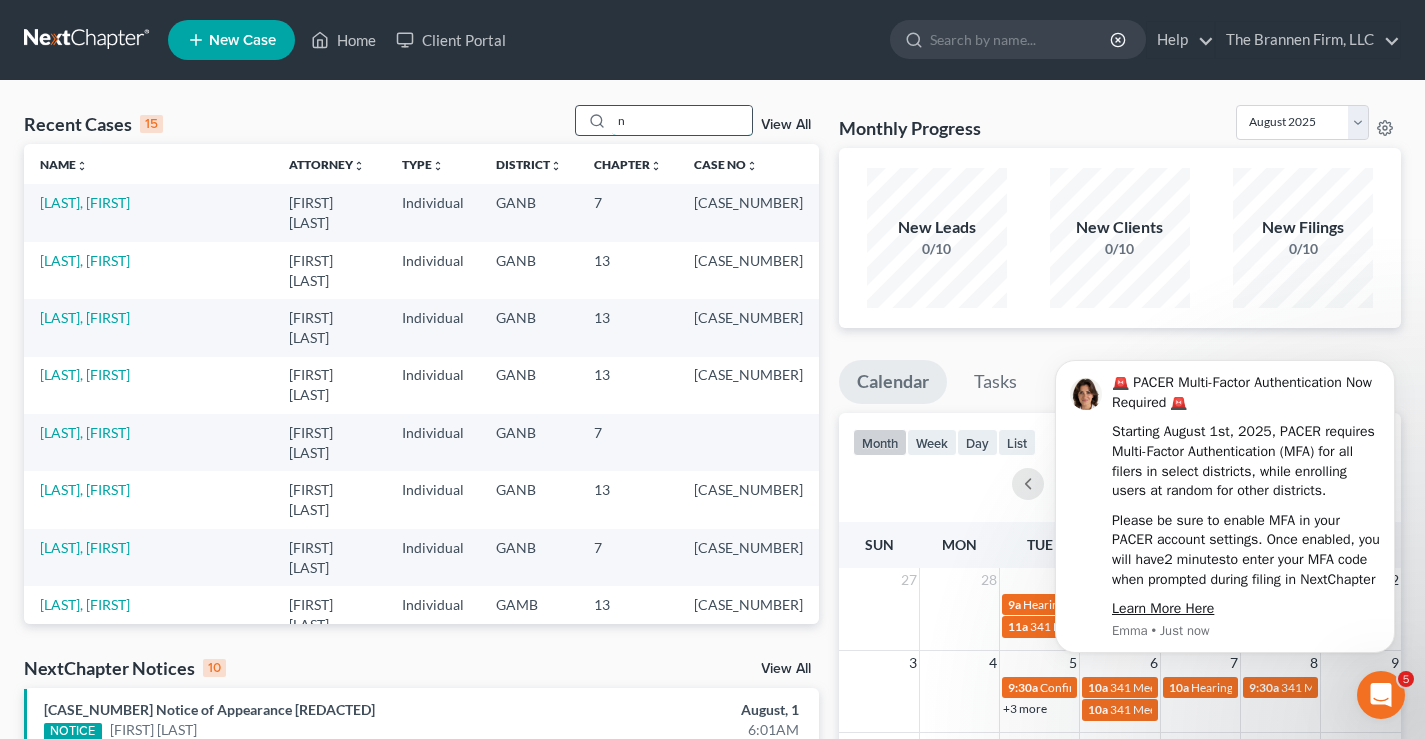 scroll, scrollTop: 0, scrollLeft: 0, axis: both 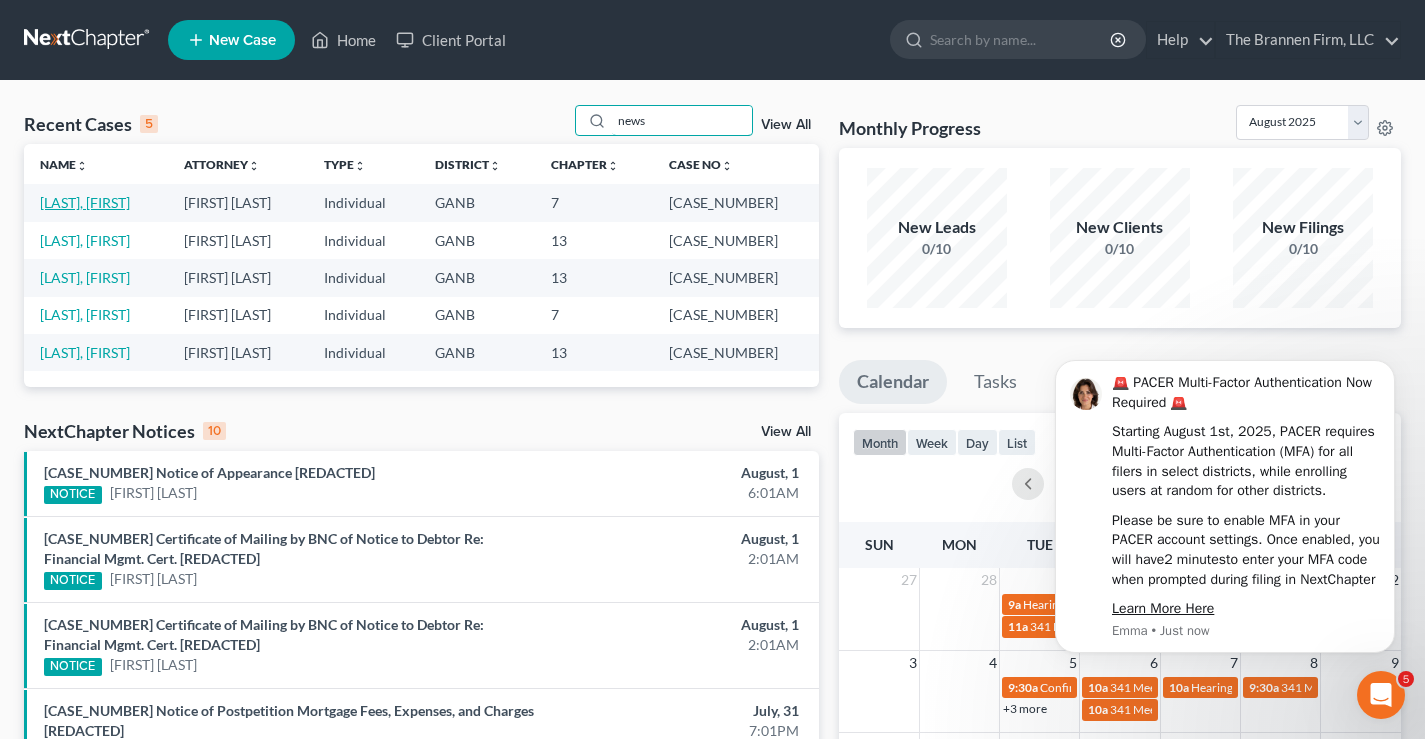 type on "news" 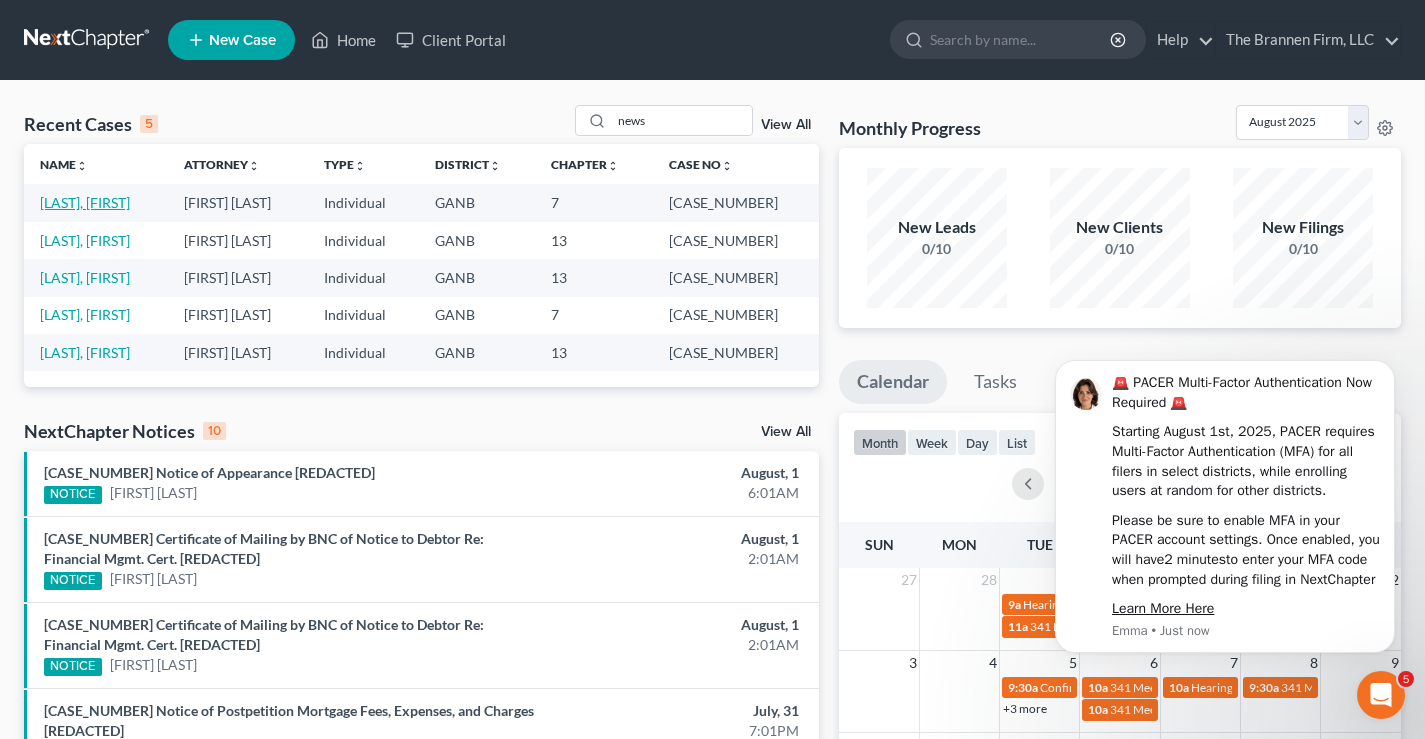 click on "[LAST], [FIRST]" at bounding box center [85, 202] 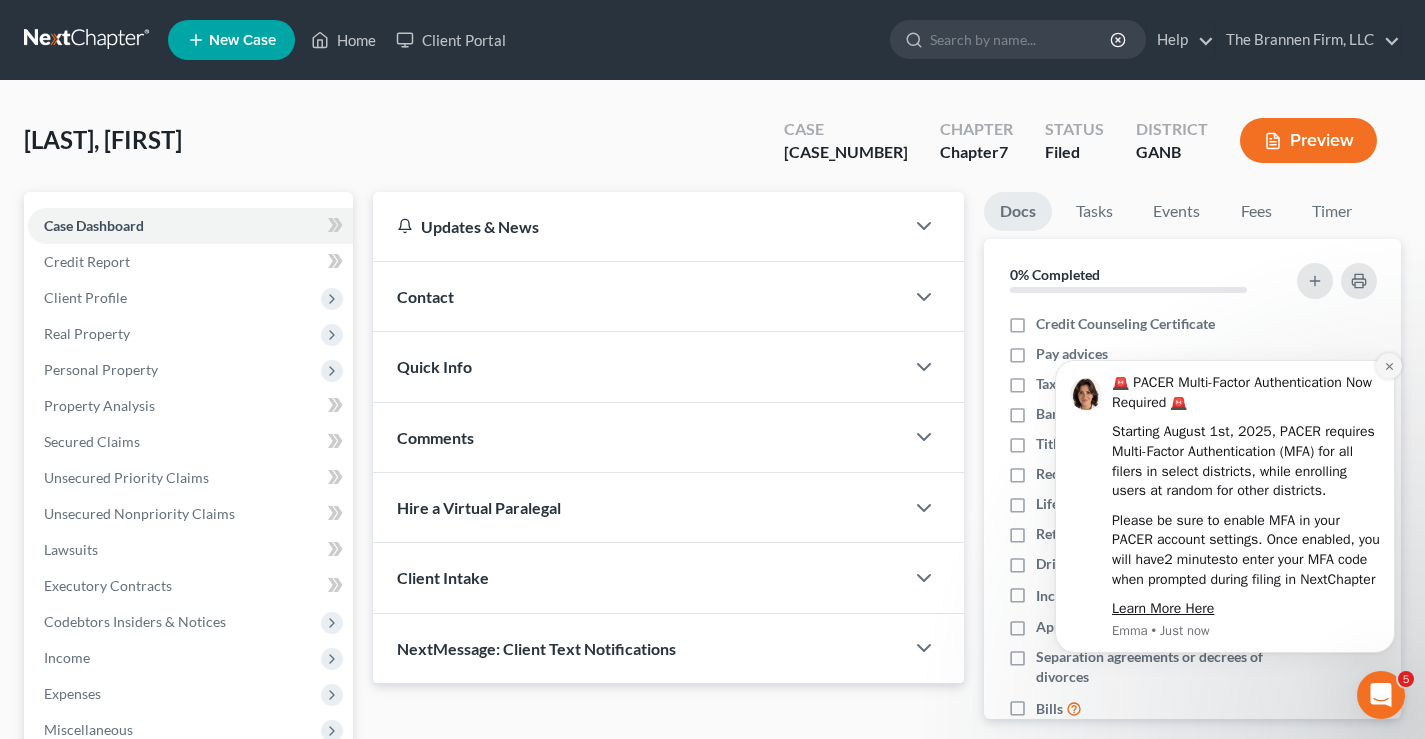 click 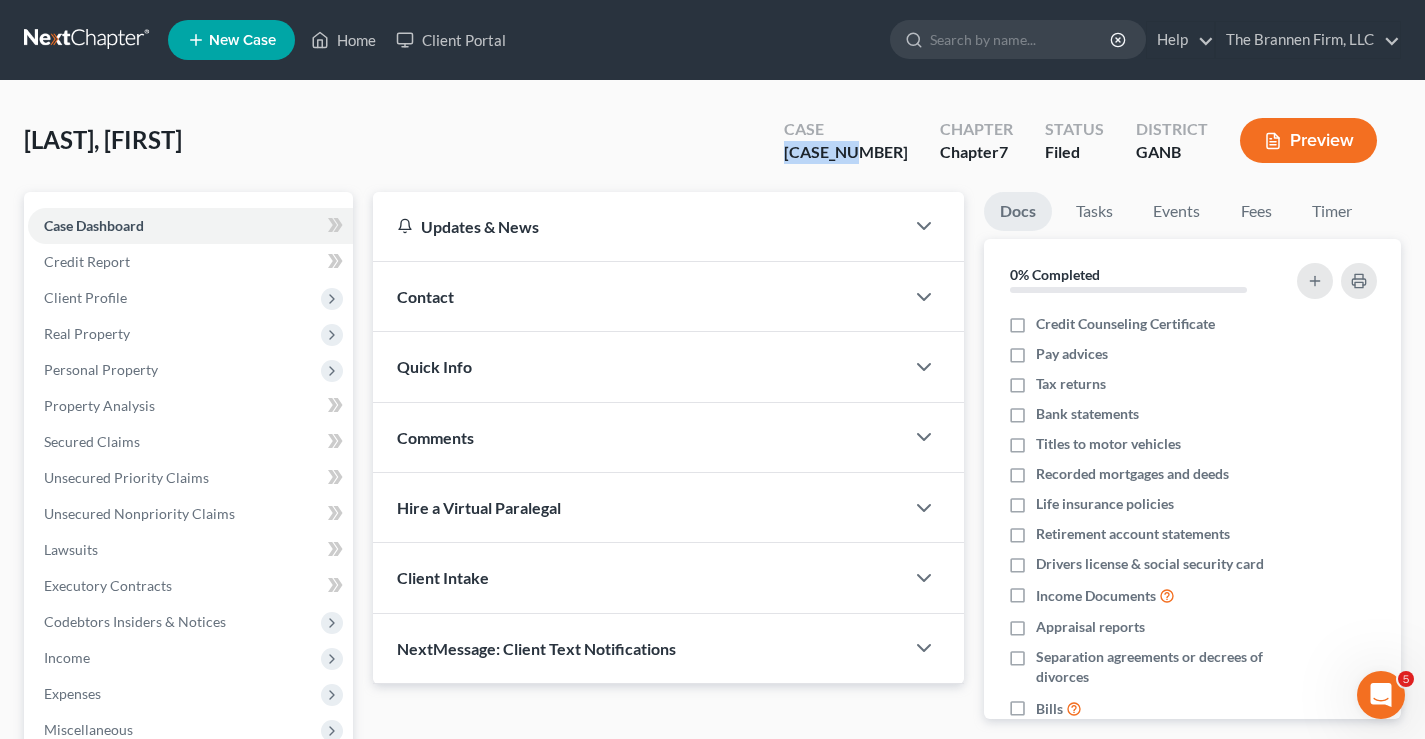 drag, startPoint x: 830, startPoint y: 154, endPoint x: 904, endPoint y: 151, distance: 74.06078 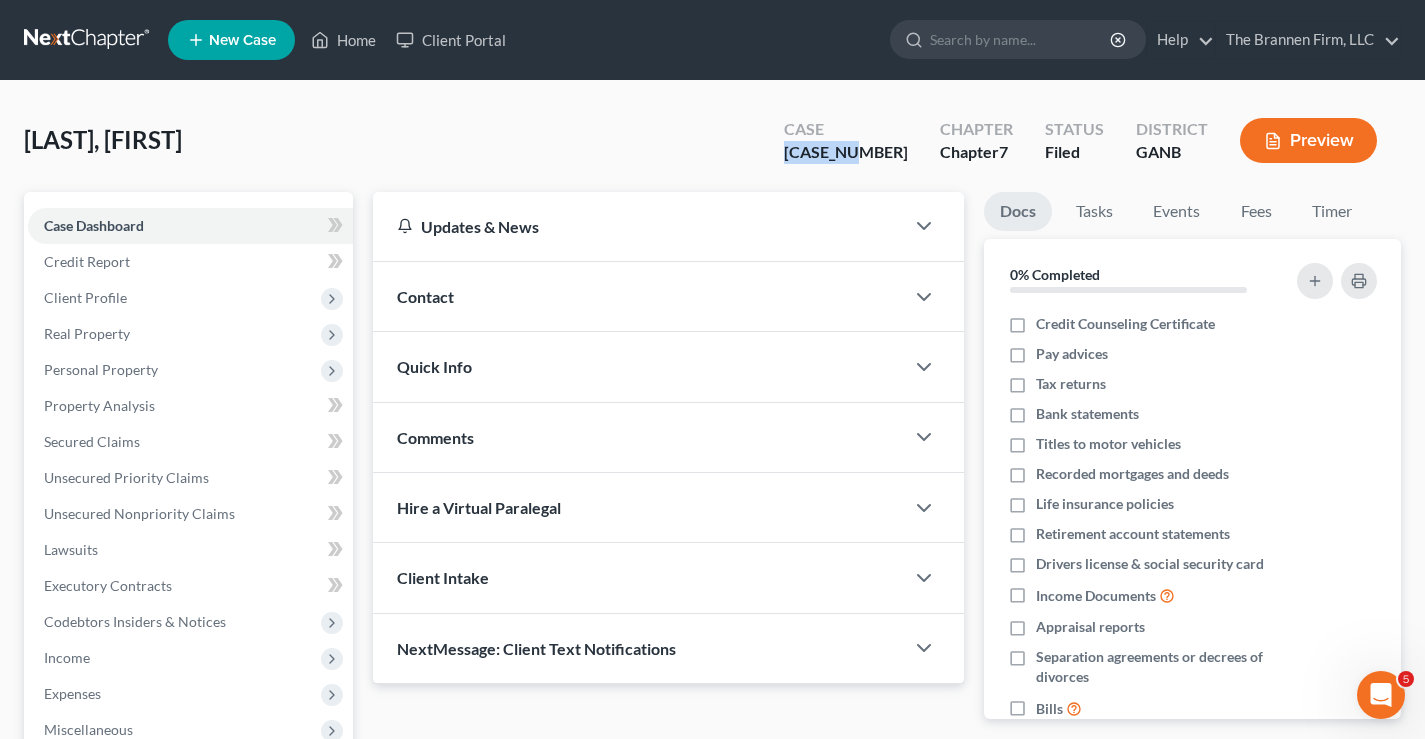 click at bounding box center [88, 40] 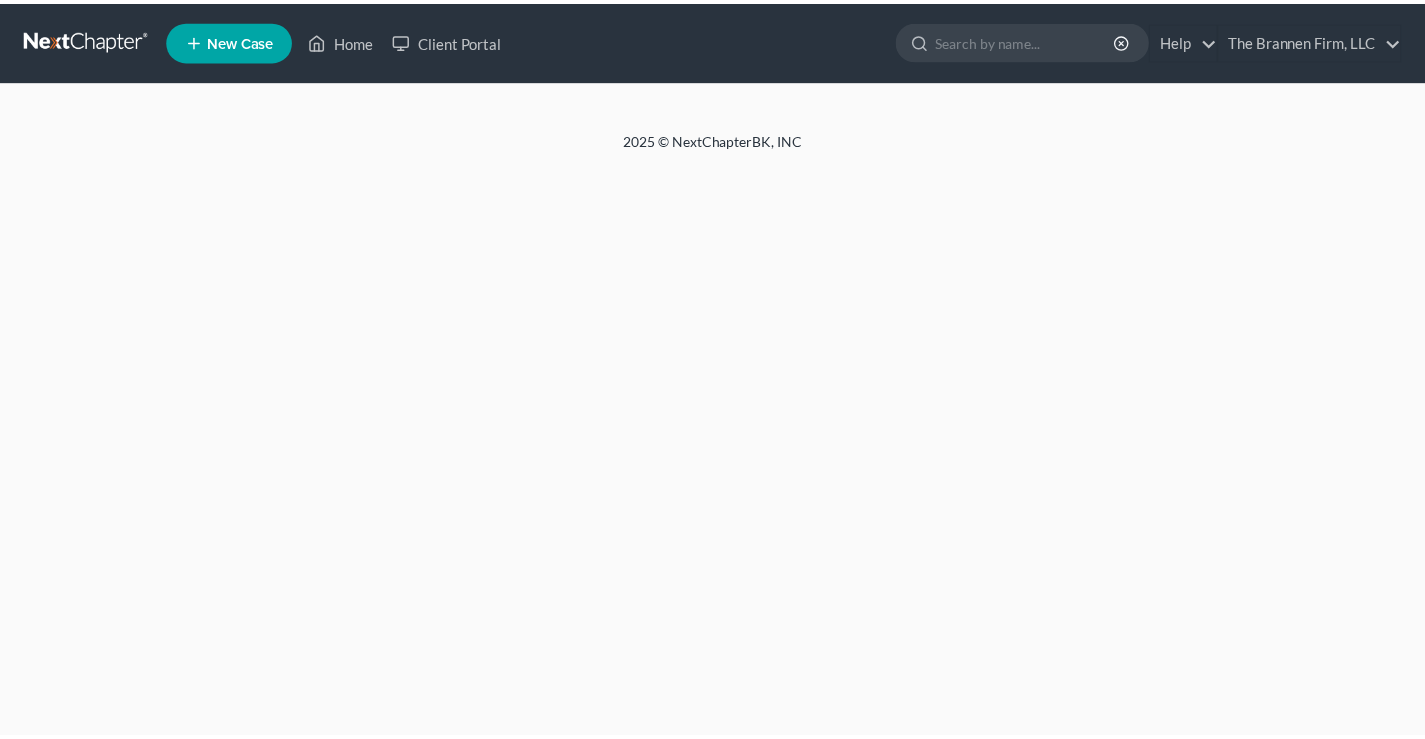 scroll, scrollTop: 0, scrollLeft: 0, axis: both 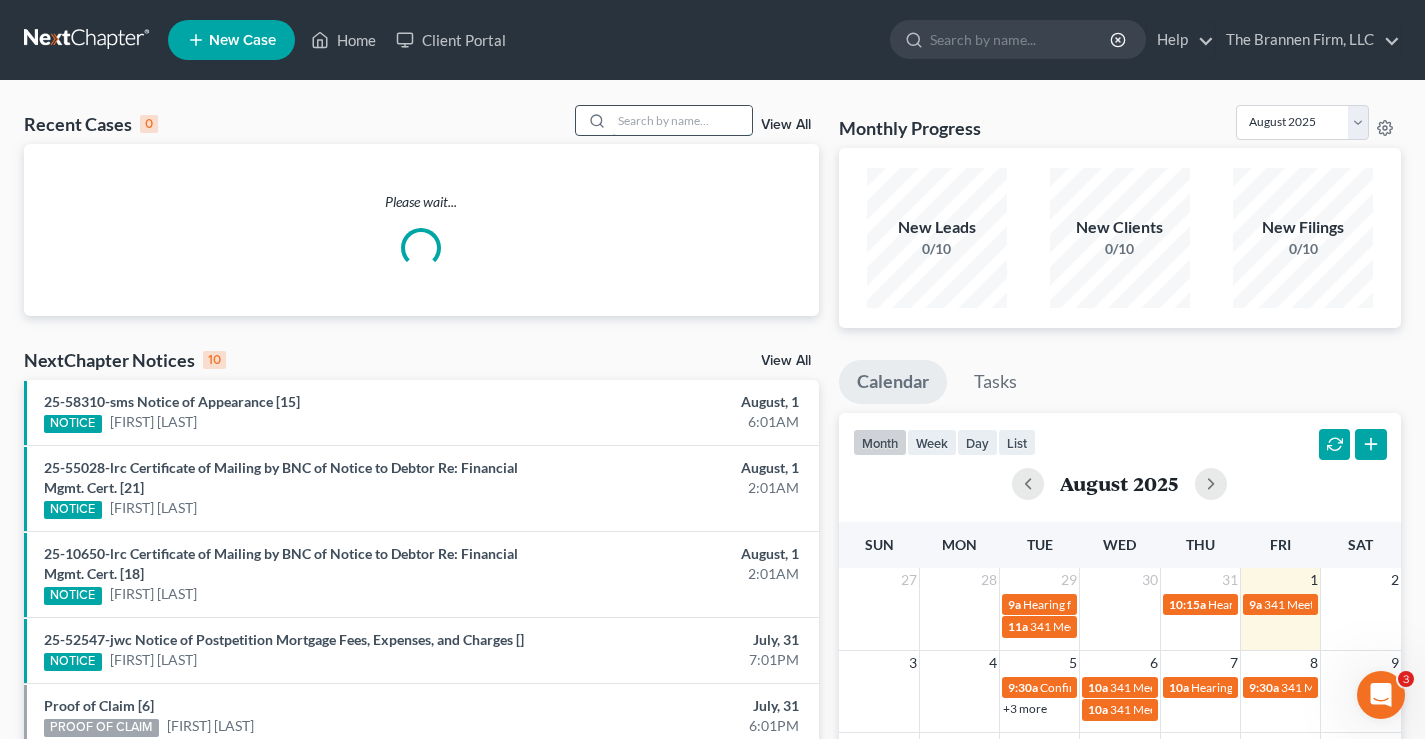 click at bounding box center [682, 120] 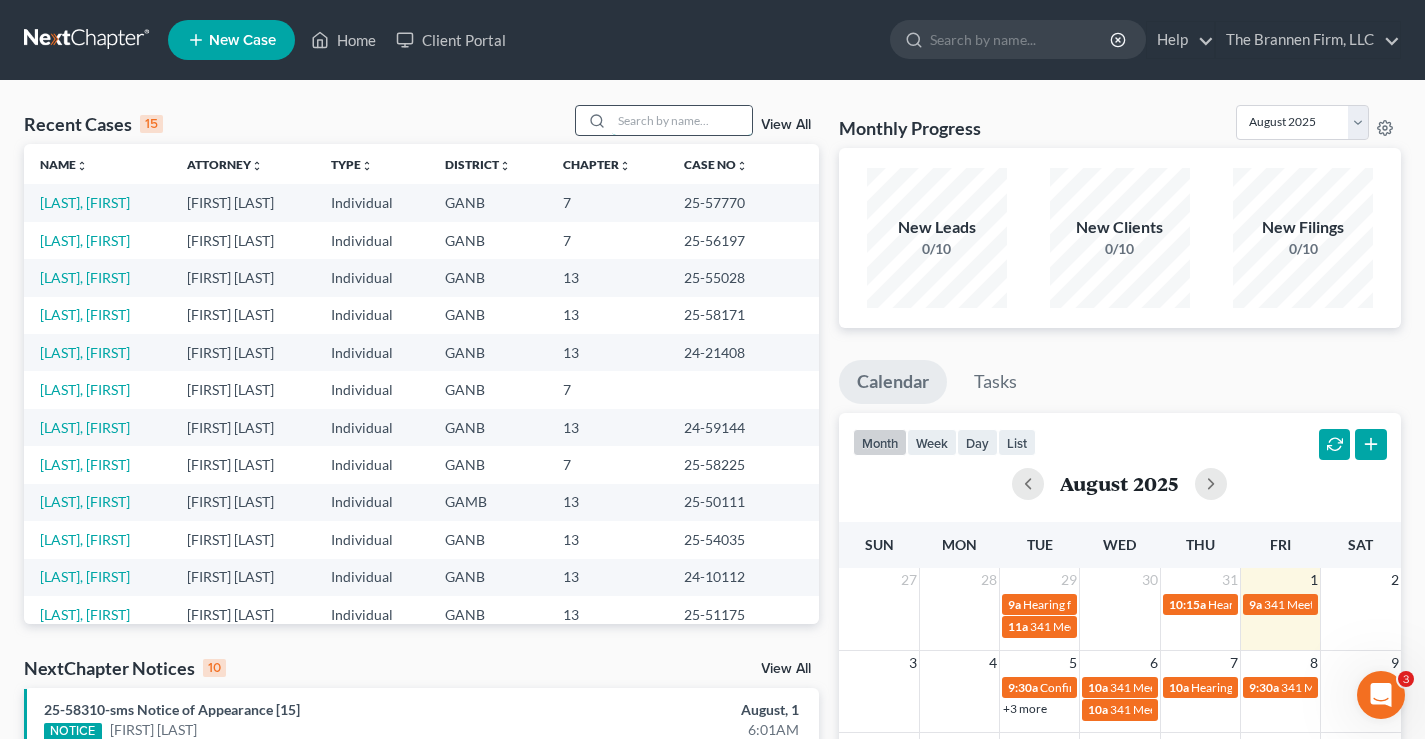 type on "a" 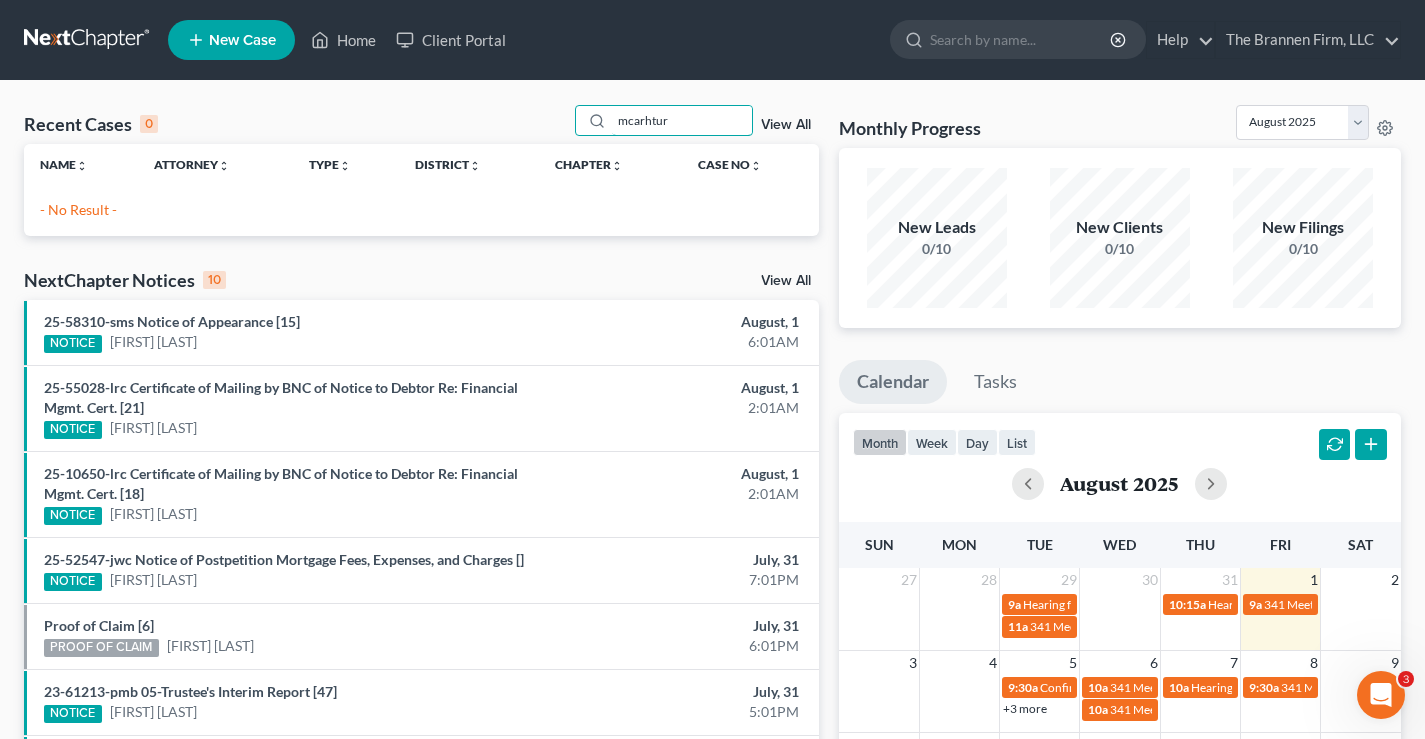drag, startPoint x: 681, startPoint y: 123, endPoint x: 298, endPoint y: 55, distance: 388.98972 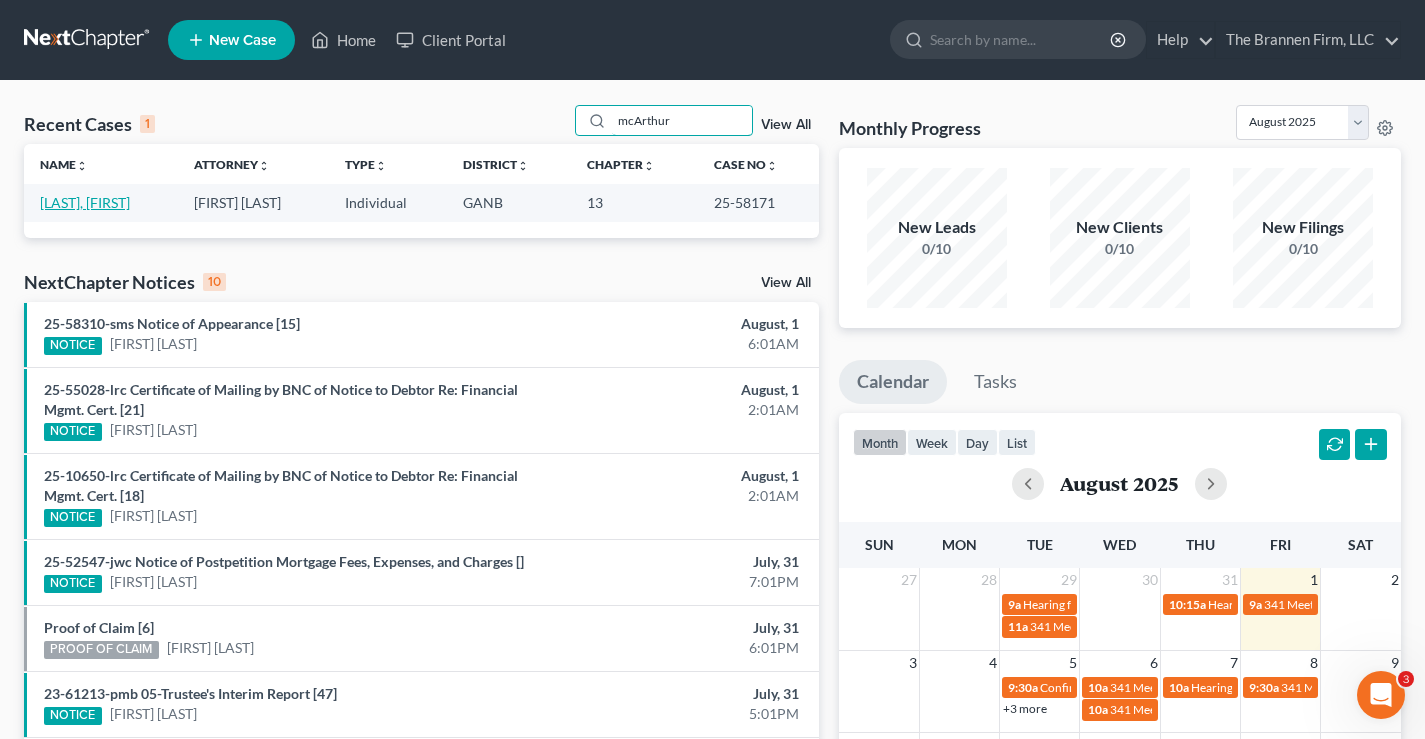 type on "mcArthur" 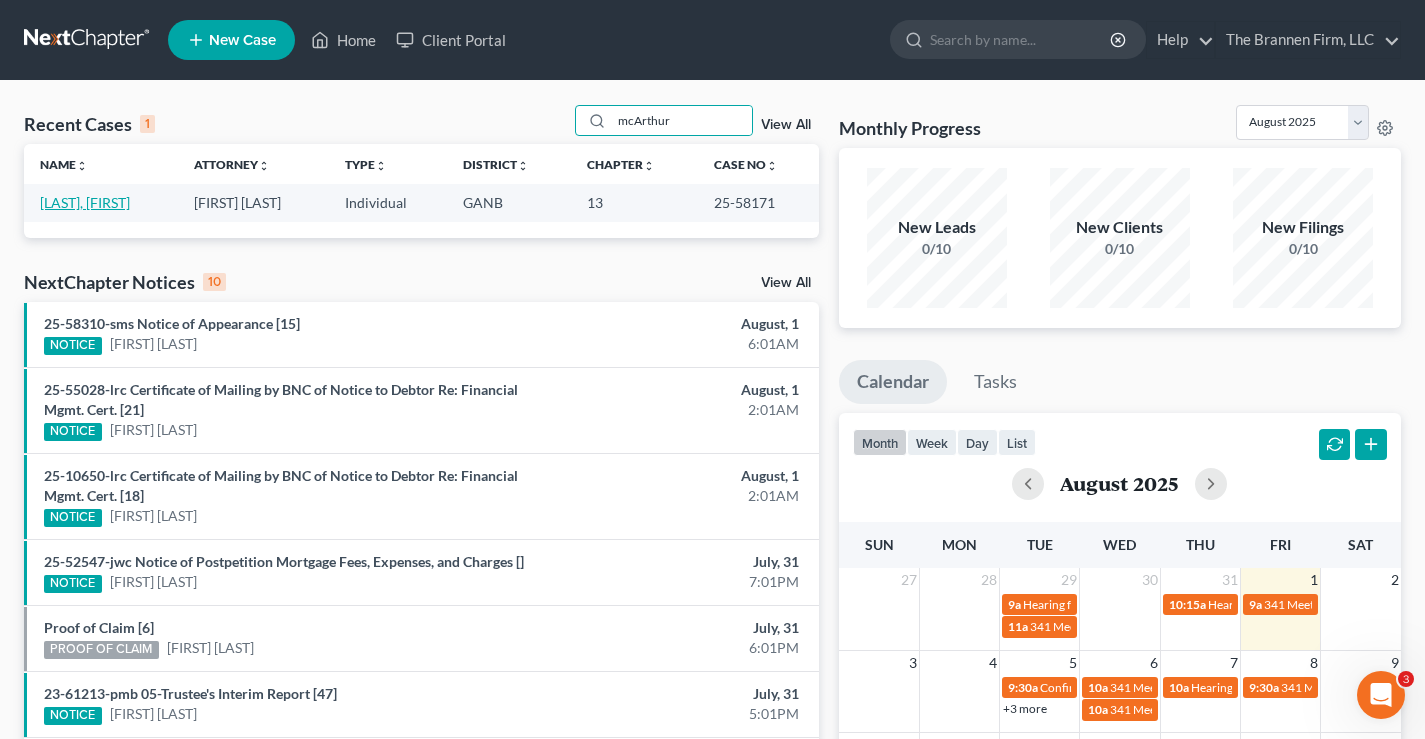 click on "[LAST], [FIRST]" at bounding box center [85, 202] 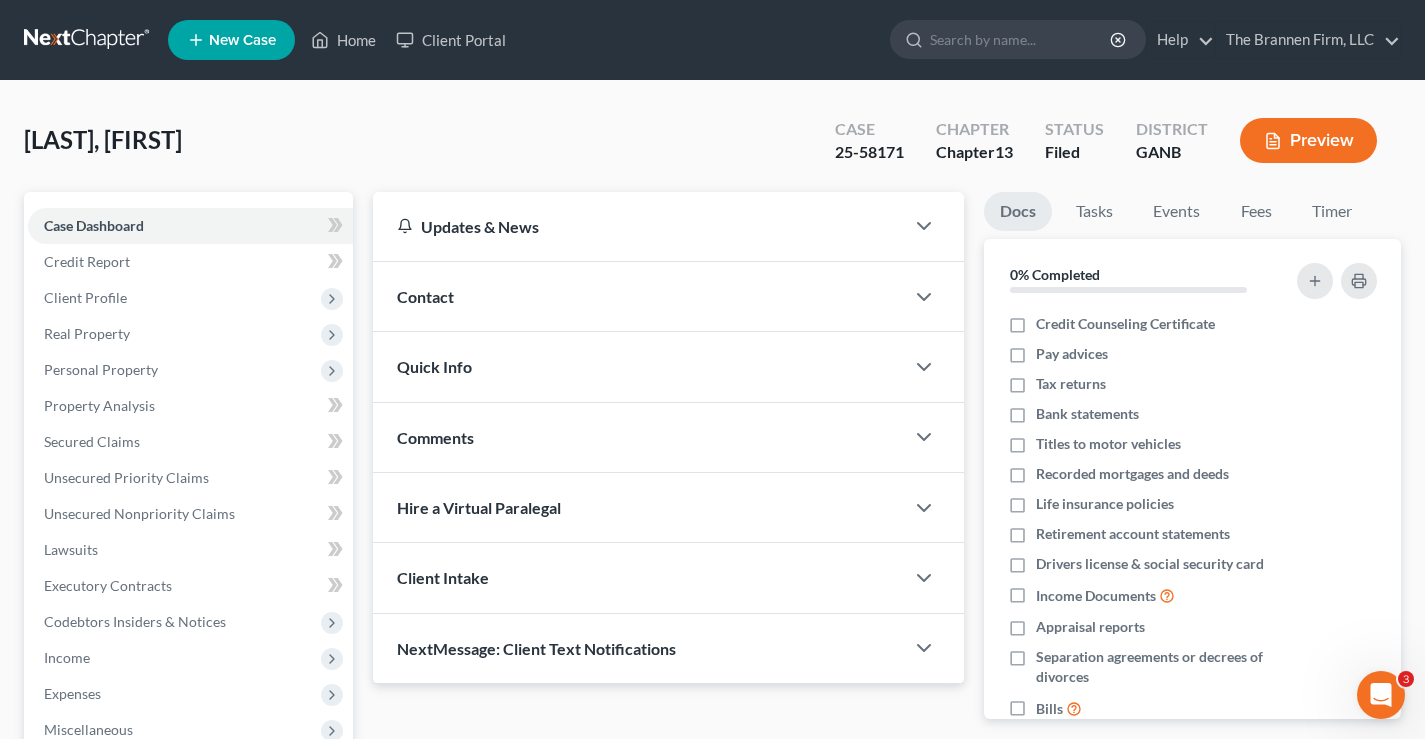 scroll, scrollTop: 360, scrollLeft: 0, axis: vertical 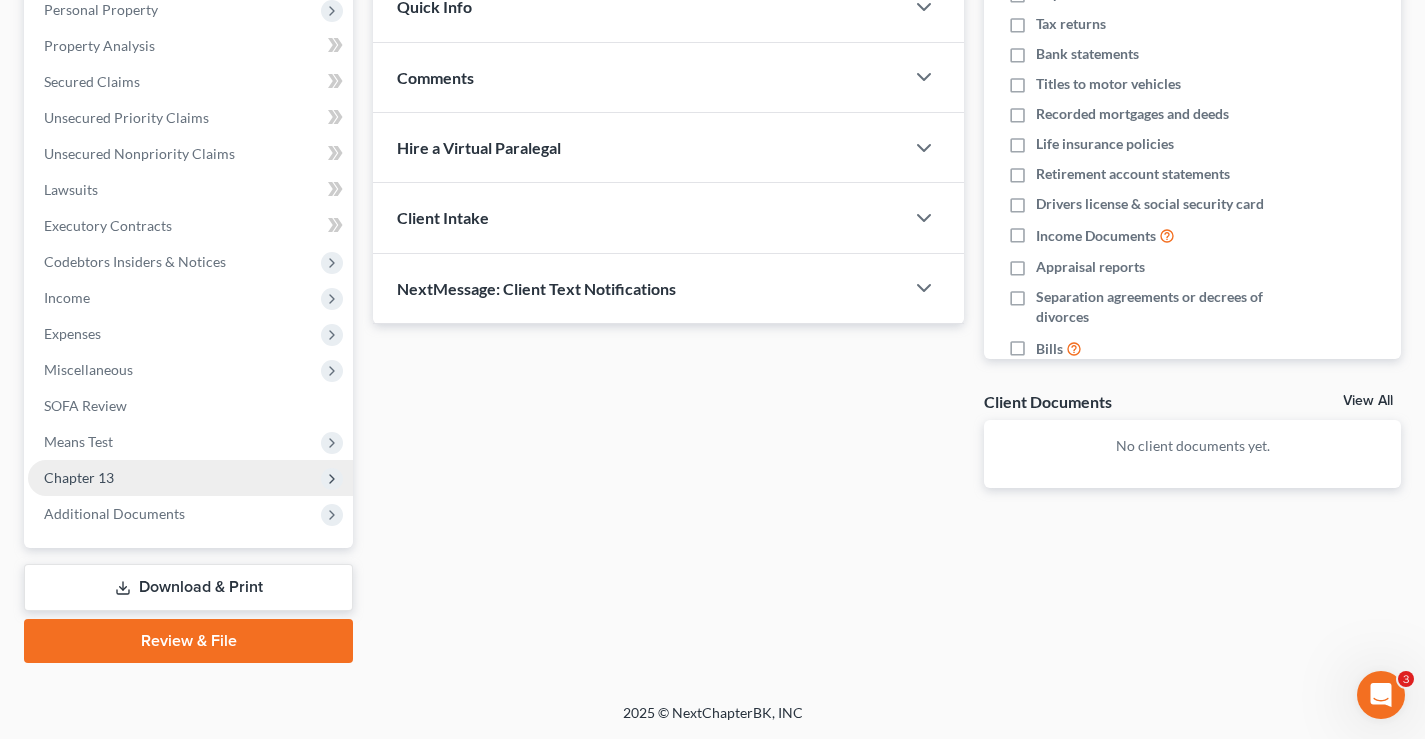 click on "Chapter 13" at bounding box center [79, 477] 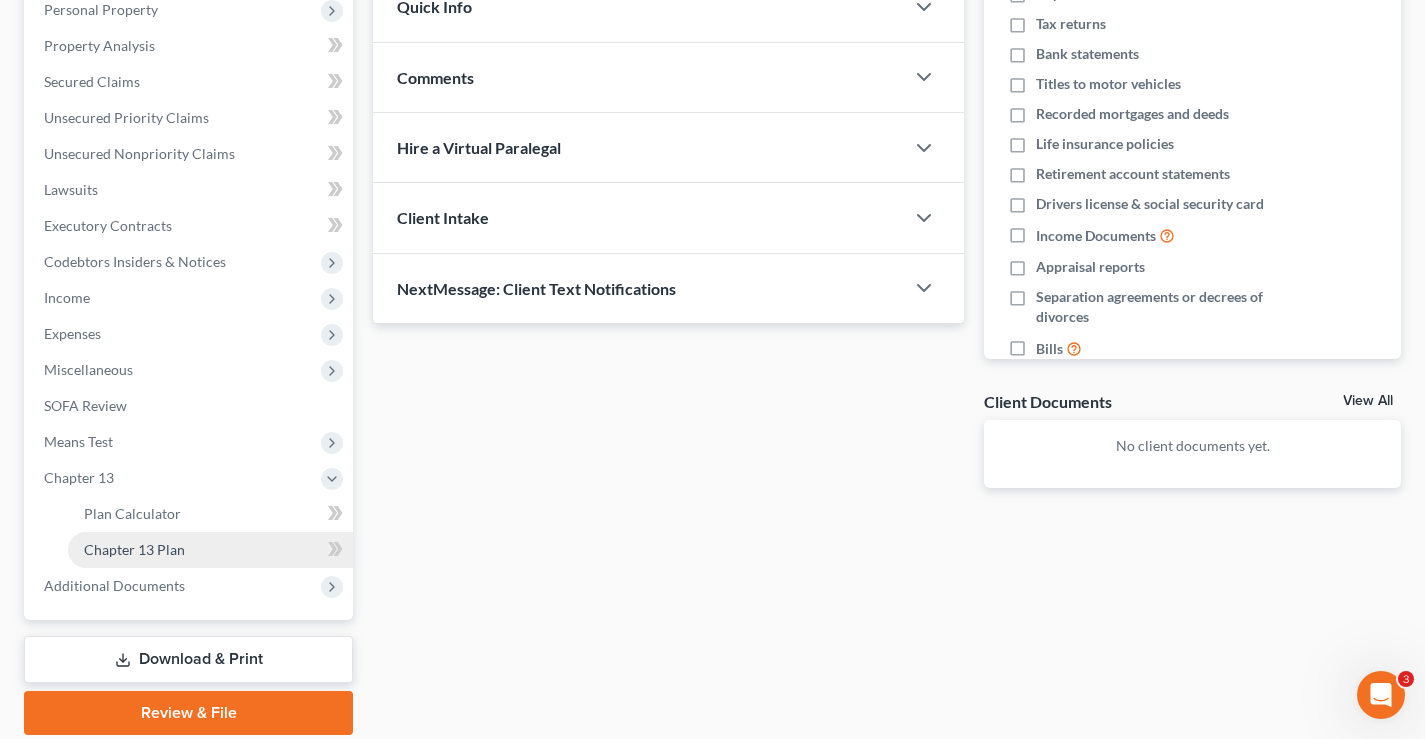 click on "Chapter 13 Plan" at bounding box center (134, 549) 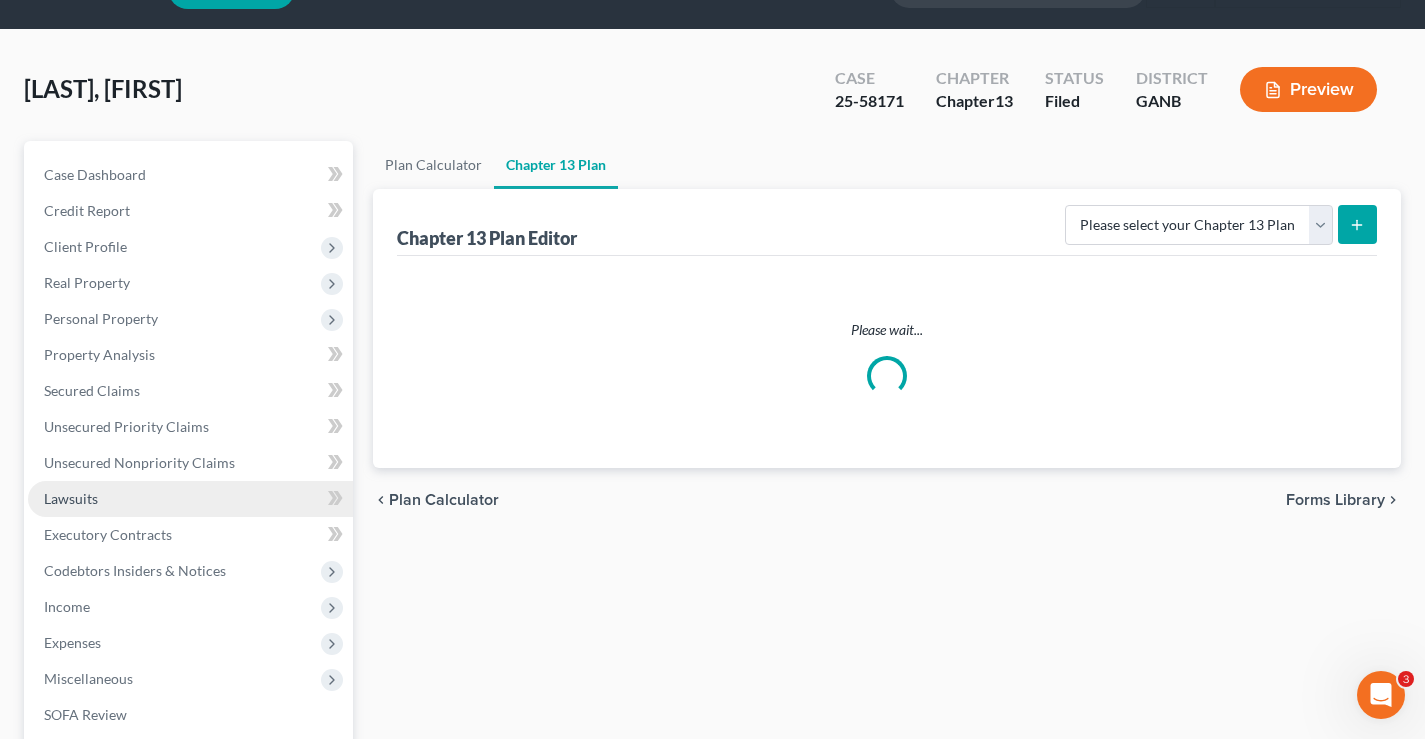 scroll, scrollTop: 0, scrollLeft: 0, axis: both 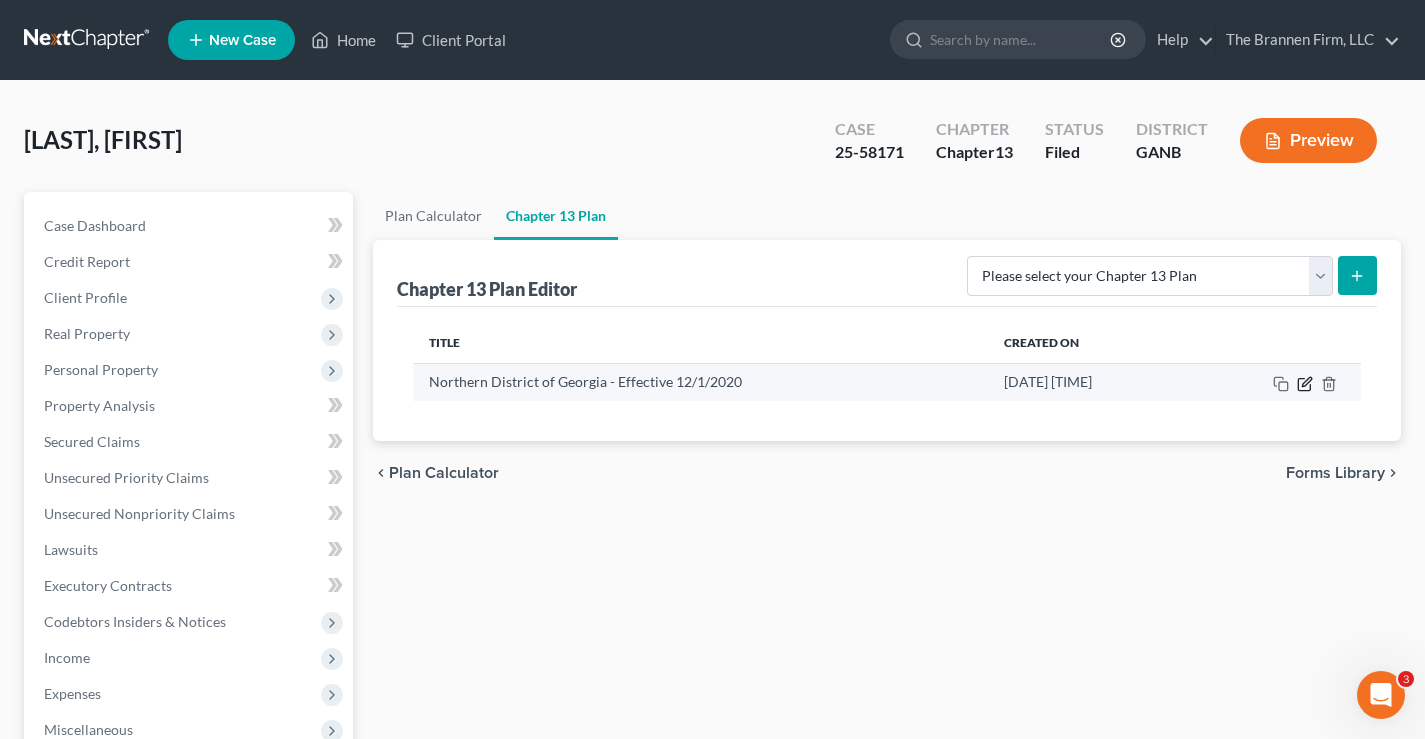 click 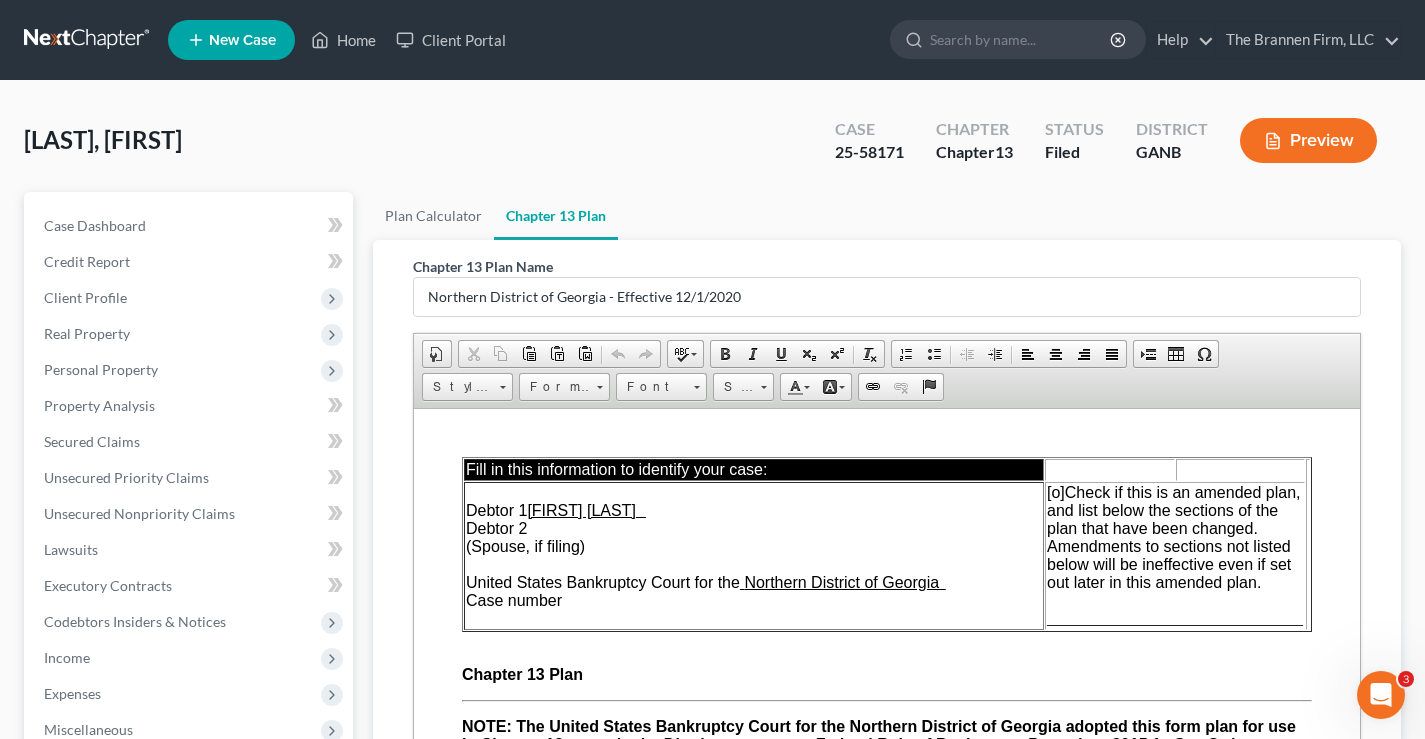 scroll, scrollTop: 0, scrollLeft: 0, axis: both 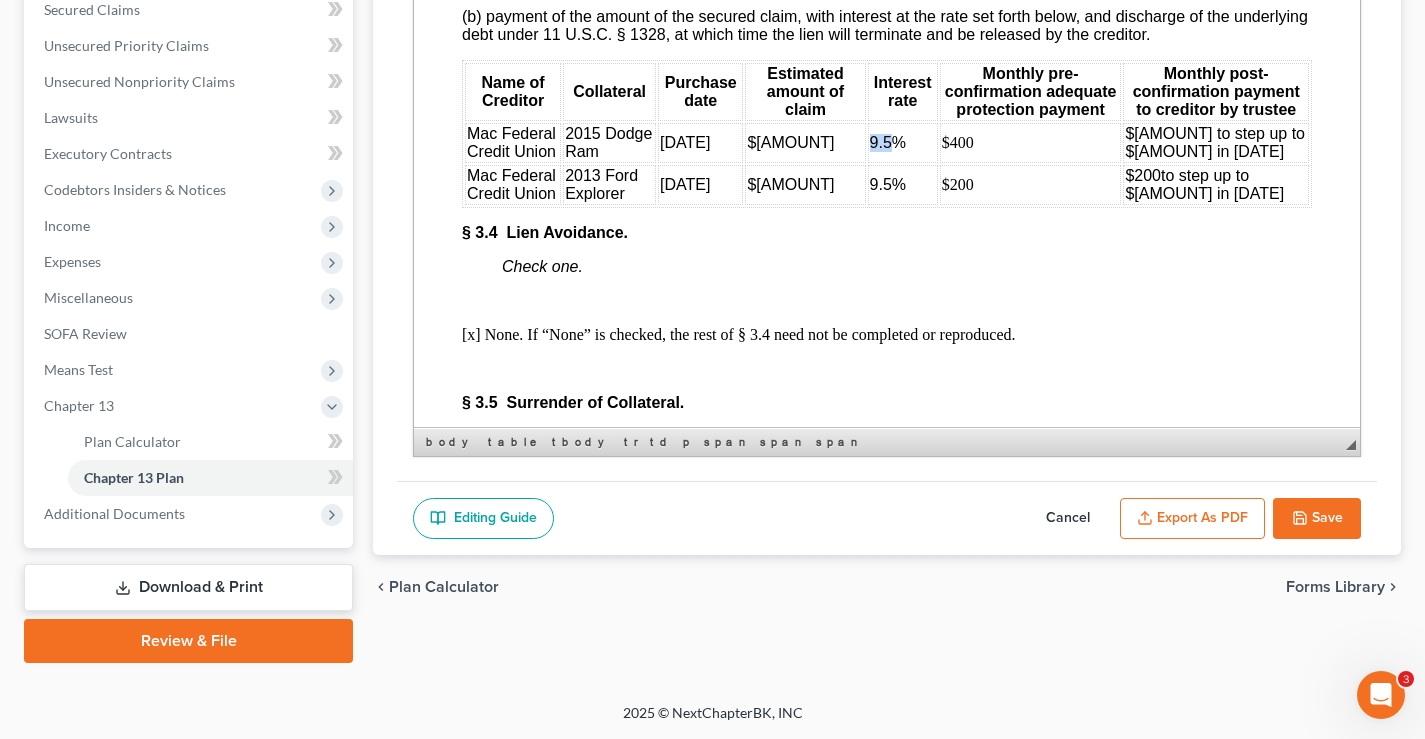 drag, startPoint x: 860, startPoint y: 178, endPoint x: 862, endPoint y: 161, distance: 17.117243 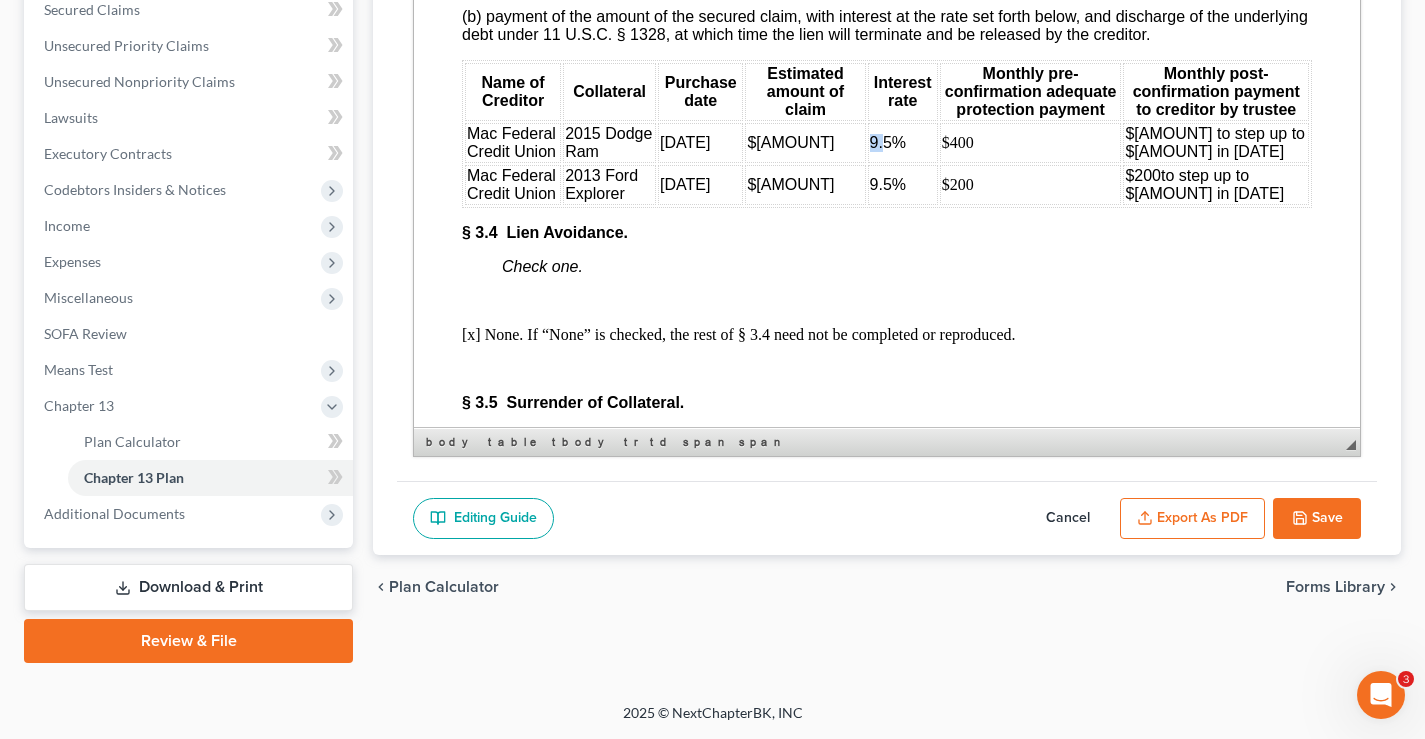 type 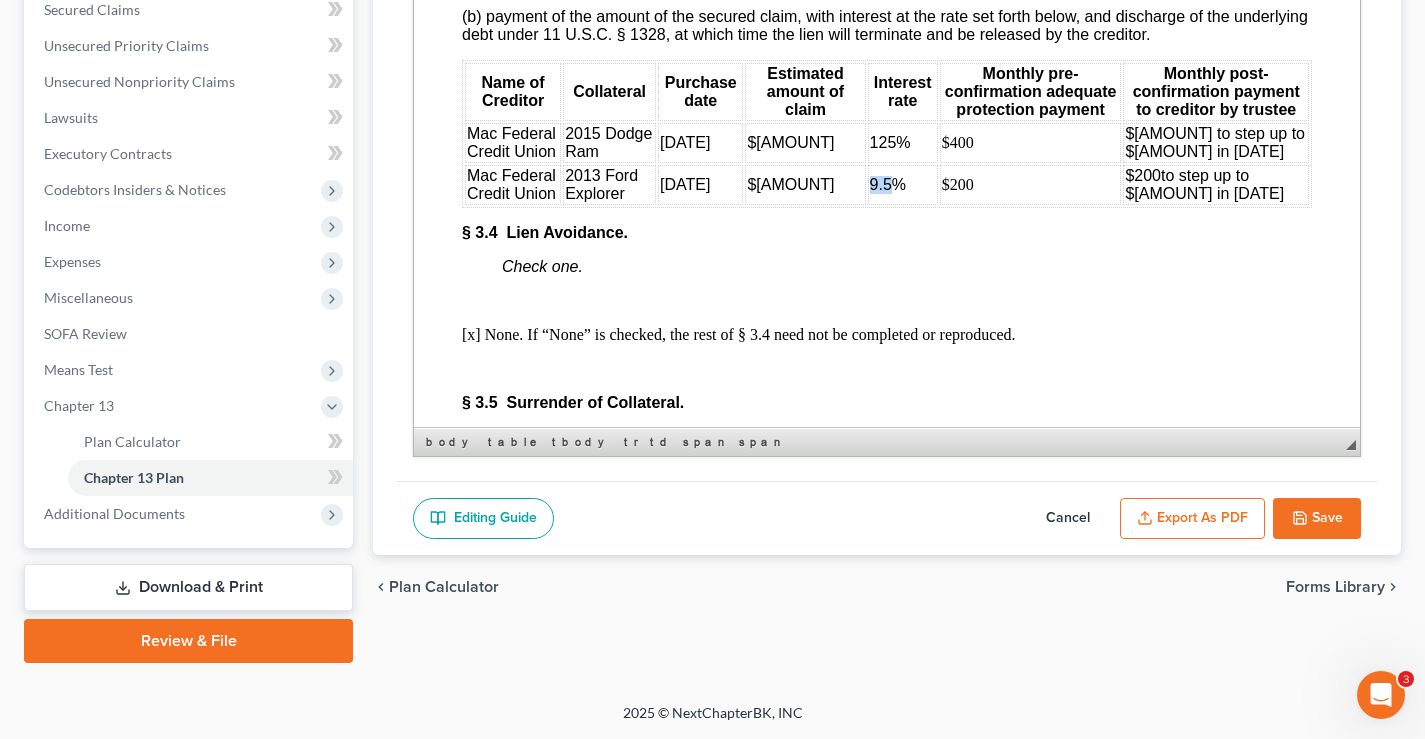drag, startPoint x: 861, startPoint y: 218, endPoint x: 880, endPoint y: 220, distance: 19.104973 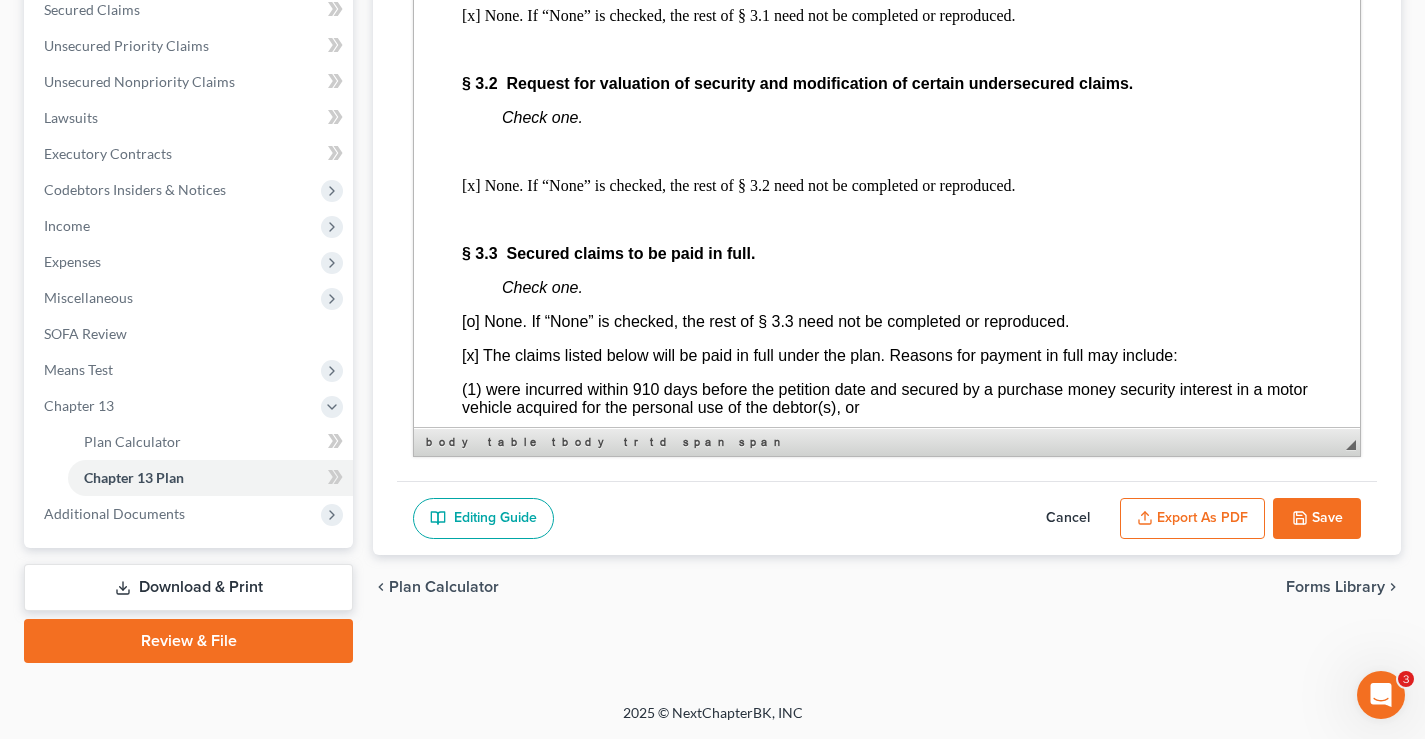 scroll, scrollTop: 2964, scrollLeft: 0, axis: vertical 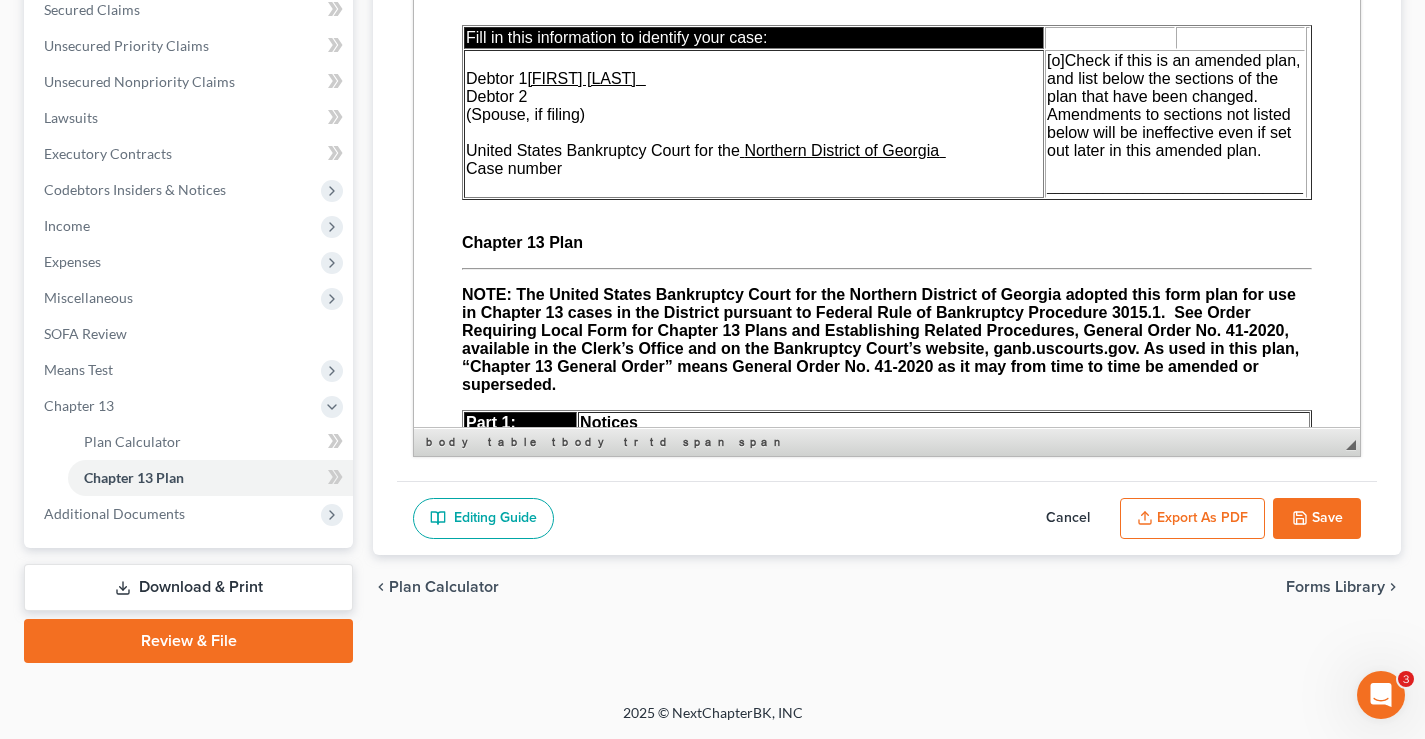 click on "[o]" at bounding box center (1056, 60) 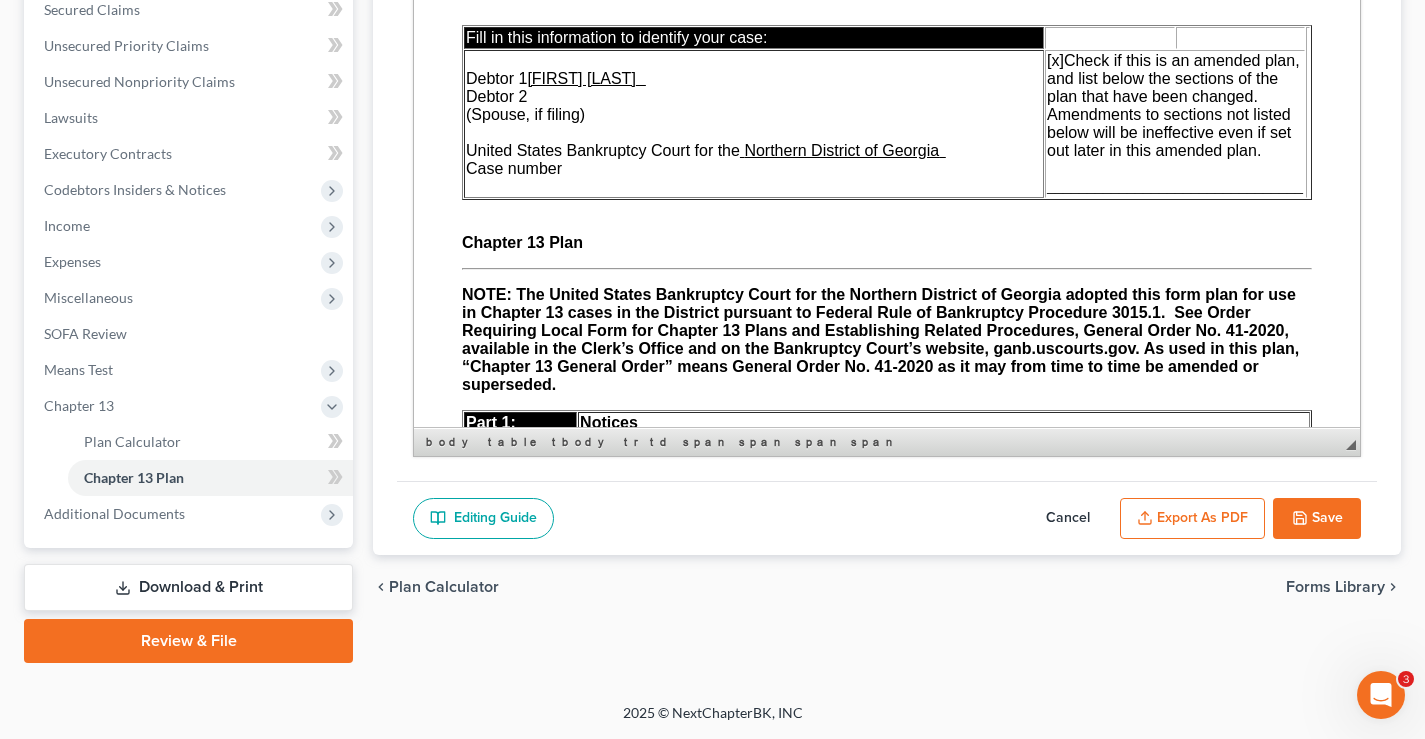 click on "________________________________" at bounding box center [1175, 186] 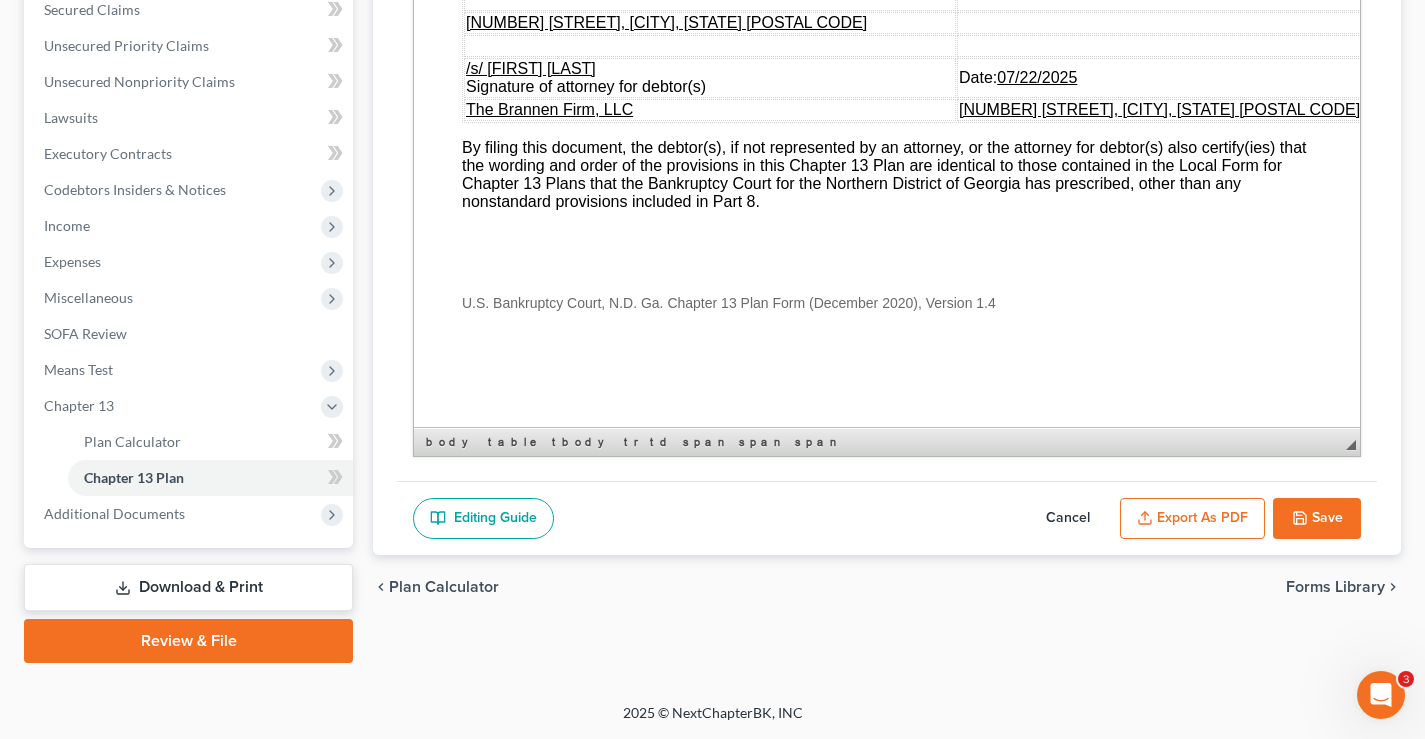 drag, startPoint x: 1351, startPoint y: 4, endPoint x: 1783, endPoint y: 353, distance: 555.3602 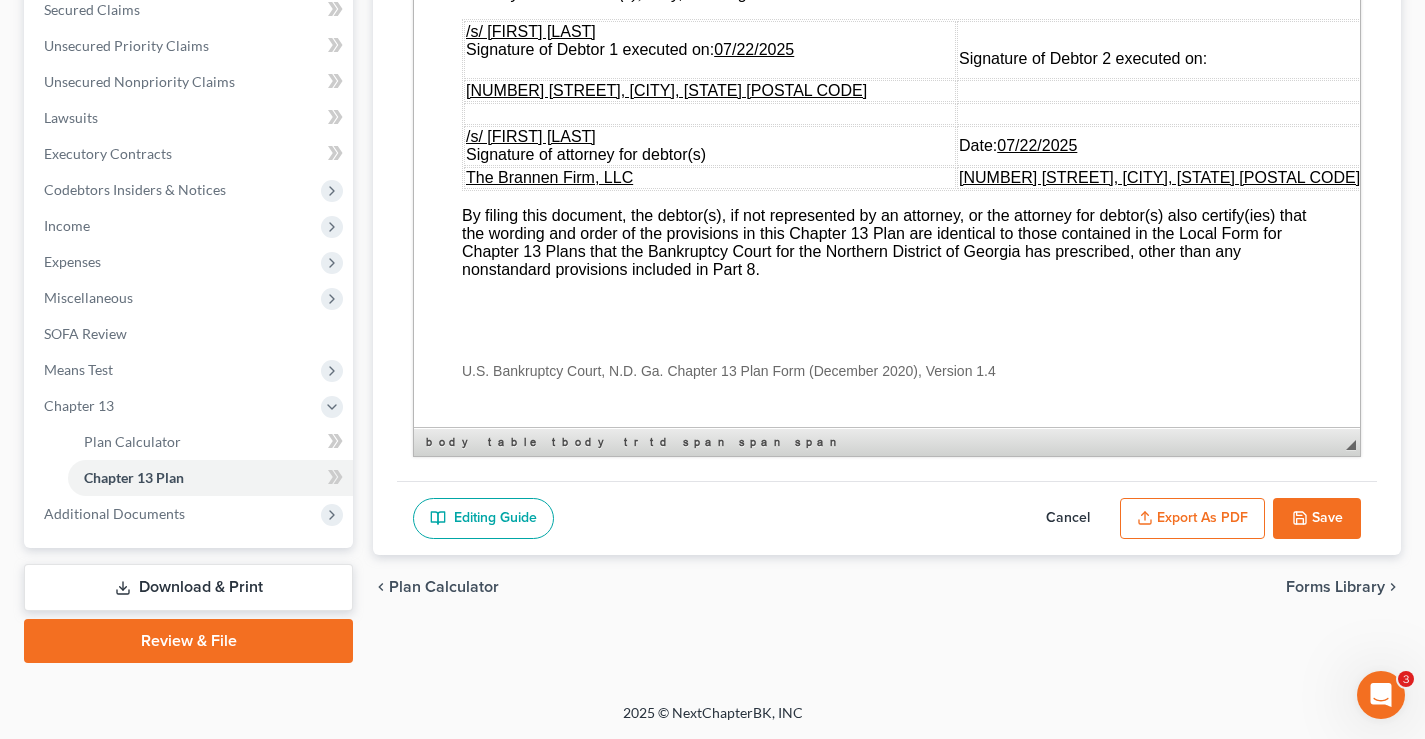 scroll, scrollTop: 7412, scrollLeft: 0, axis: vertical 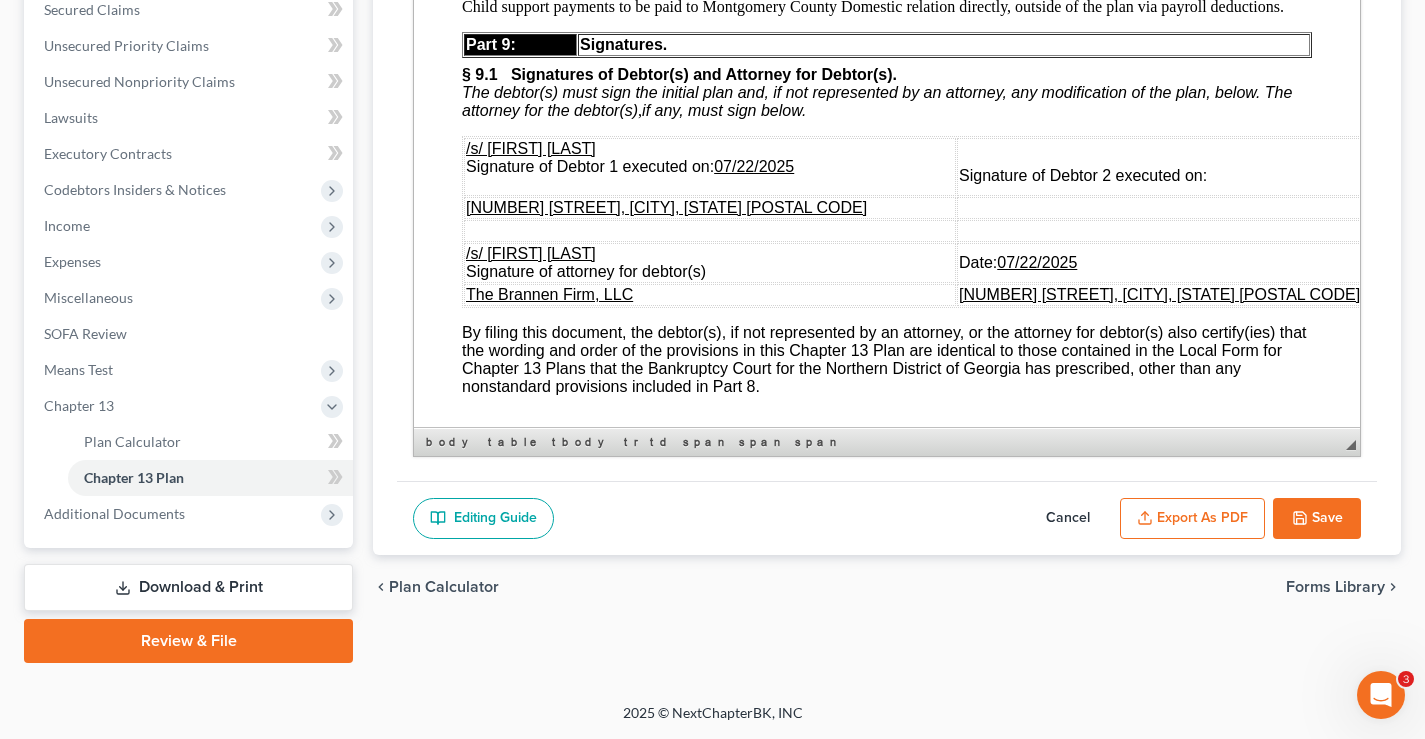 click on "07/22/2025" at bounding box center [1037, 262] 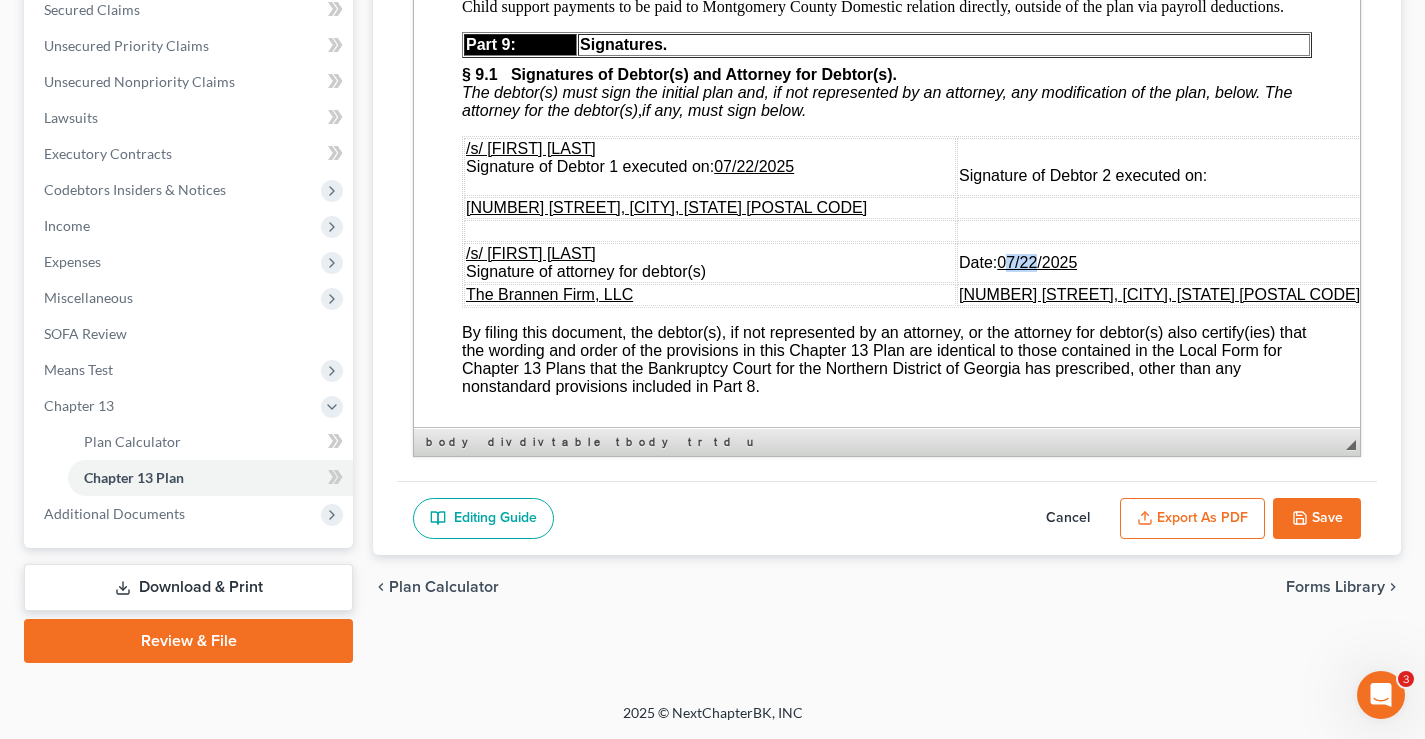drag, startPoint x: 1023, startPoint y: 340, endPoint x: 997, endPoint y: 345, distance: 26.476404 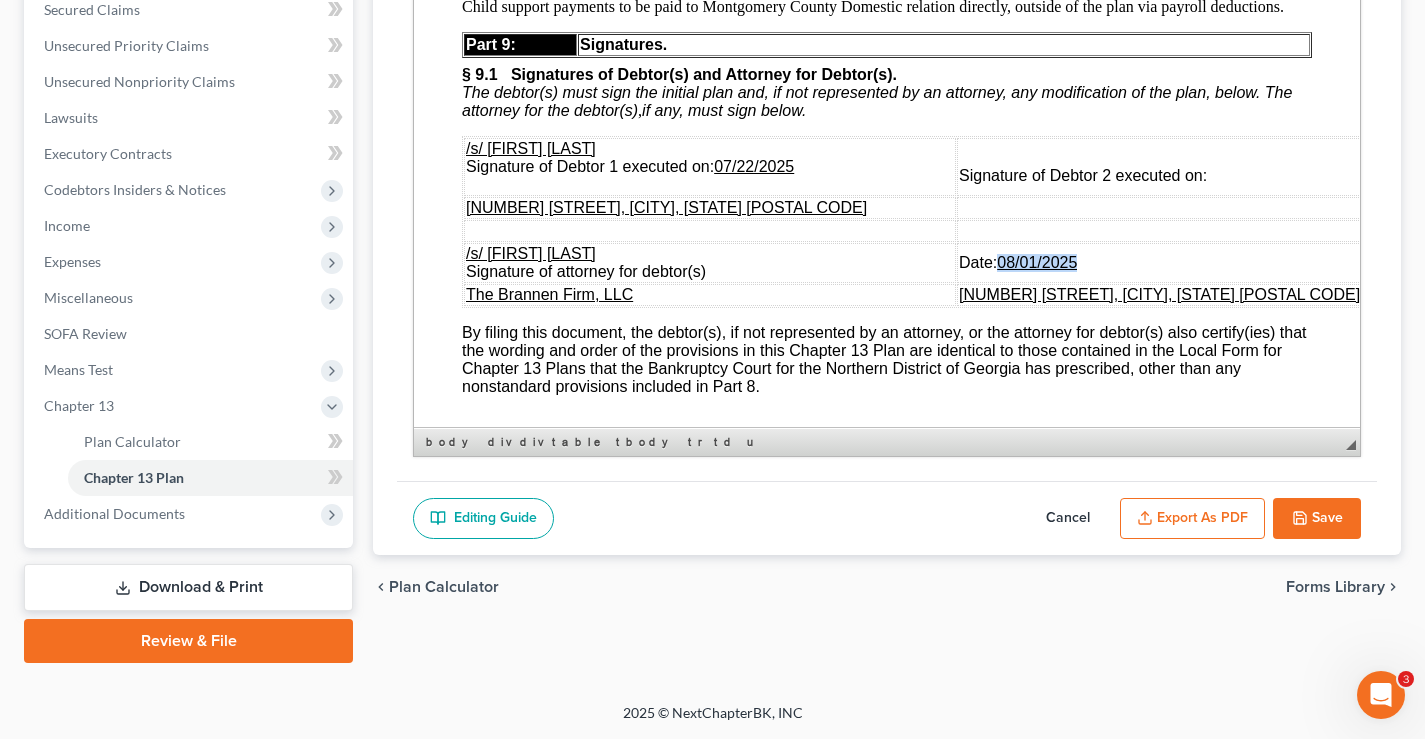 drag, startPoint x: 1072, startPoint y: 342, endPoint x: 985, endPoint y: 345, distance: 87.05171 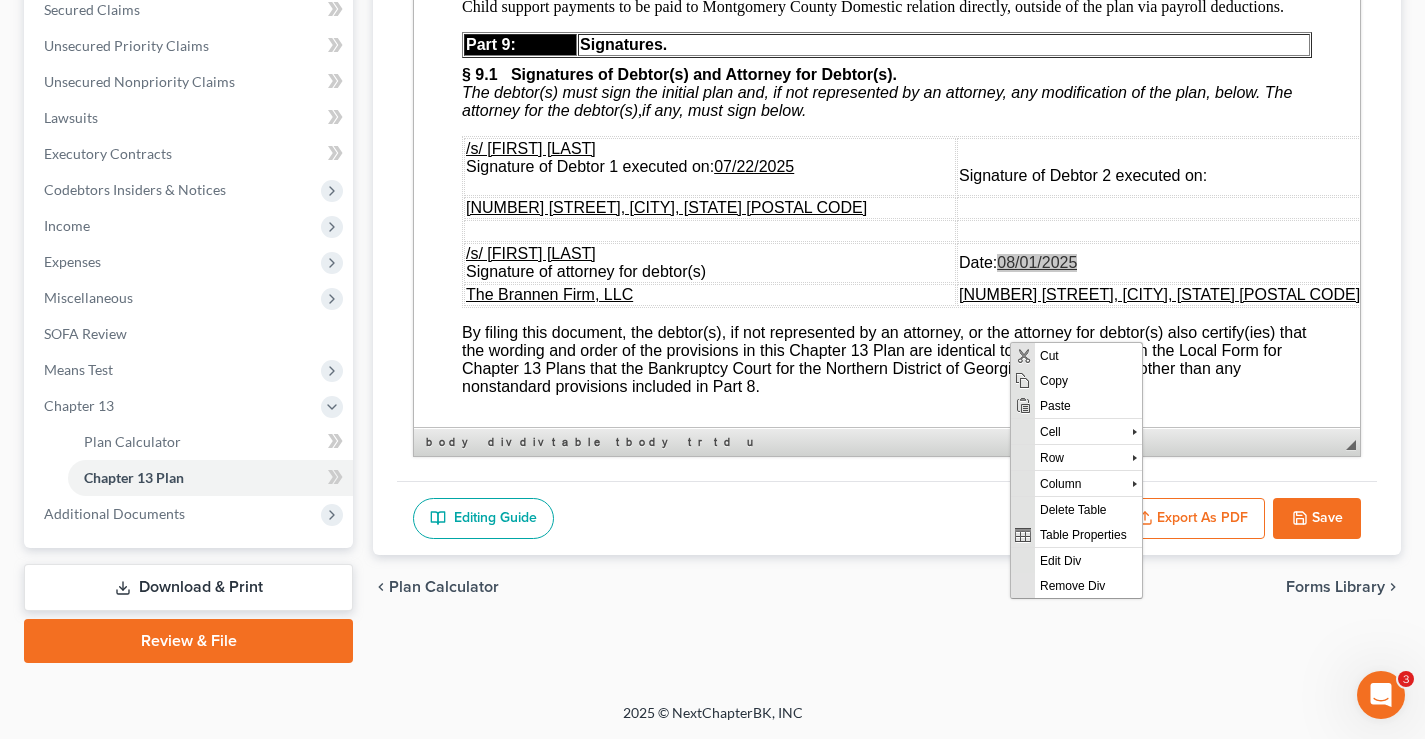 scroll, scrollTop: 0, scrollLeft: 0, axis: both 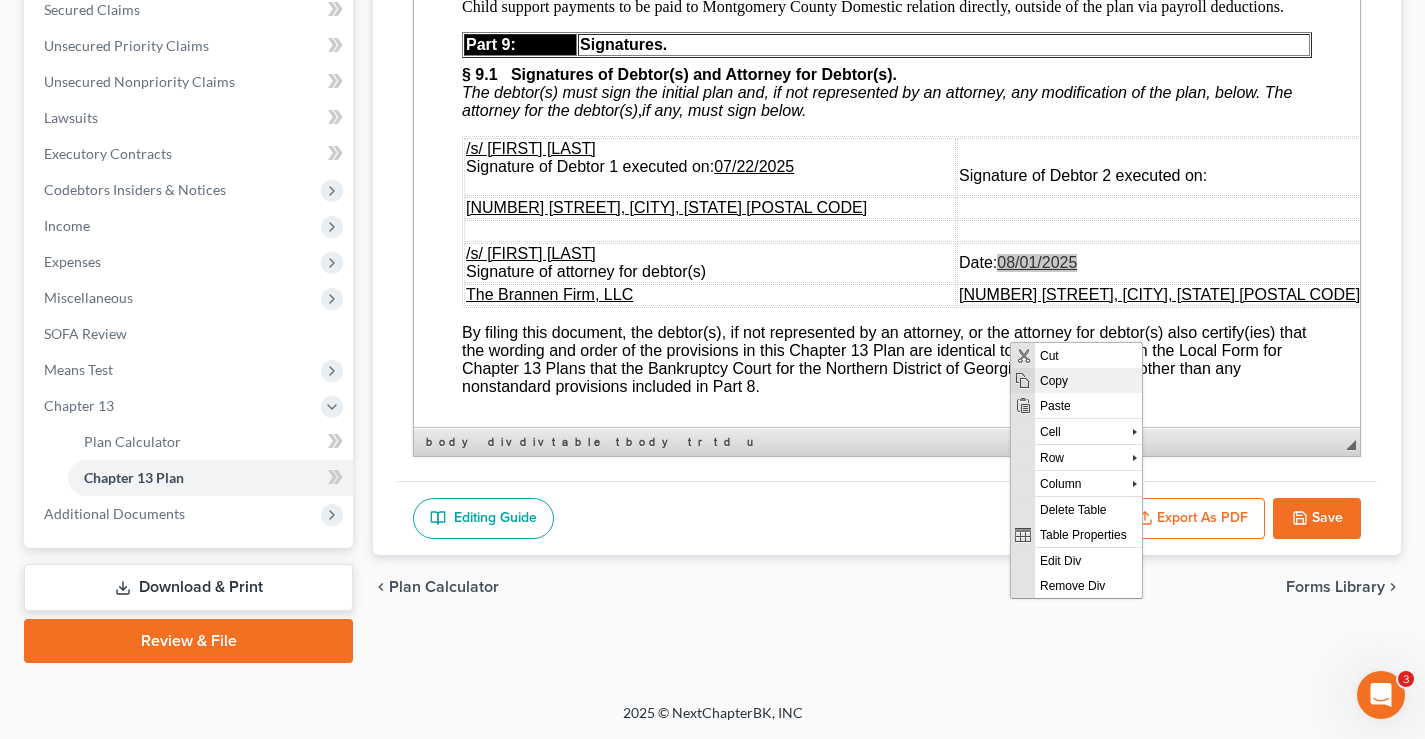 click on "Copy" at bounding box center (1088, 379) 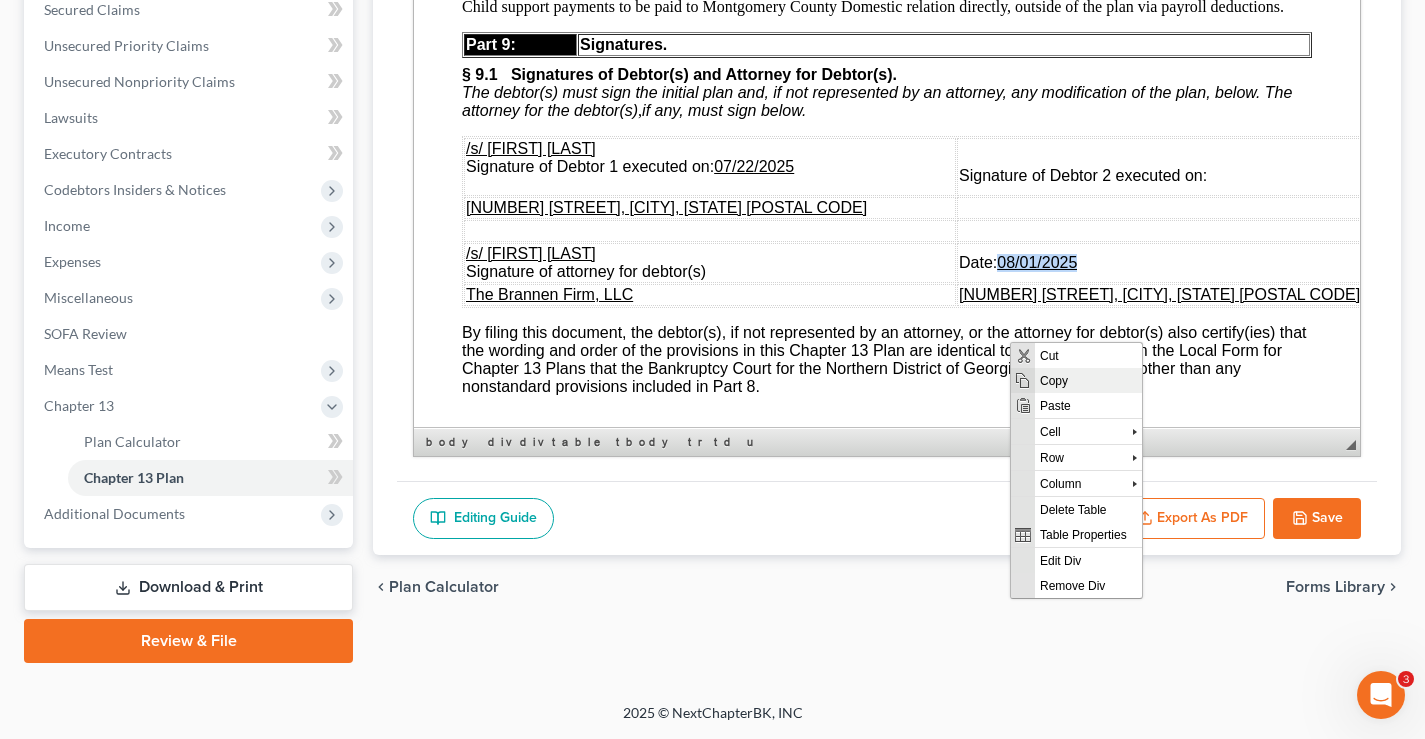 copy on "08/01/2025" 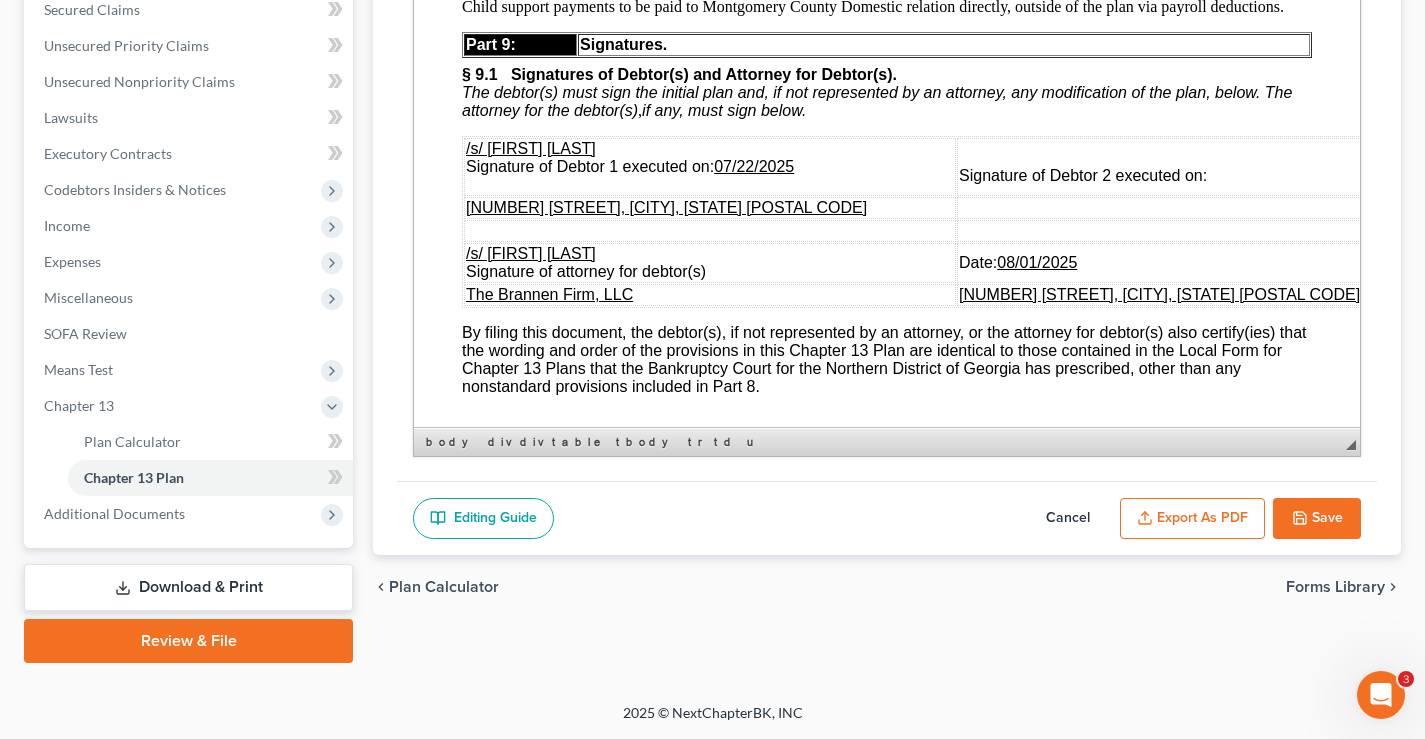 click on "/s/ Joseph Roy McArthor II Signature of Debtor 1 executed on:  07/22/2025" at bounding box center [710, 167] 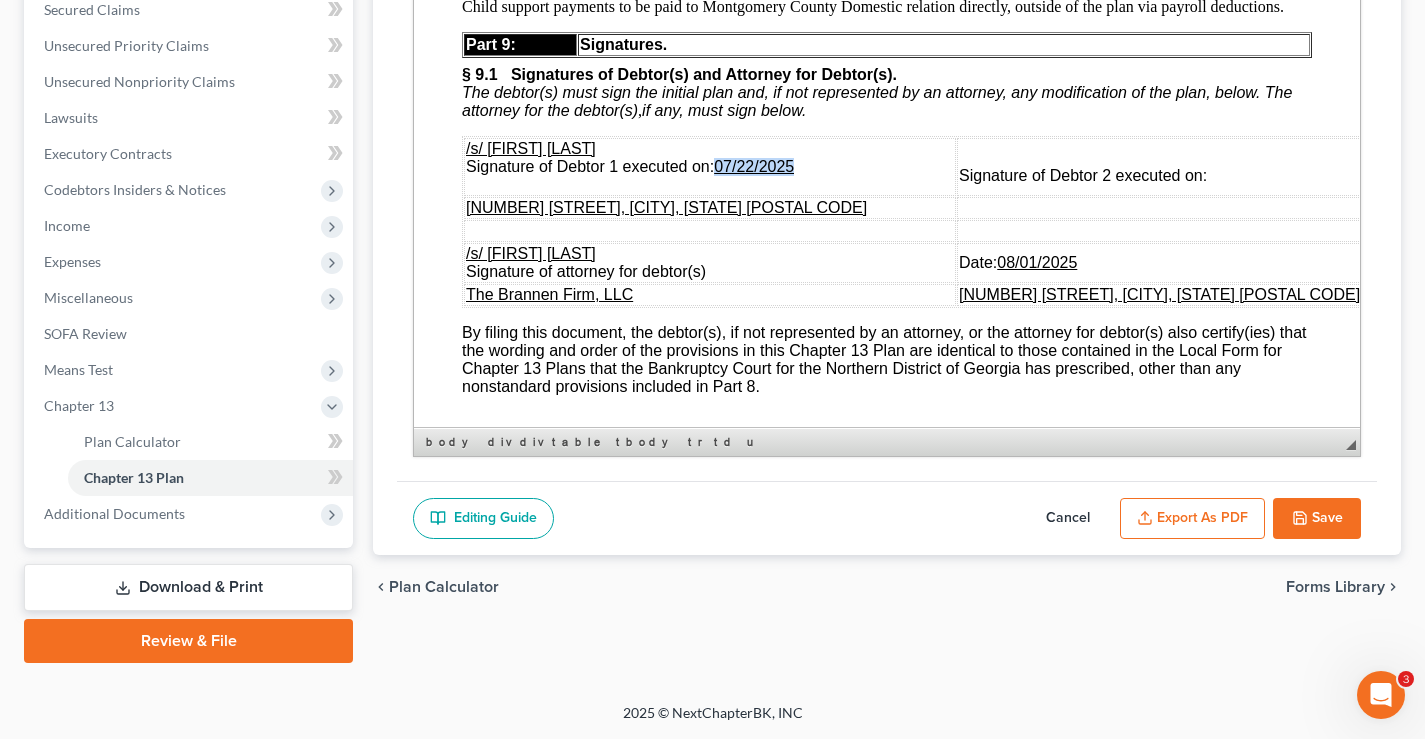 drag, startPoint x: 810, startPoint y: 247, endPoint x: 721, endPoint y: 247, distance: 89 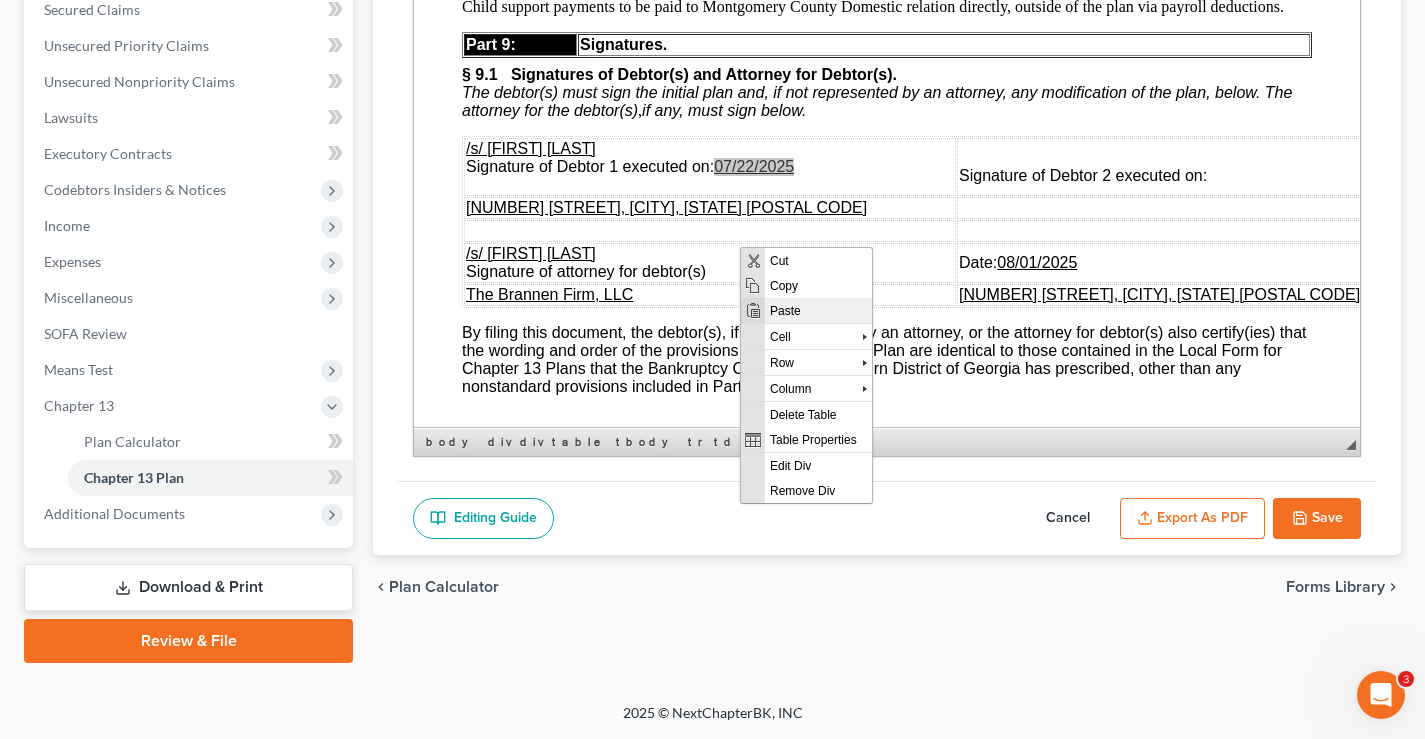 click on "Paste" at bounding box center (818, 309) 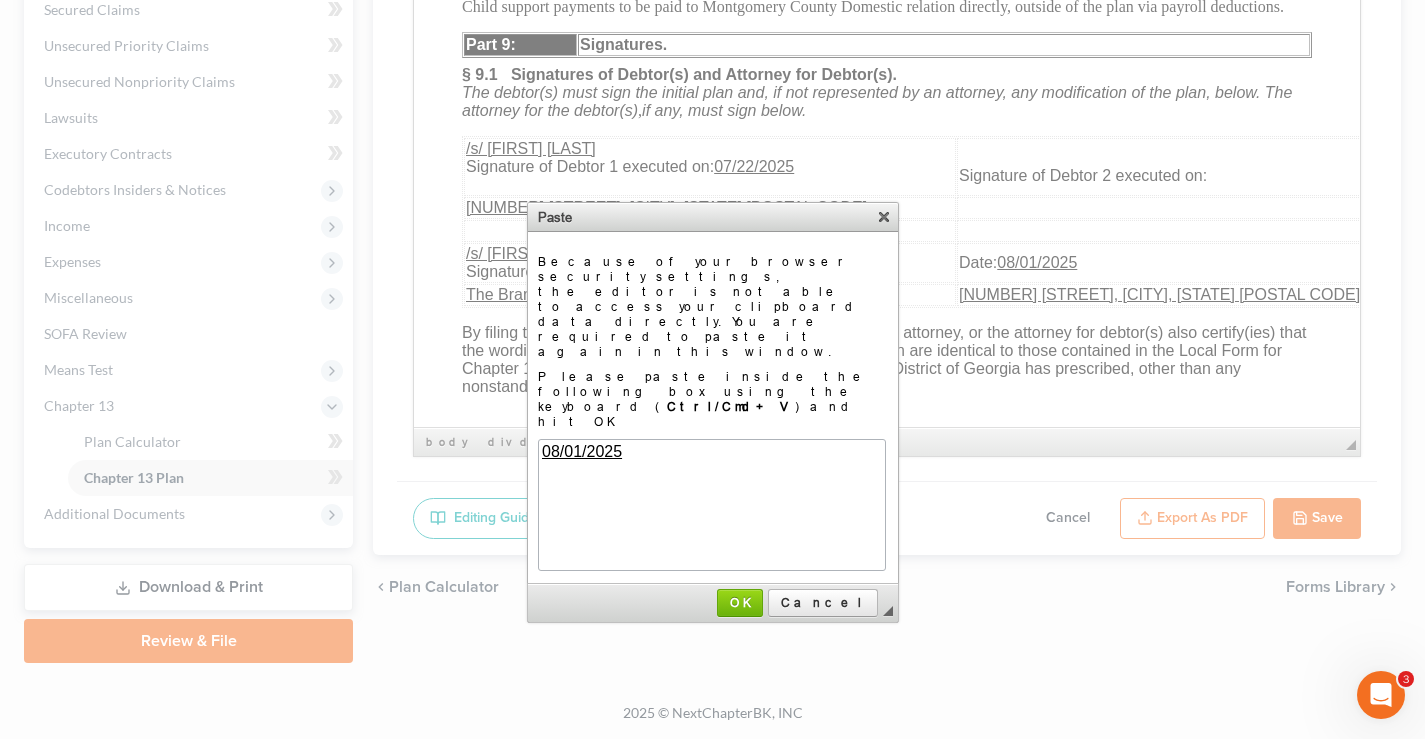 scroll, scrollTop: 0, scrollLeft: 0, axis: both 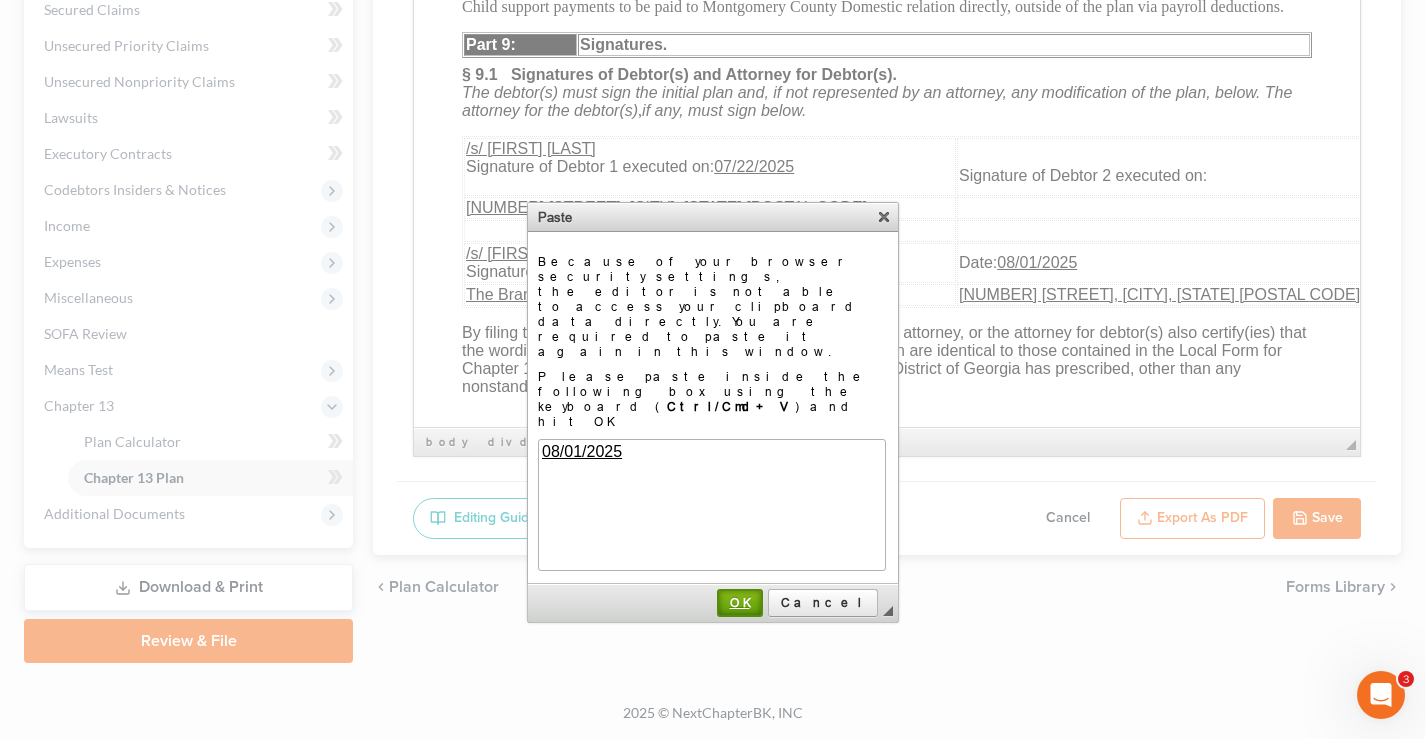 click on "OK" at bounding box center [740, 602] 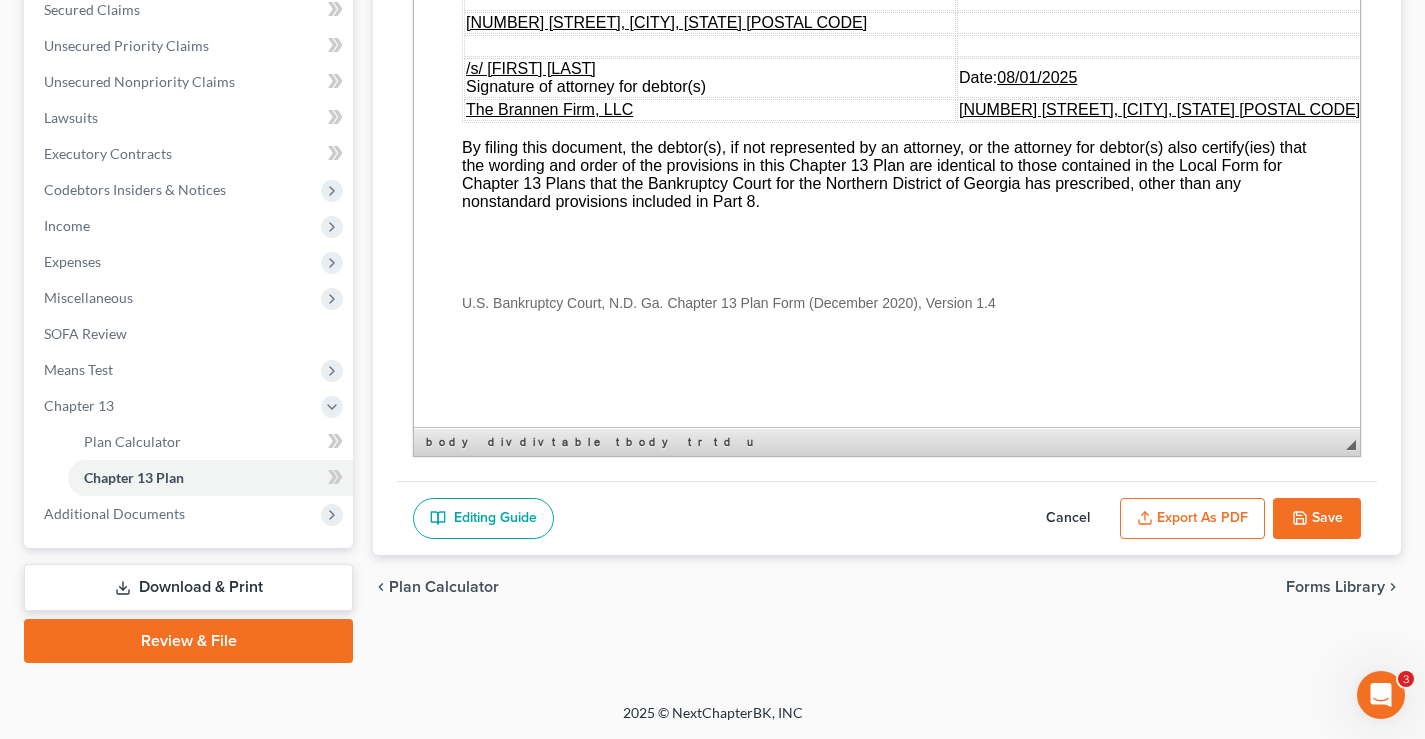 scroll, scrollTop: 7612, scrollLeft: 0, axis: vertical 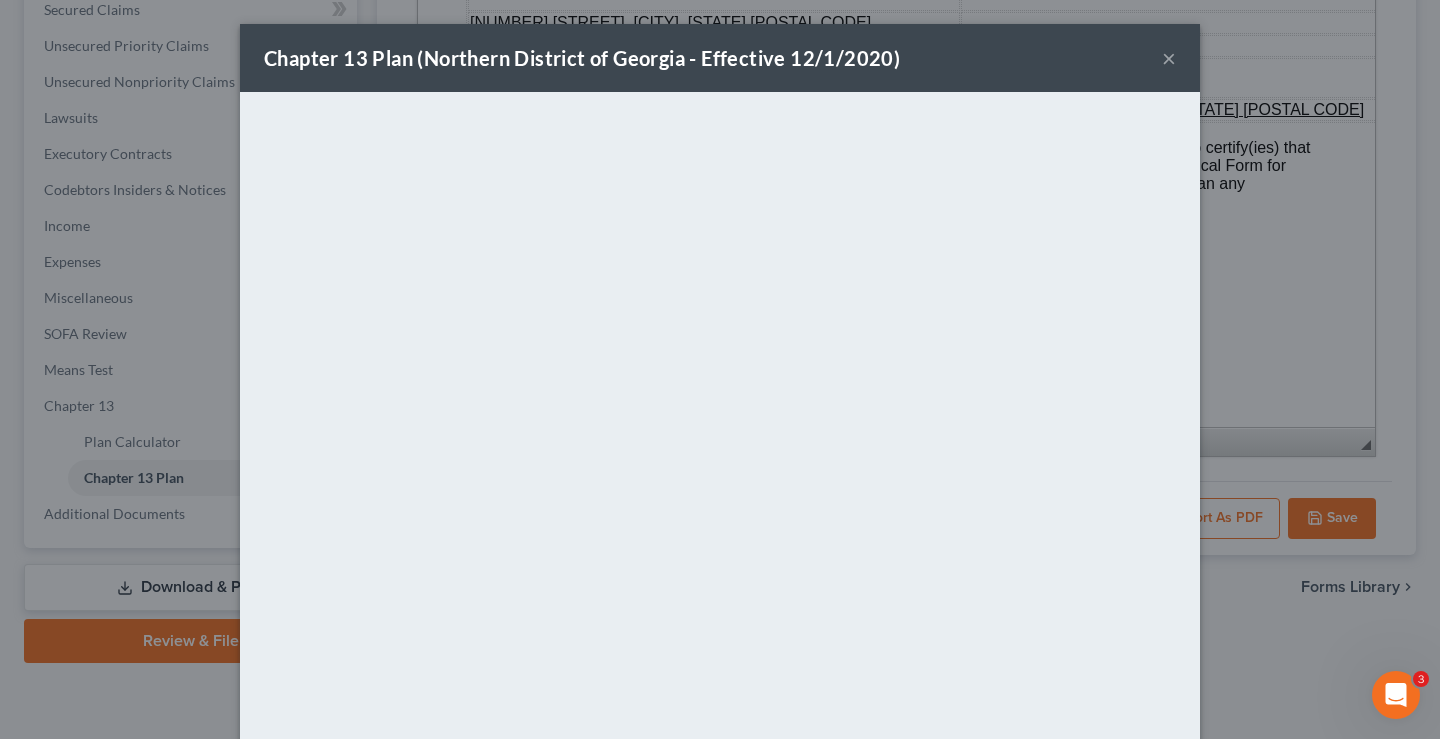 click on "×" at bounding box center [1169, 58] 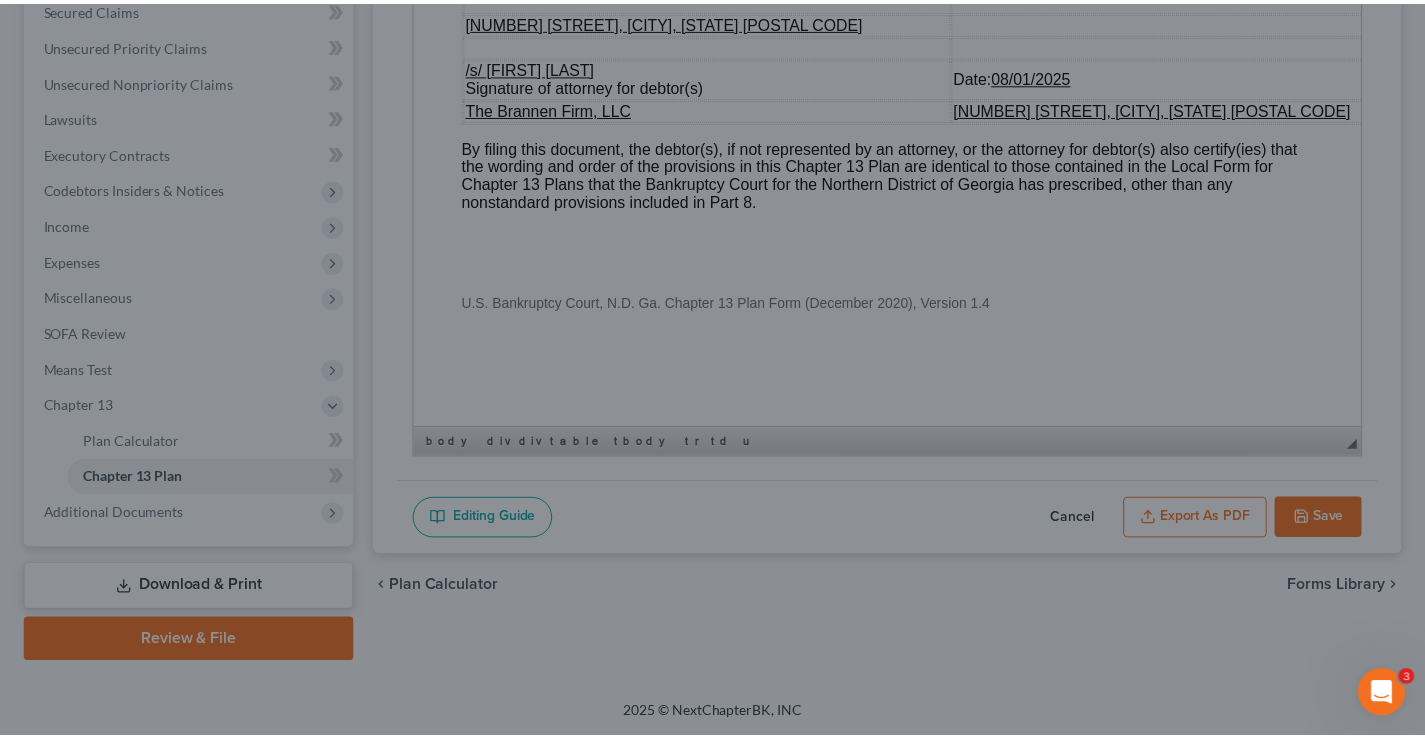 scroll, scrollTop: 7612, scrollLeft: 0, axis: vertical 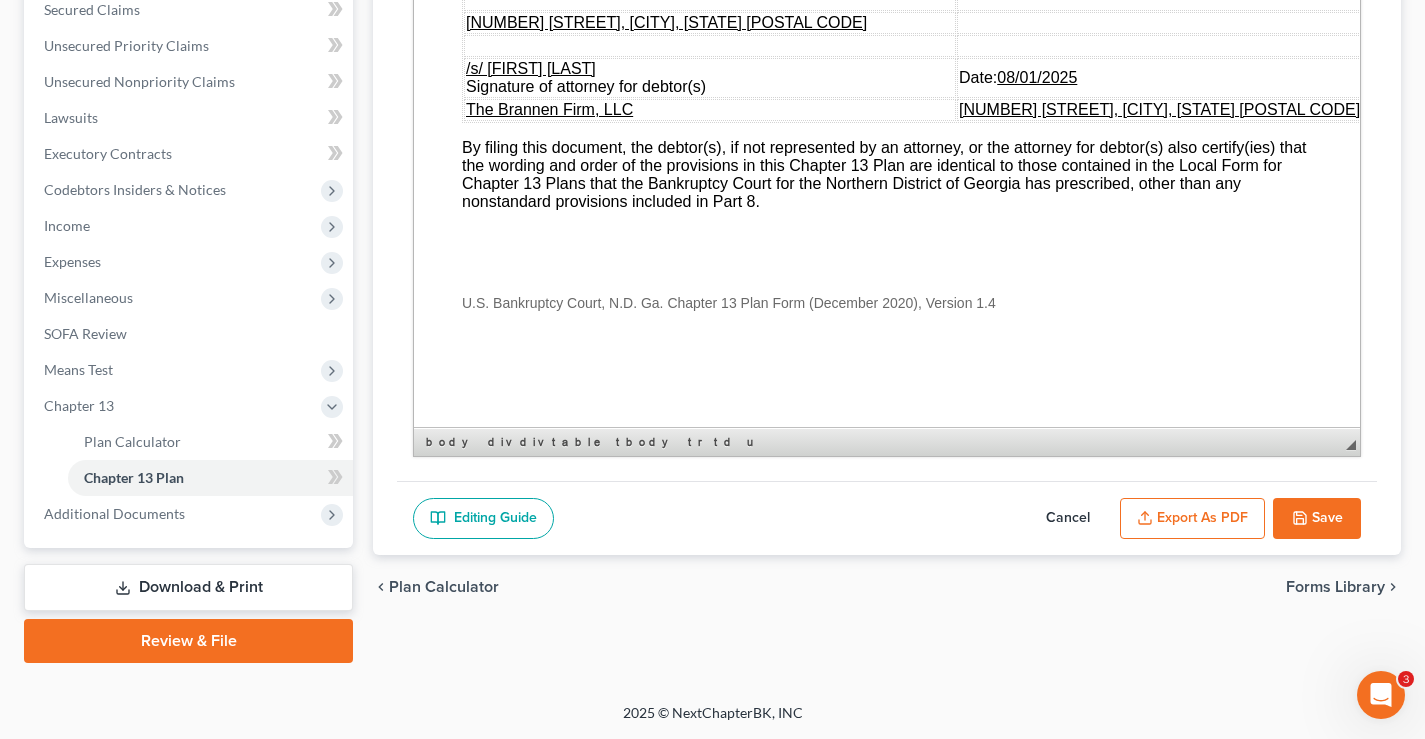 drag, startPoint x: 1335, startPoint y: 517, endPoint x: 1346, endPoint y: 523, distance: 12.529964 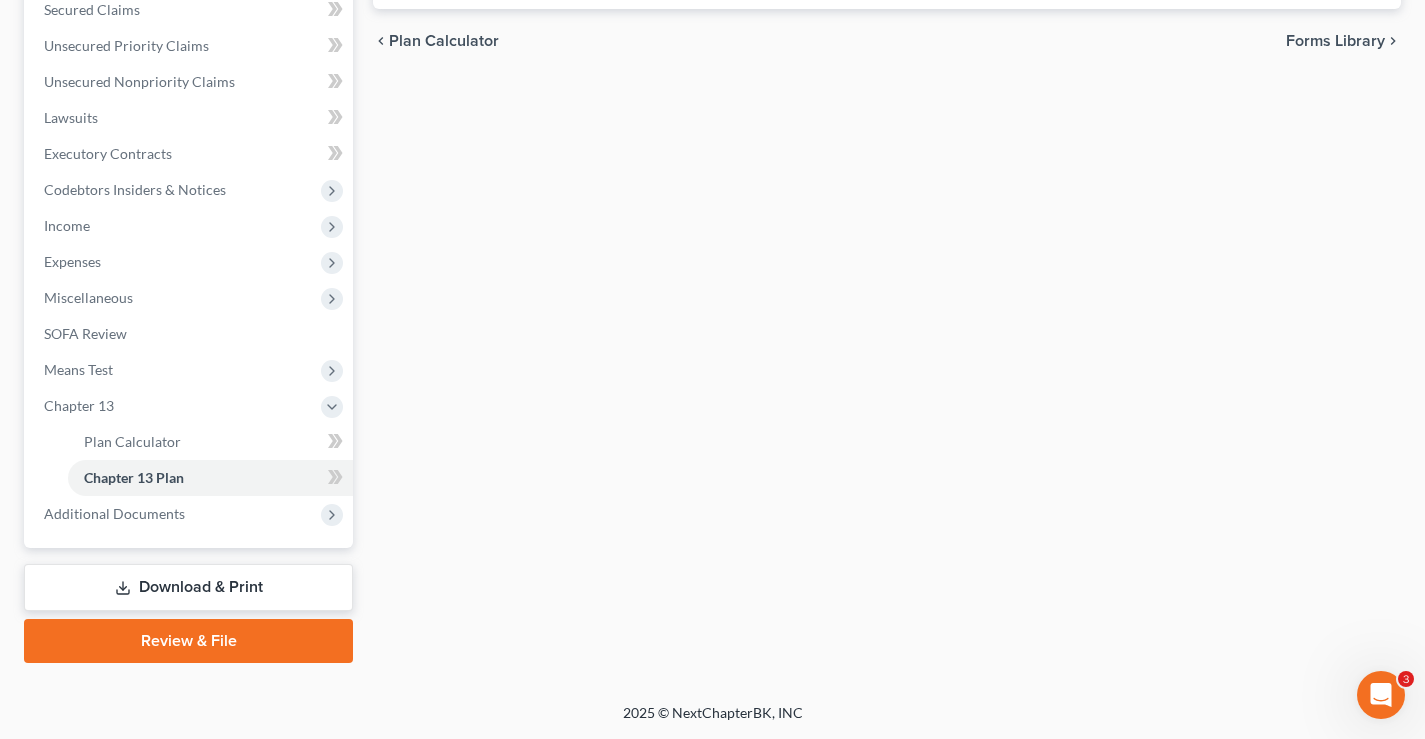 scroll, scrollTop: 50, scrollLeft: 0, axis: vertical 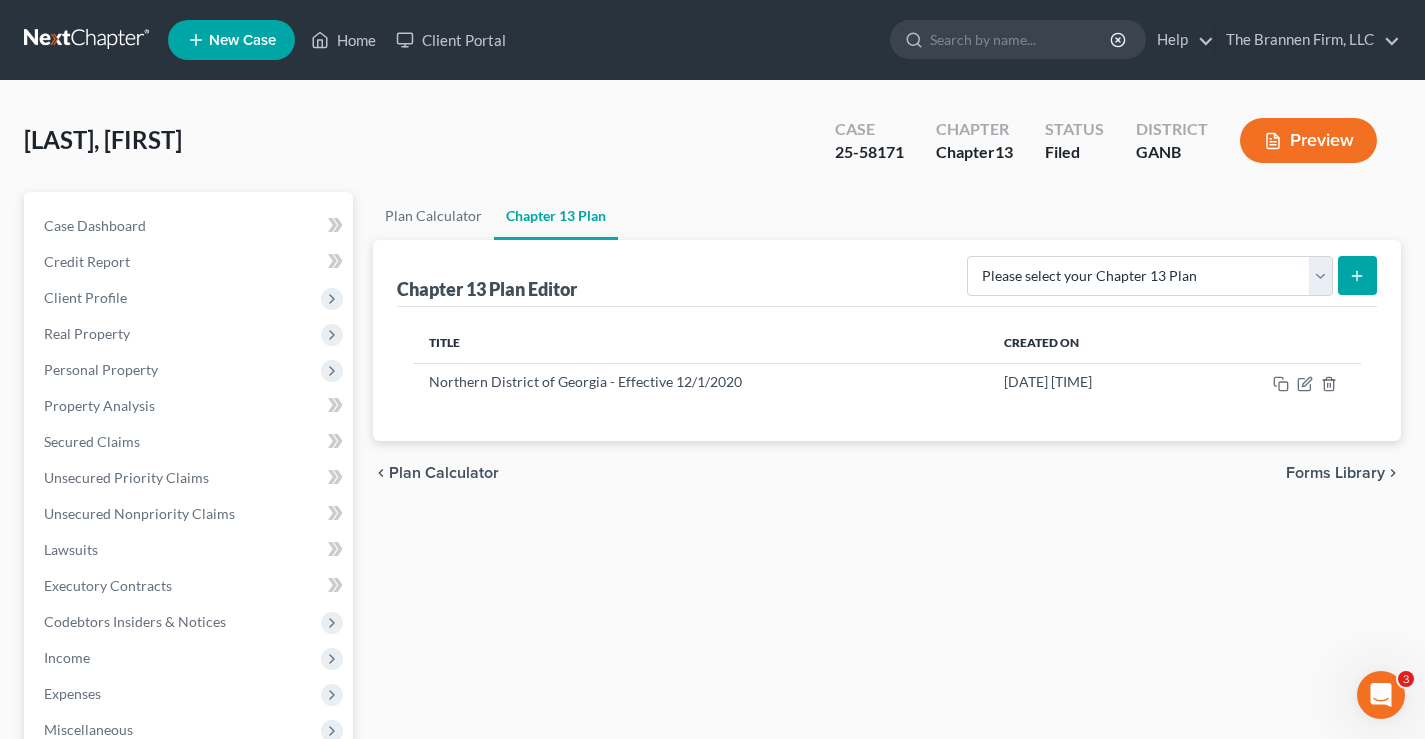 click at bounding box center (88, 40) 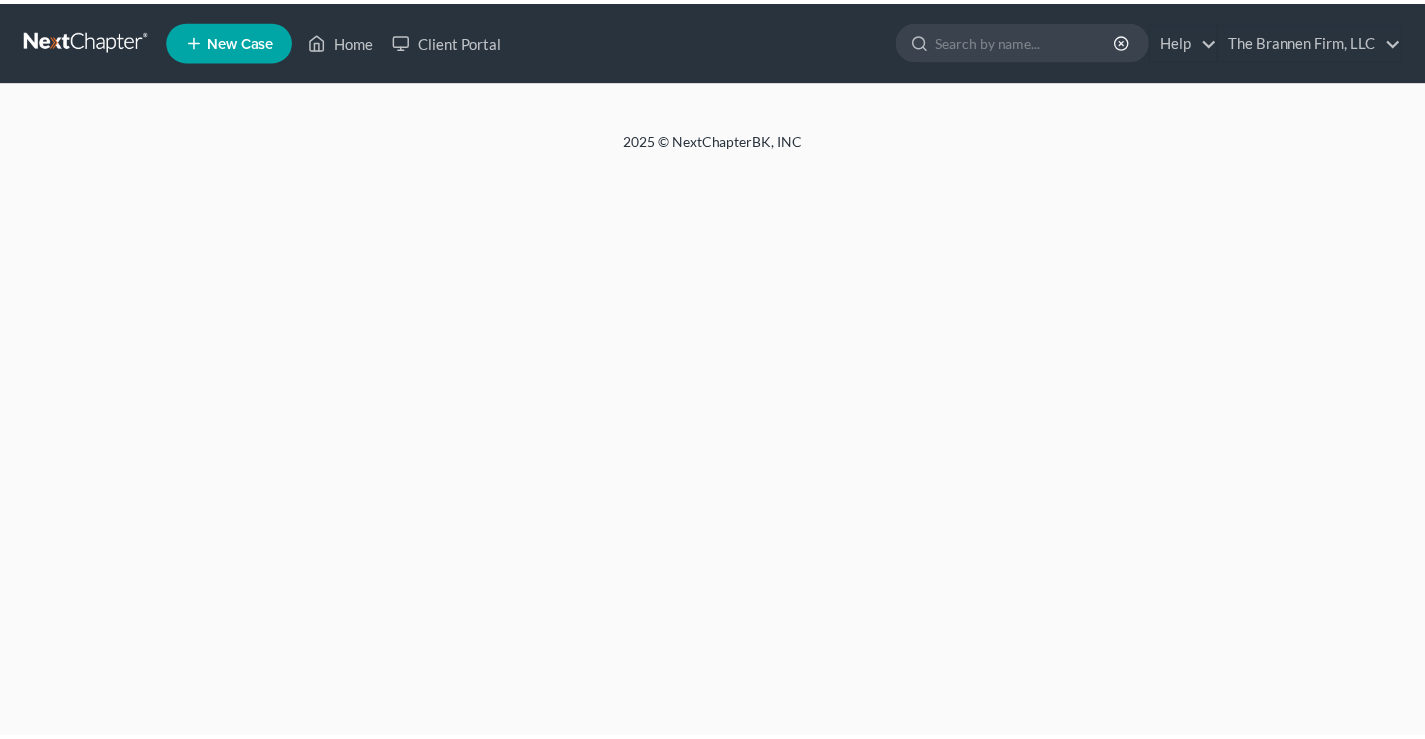 scroll, scrollTop: 0, scrollLeft: 0, axis: both 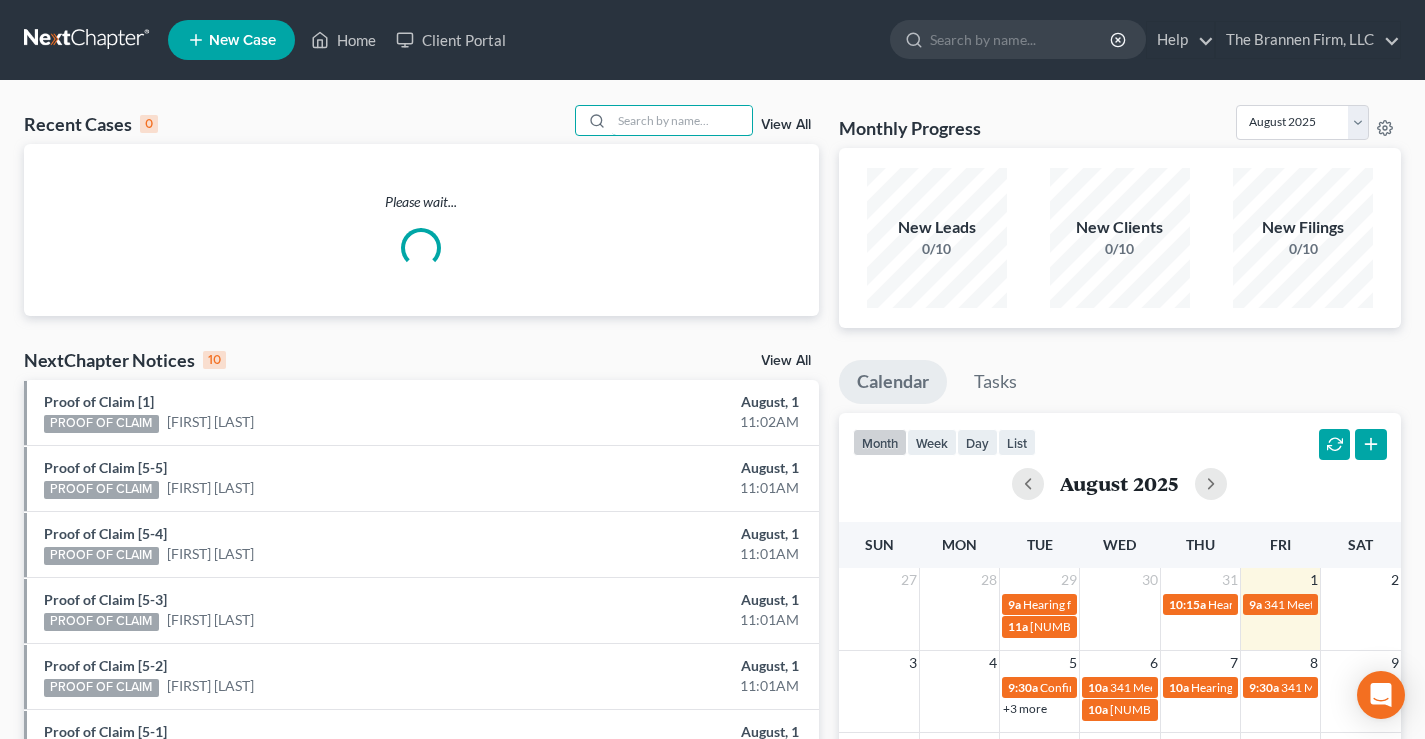 drag, startPoint x: 686, startPoint y: 120, endPoint x: 655, endPoint y: 86, distance: 46.010868 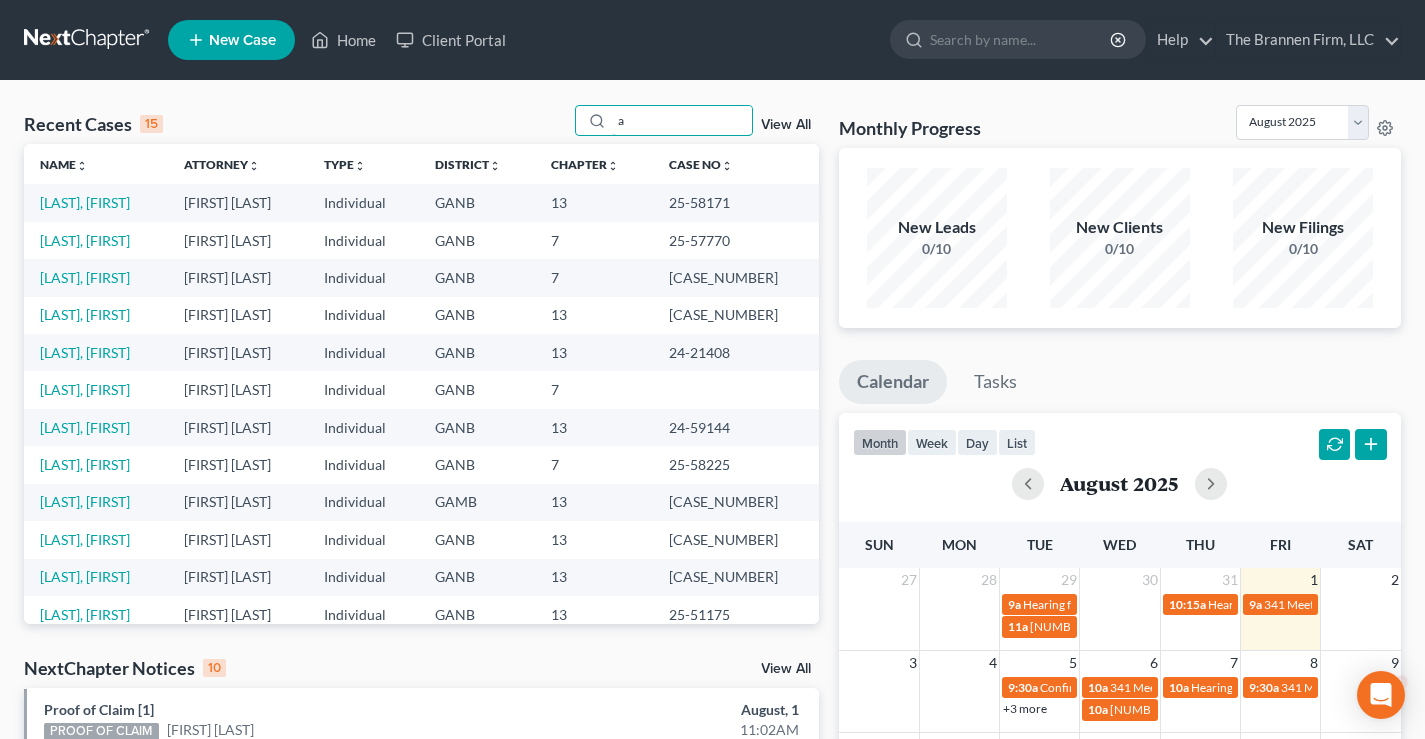 scroll, scrollTop: 0, scrollLeft: 0, axis: both 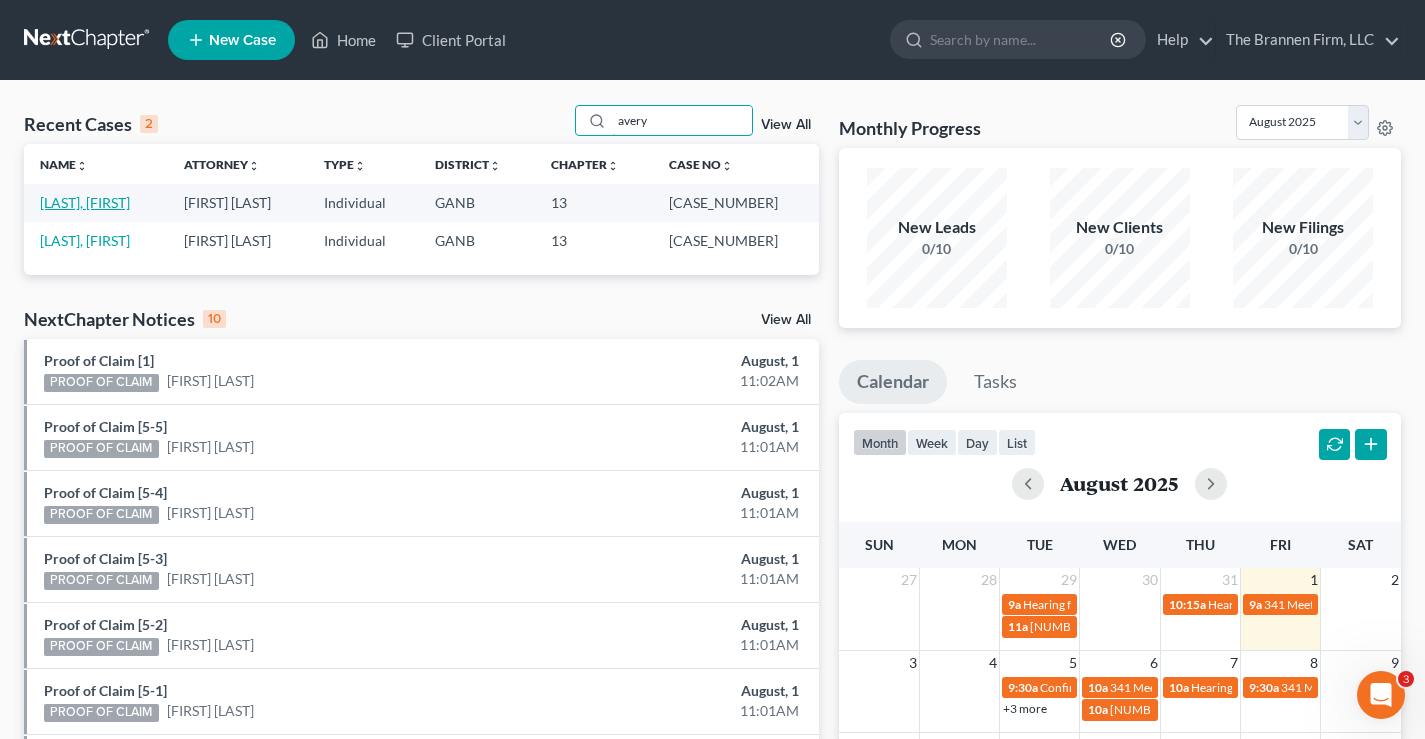 type on "avery" 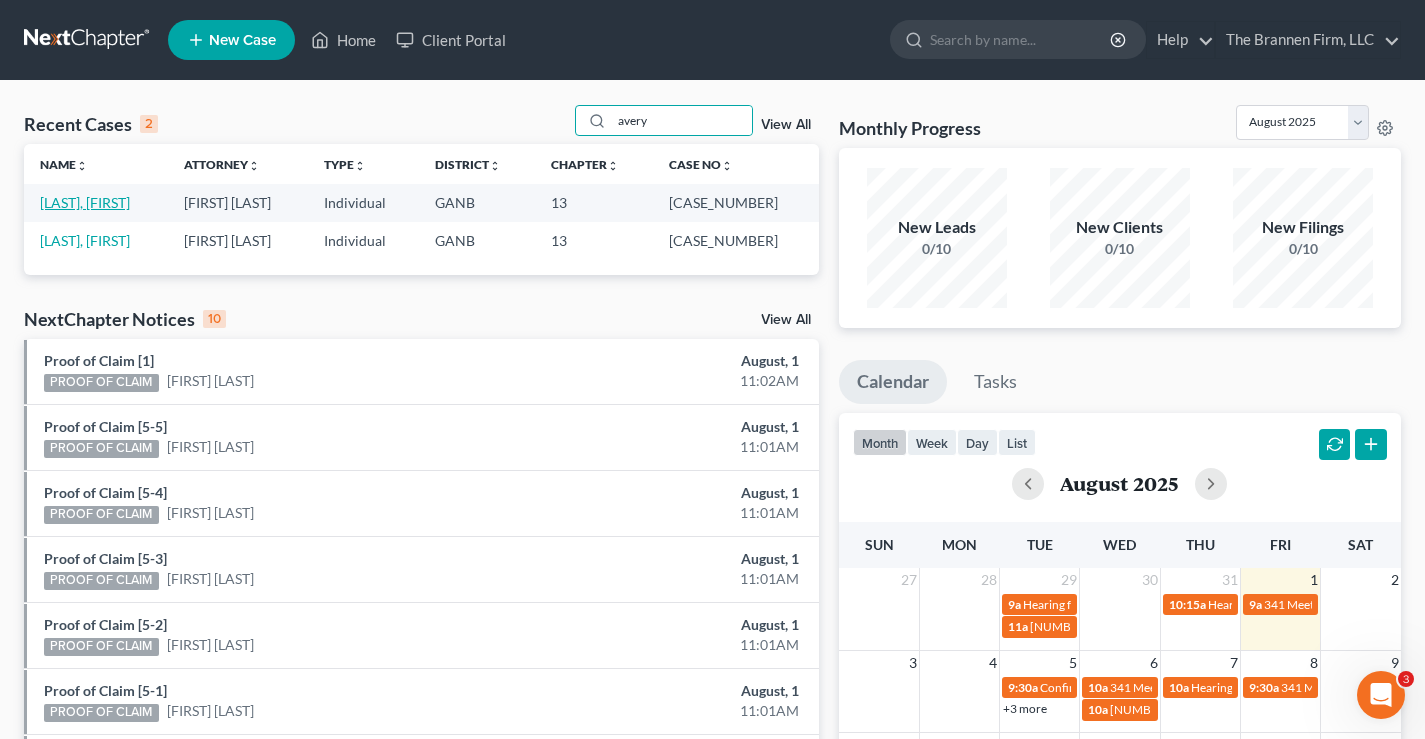 click on "[LAST], [FIRST]" at bounding box center (85, 202) 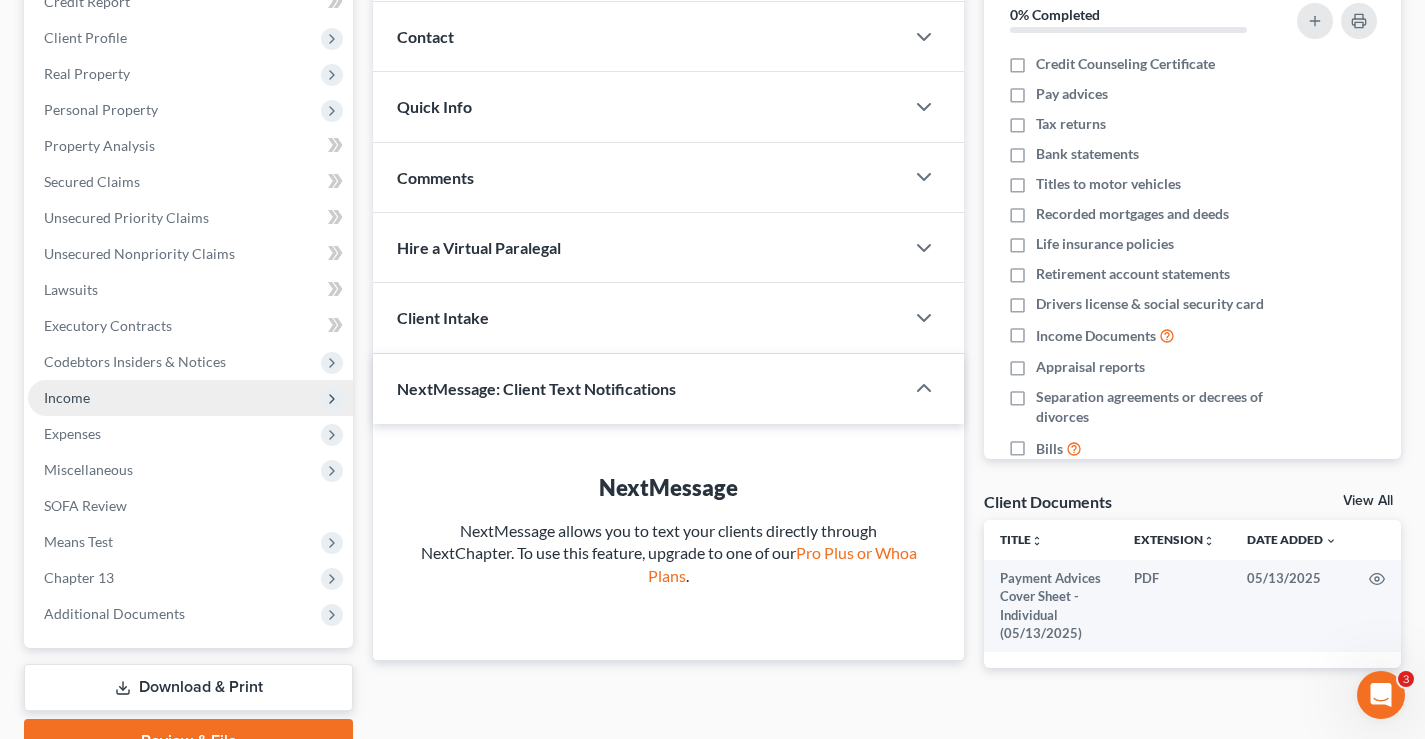 scroll, scrollTop: 360, scrollLeft: 0, axis: vertical 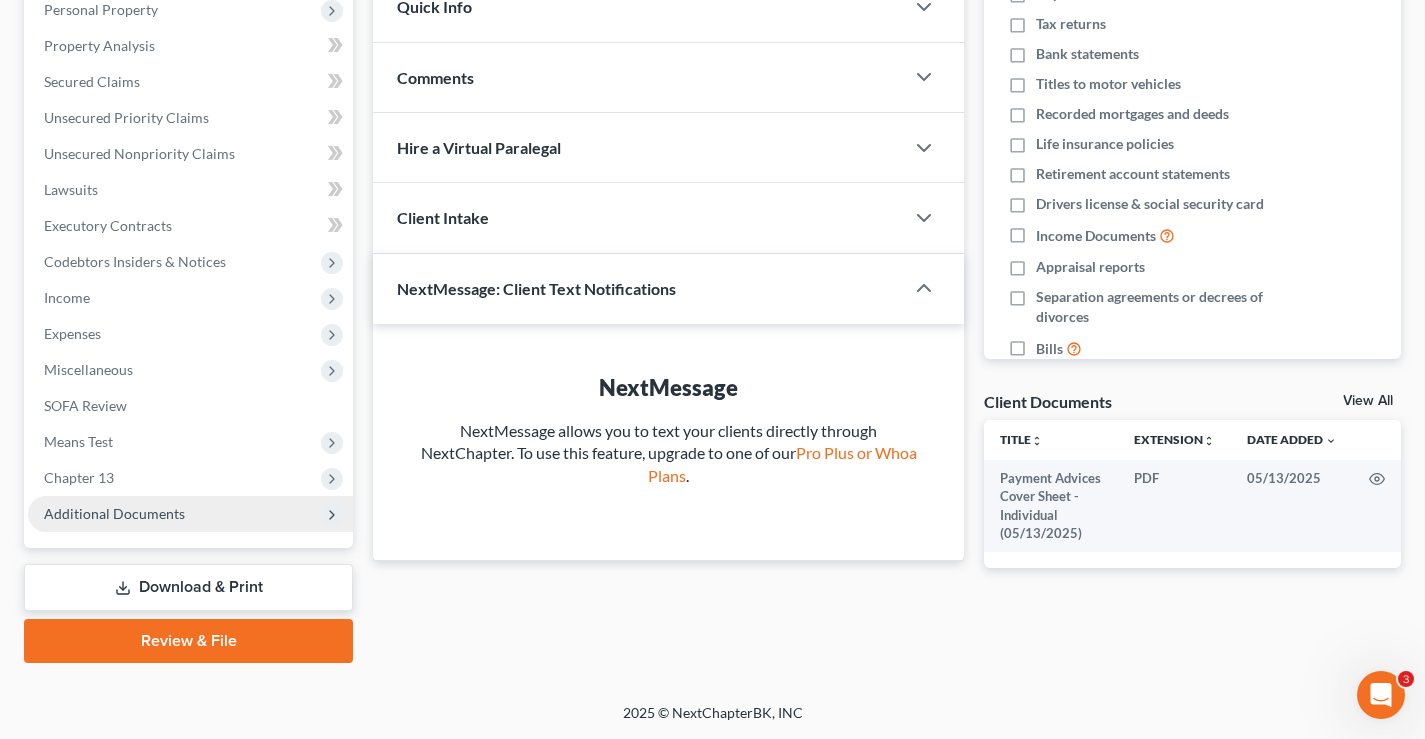 click on "Additional Documents" at bounding box center [190, 514] 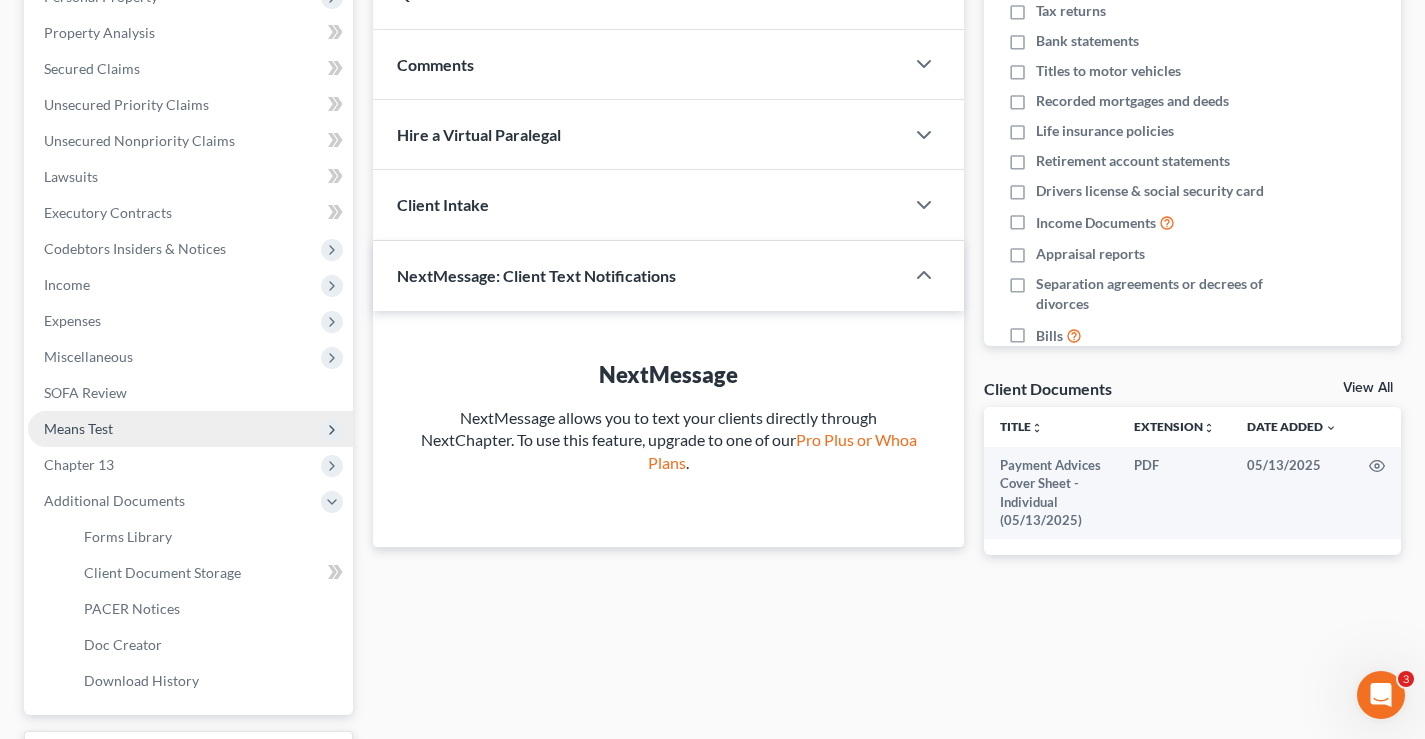 scroll, scrollTop: 540, scrollLeft: 0, axis: vertical 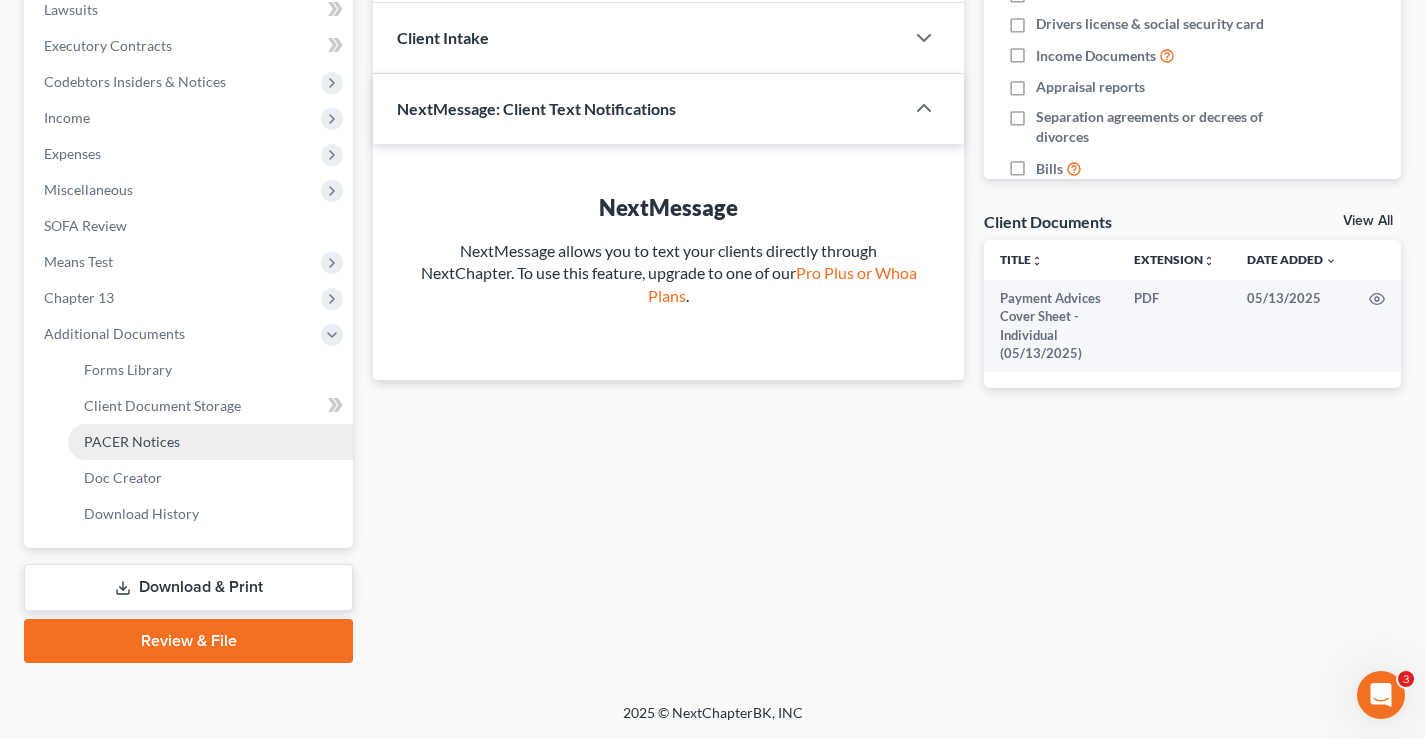 click on "PACER Notices" at bounding box center (132, 441) 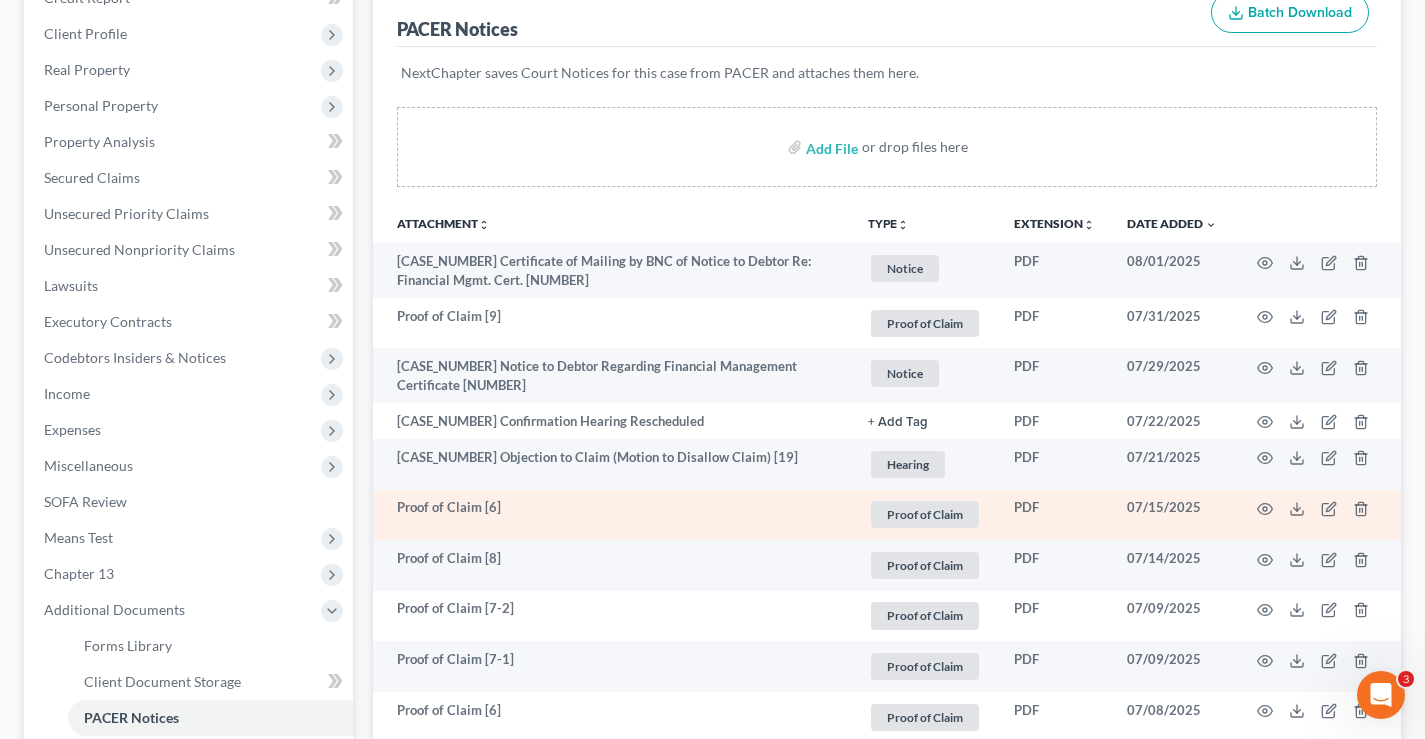 scroll, scrollTop: 300, scrollLeft: 0, axis: vertical 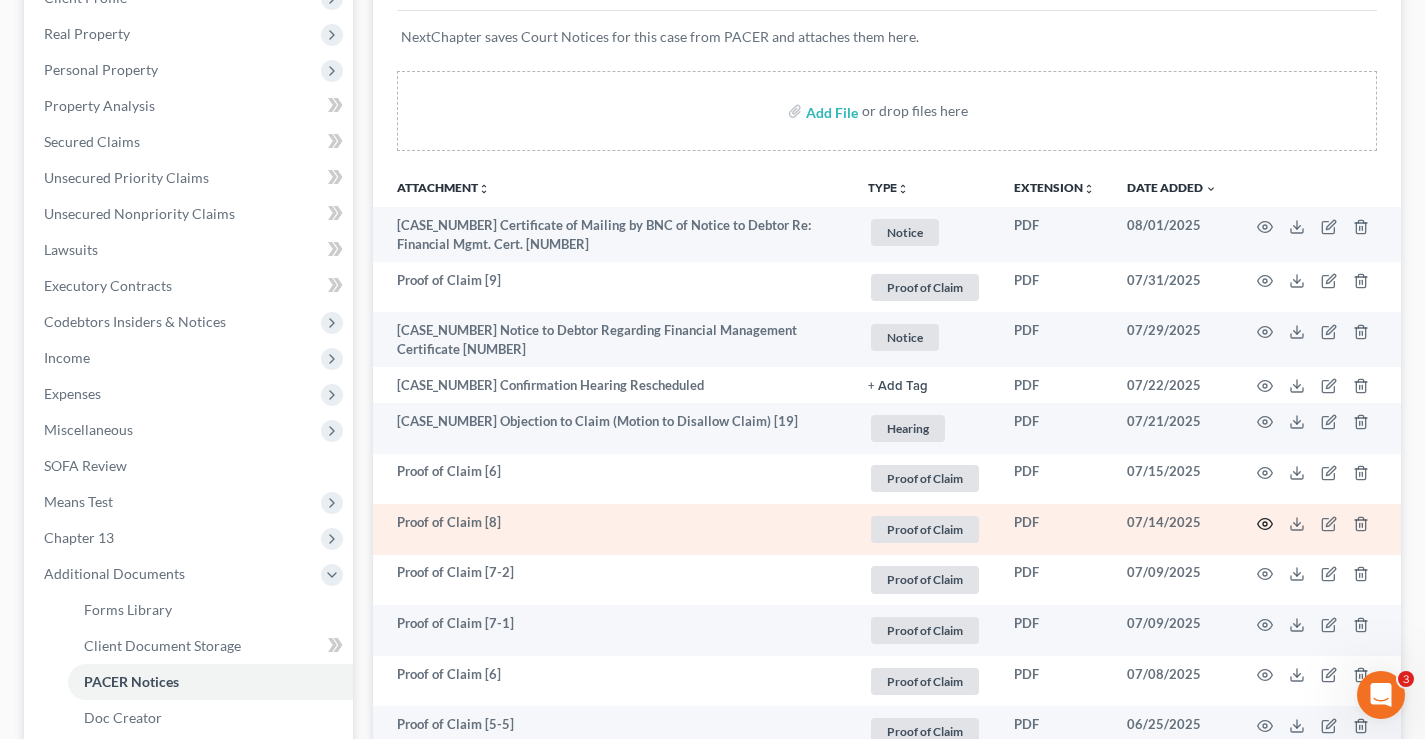 click 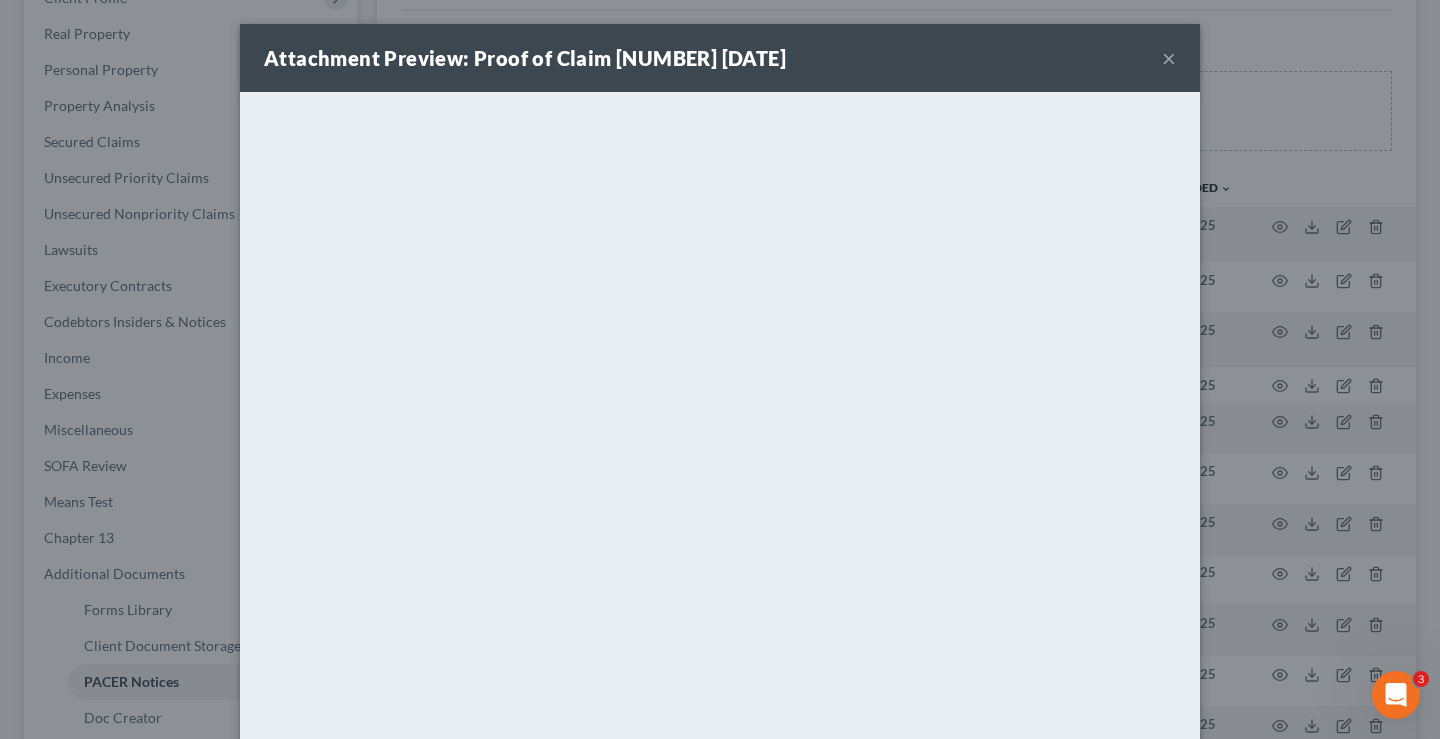 click on "Attachment Preview: Proof of Claim [8] 07/14/2025 ×" at bounding box center [720, 58] 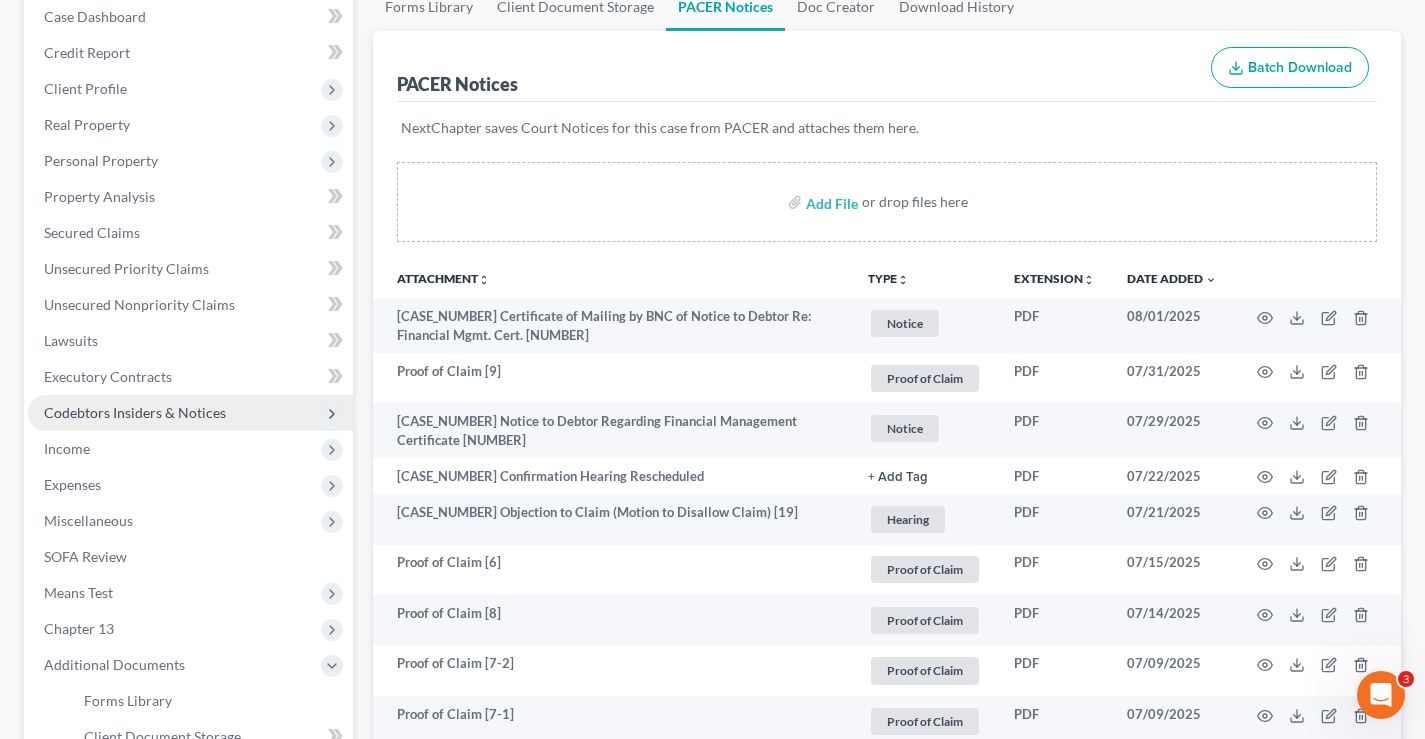 scroll, scrollTop: 500, scrollLeft: 0, axis: vertical 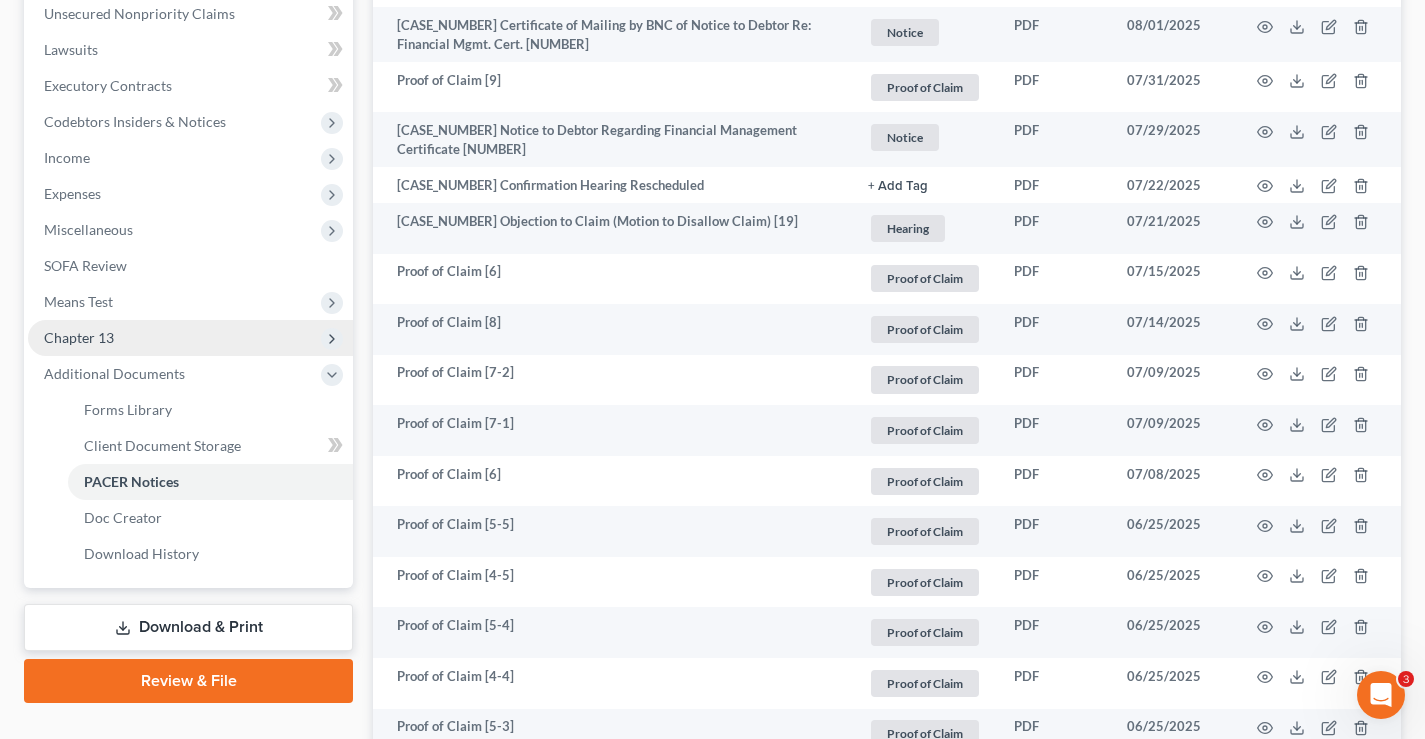 click on "Chapter 13" at bounding box center (79, 337) 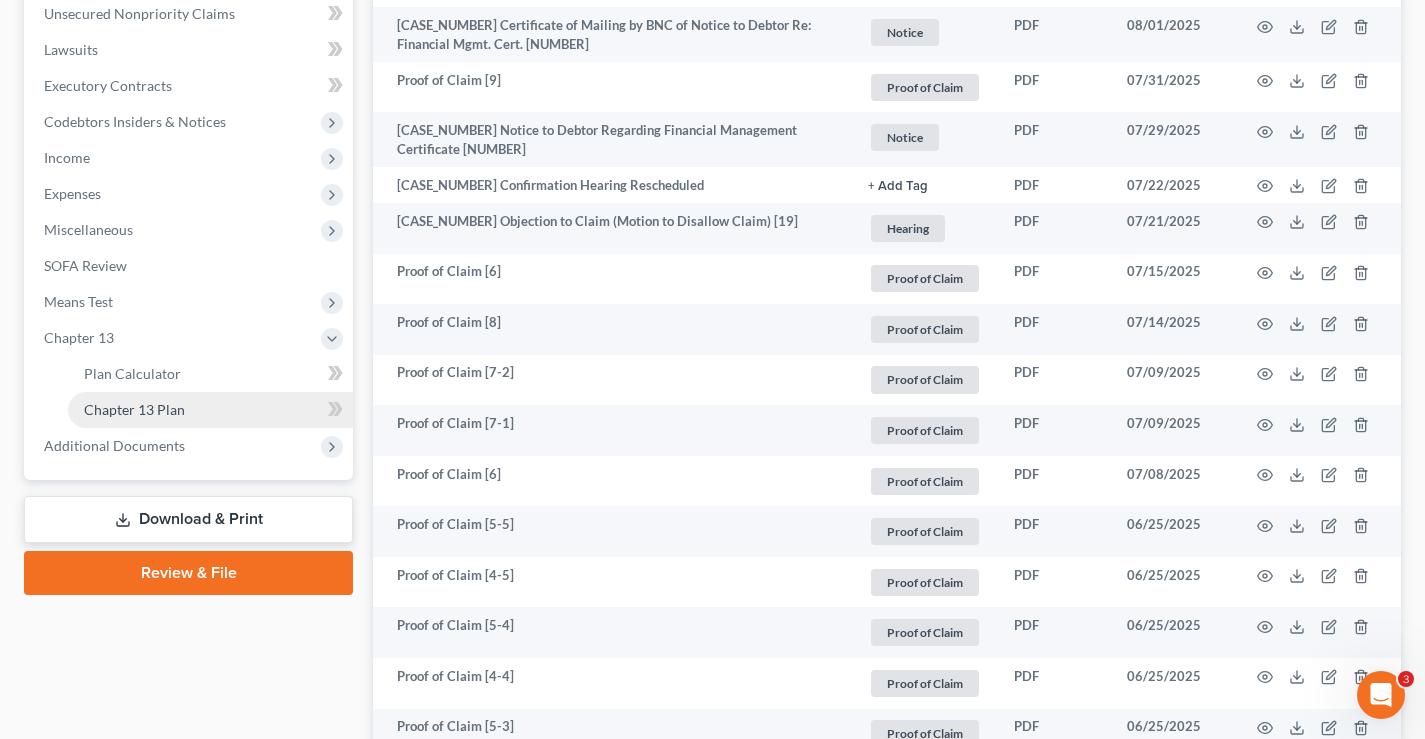 click on "Chapter 13 Plan" at bounding box center (134, 409) 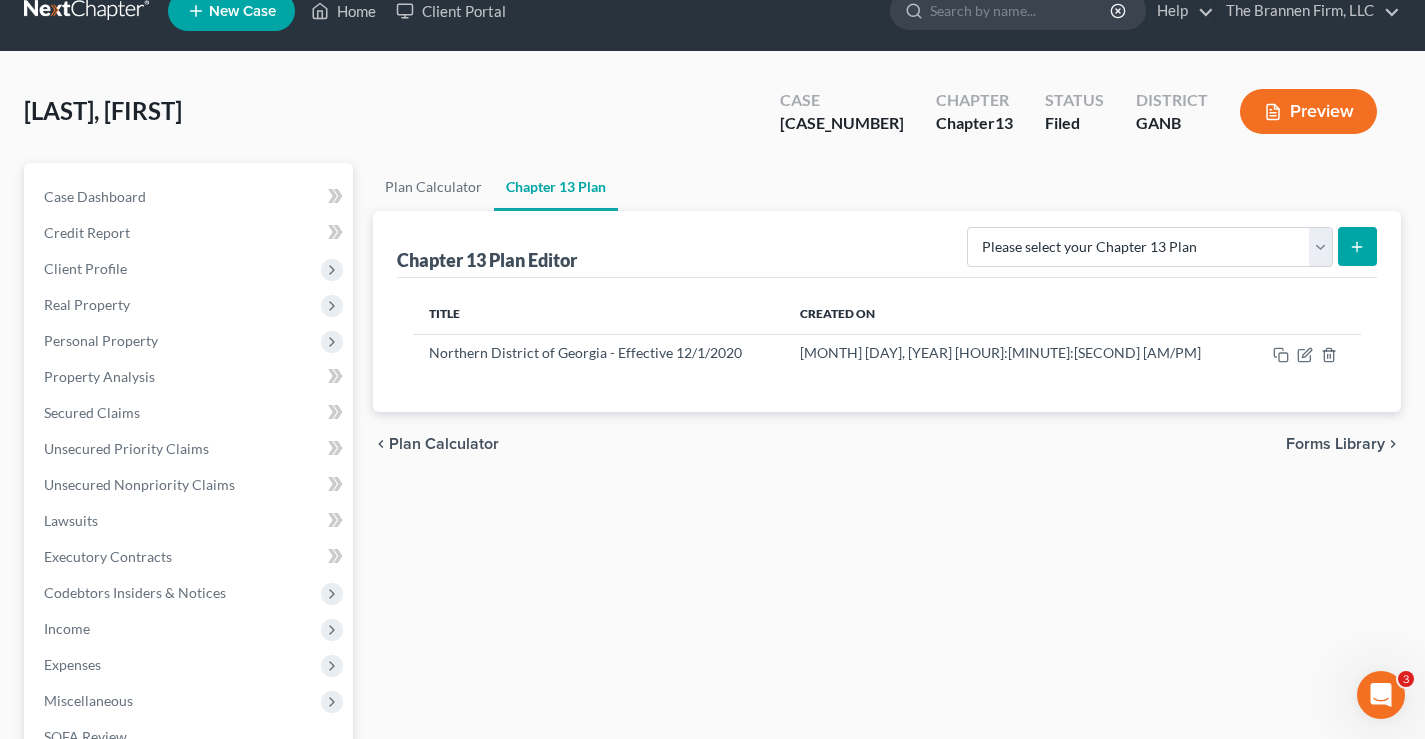 scroll, scrollTop: 0, scrollLeft: 0, axis: both 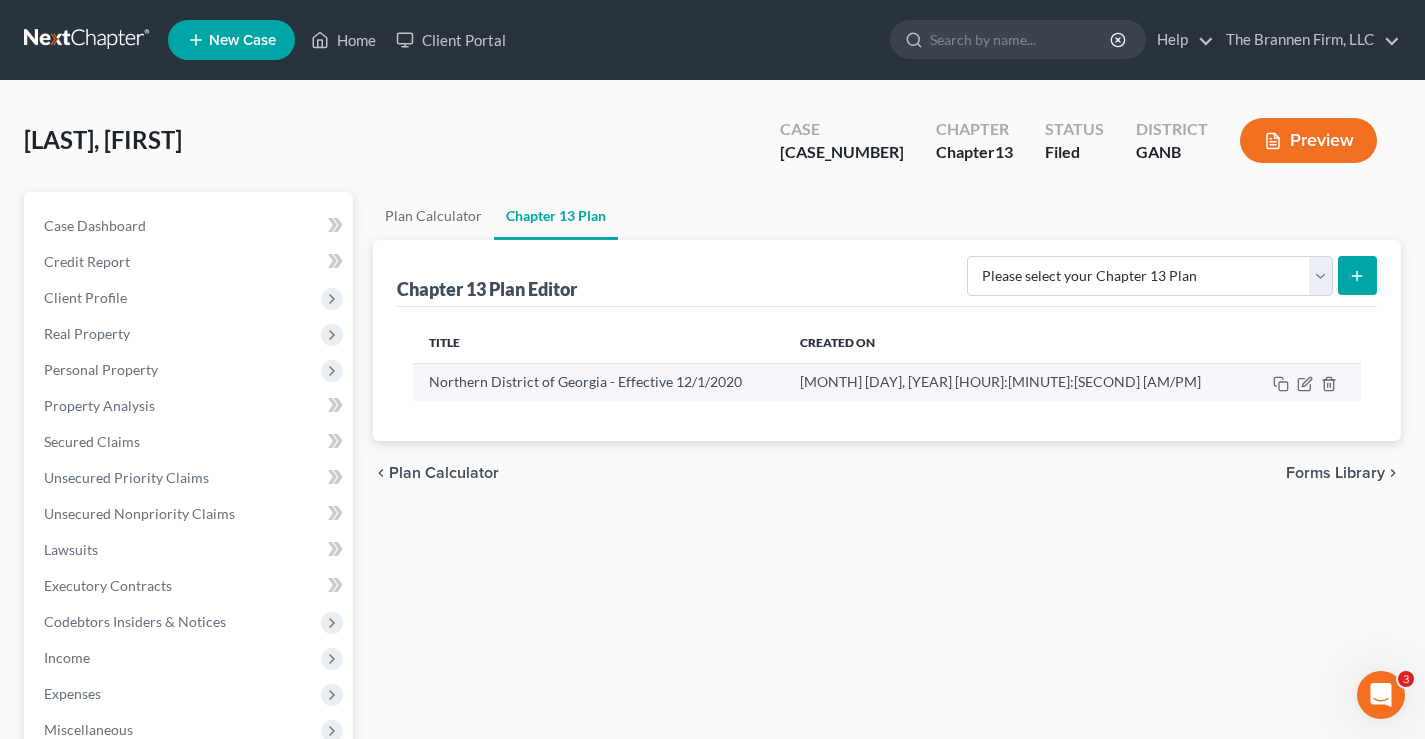 click at bounding box center [1305, 382] 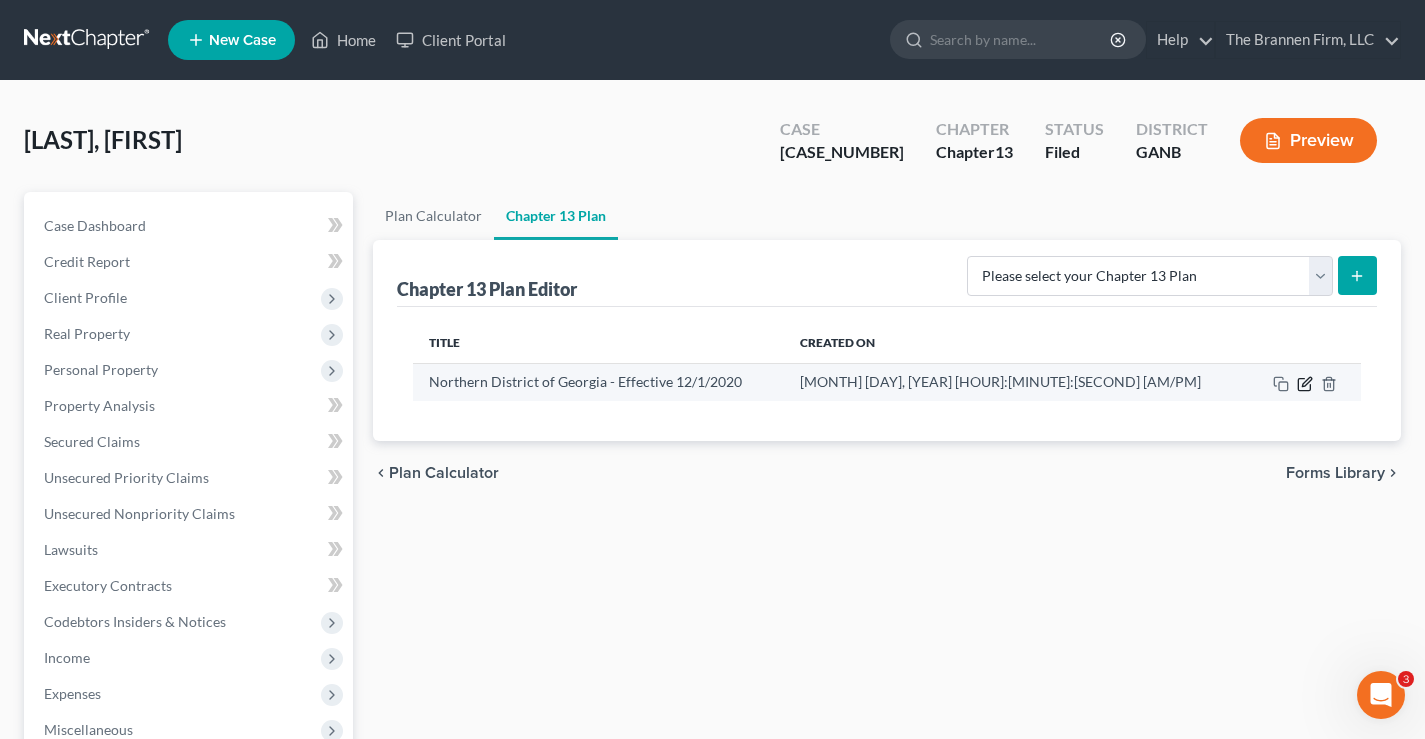 click 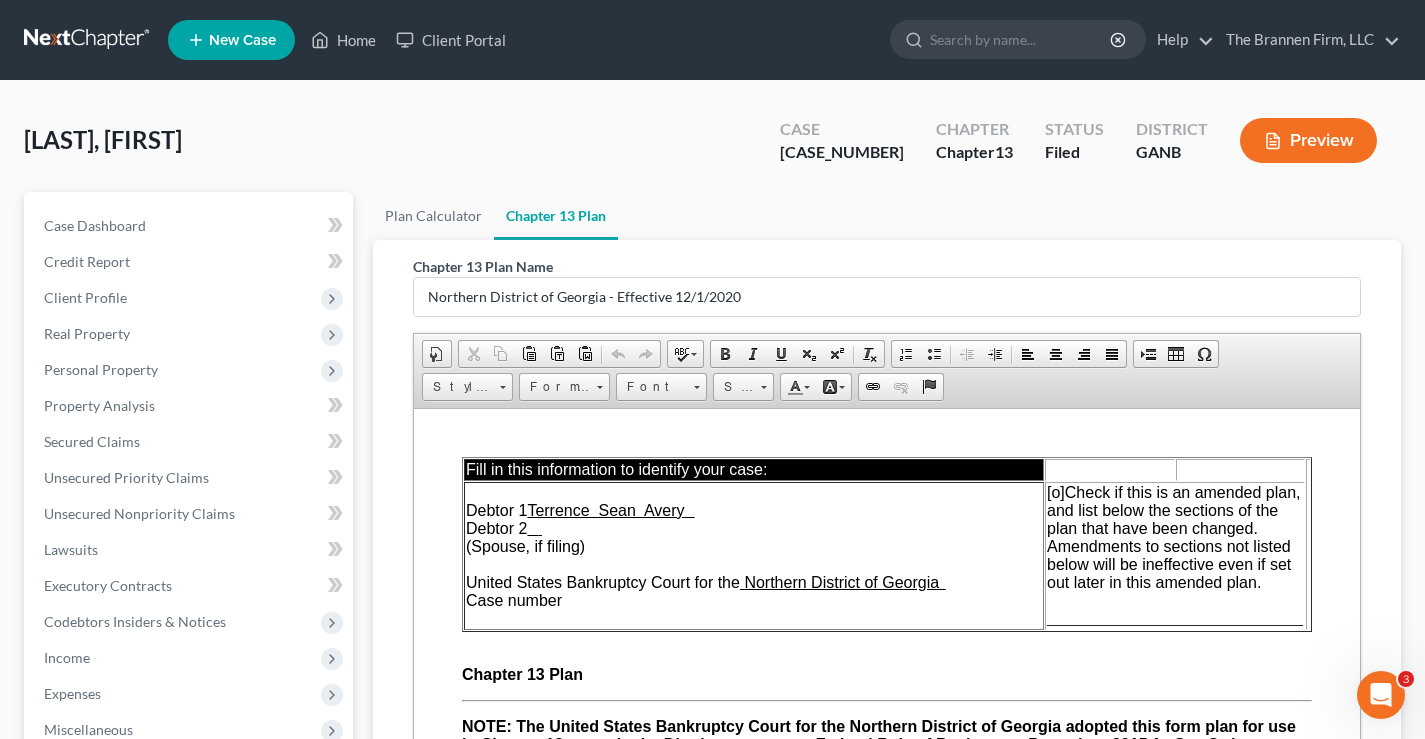 scroll, scrollTop: 0, scrollLeft: 0, axis: both 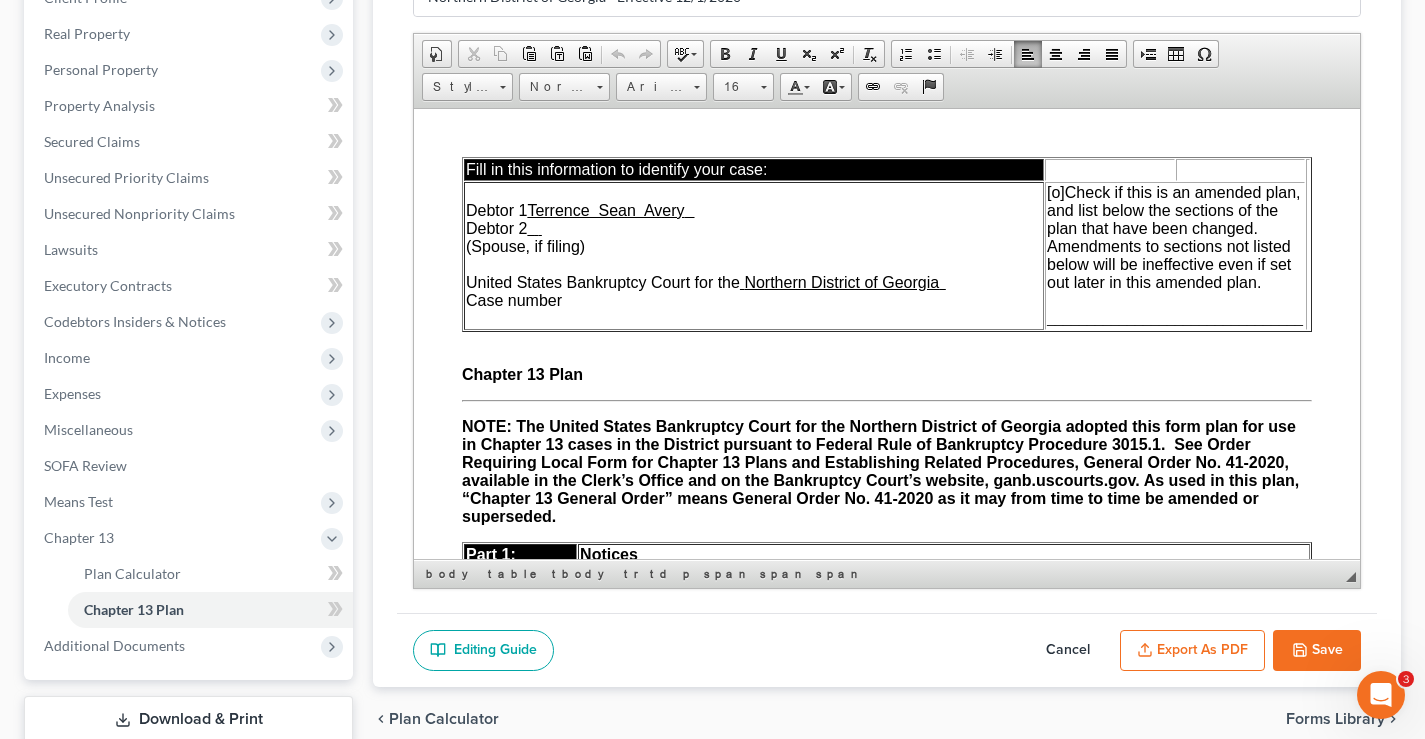 click on "Debtor 1       Terrence  Sean  Avery     Debtor 2            (Spouse, if filing) United States Bankruptcy Court for the    Northern District of Georgia    Case number" at bounding box center (754, 255) 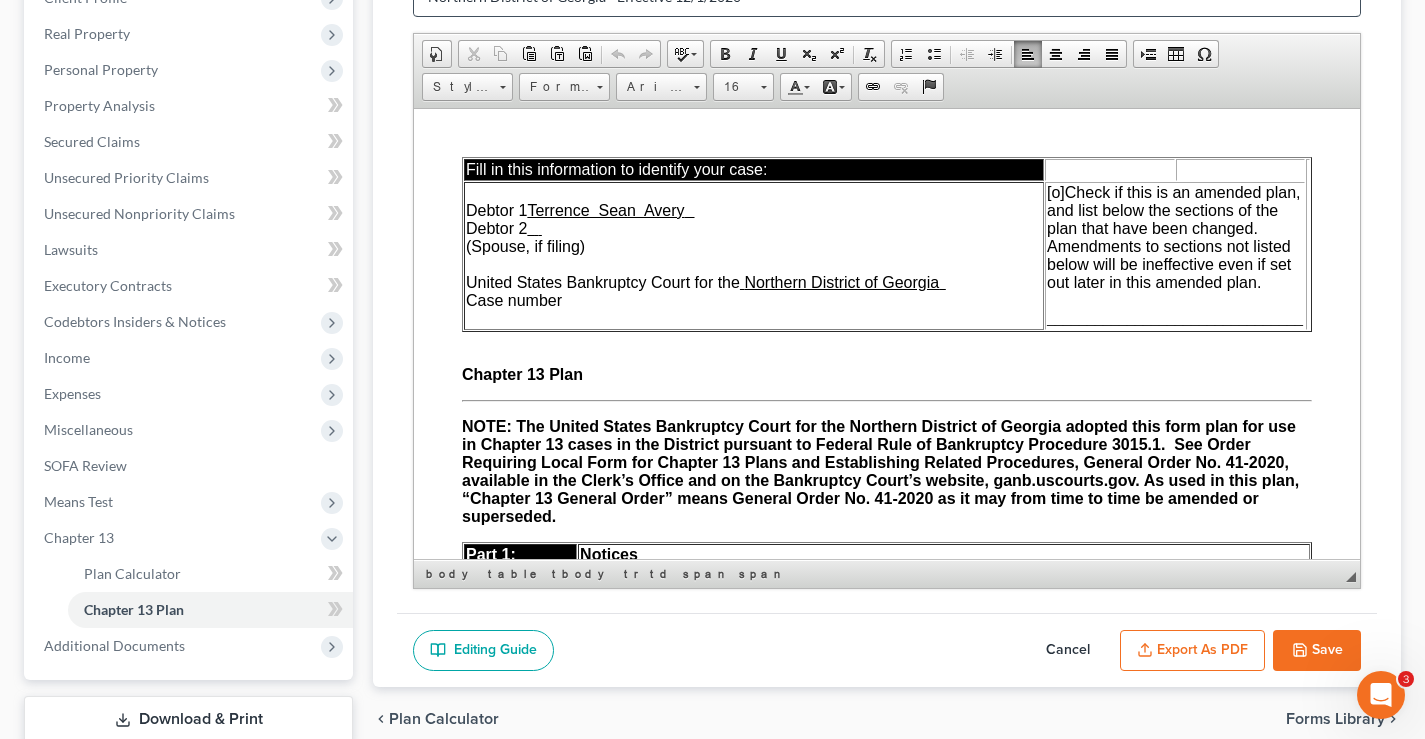 type 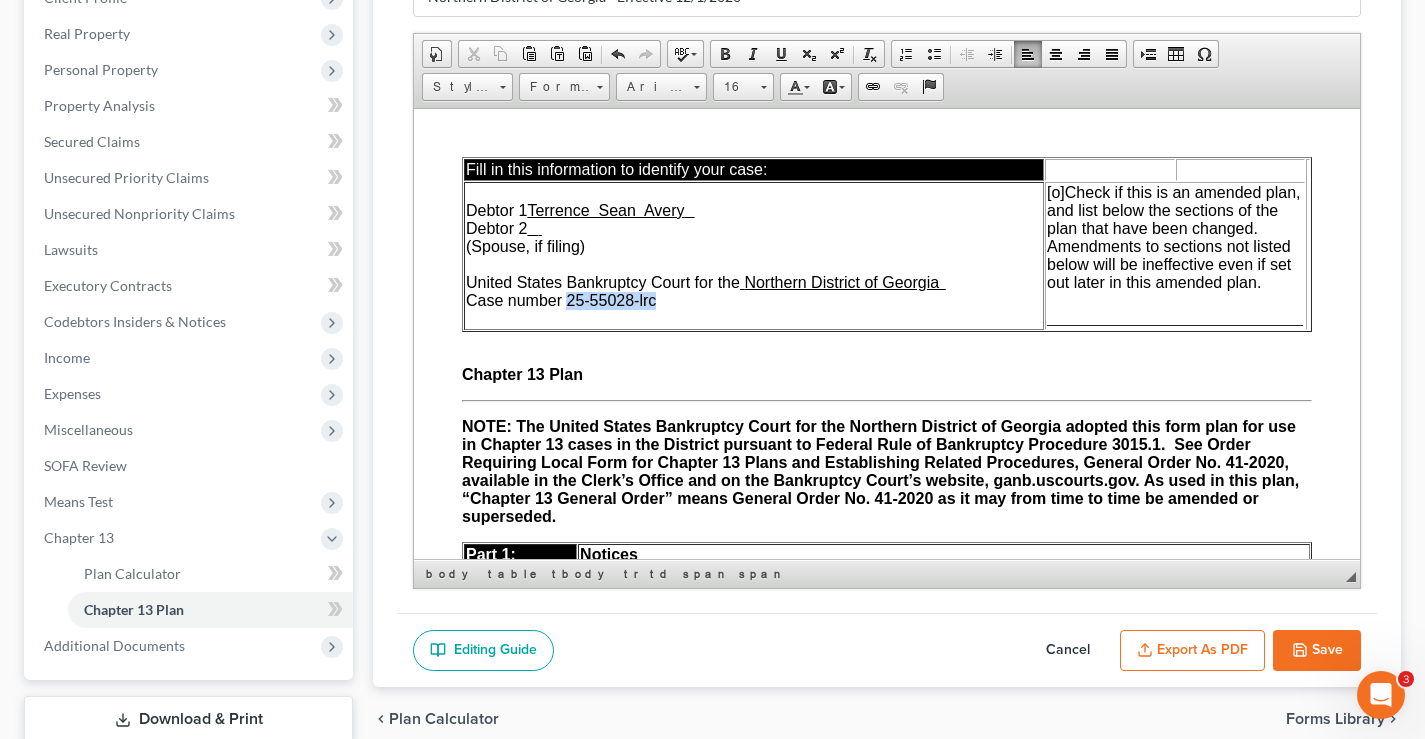 drag, startPoint x: 564, startPoint y: 304, endPoint x: 657, endPoint y: 286, distance: 94.72592 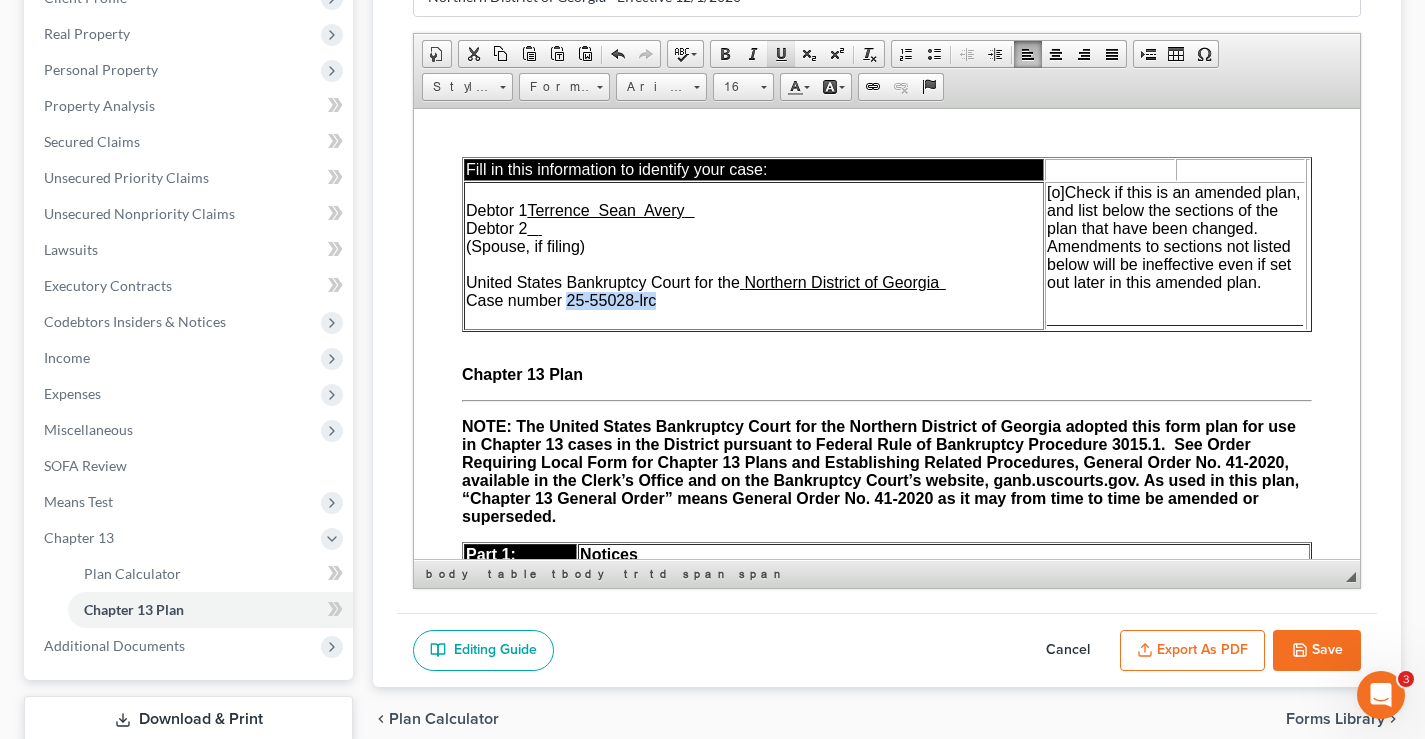 click at bounding box center (781, 54) 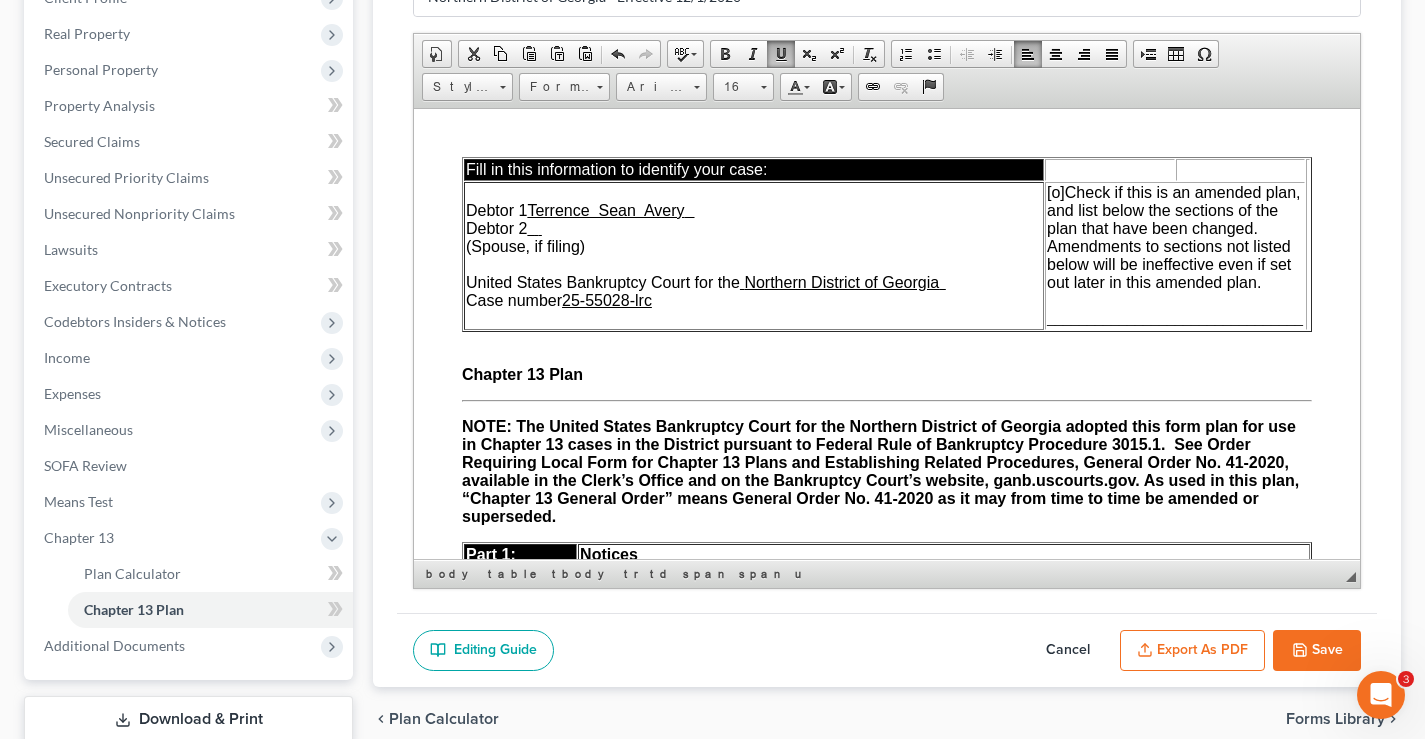 click on "Debtor 1       Terrence  Sean  Avery     Debtor 2            (Spouse, if filing) United States Bankruptcy Court for the    Northern District of Georgia    Case number  25-55028-lrc" at bounding box center [754, 255] 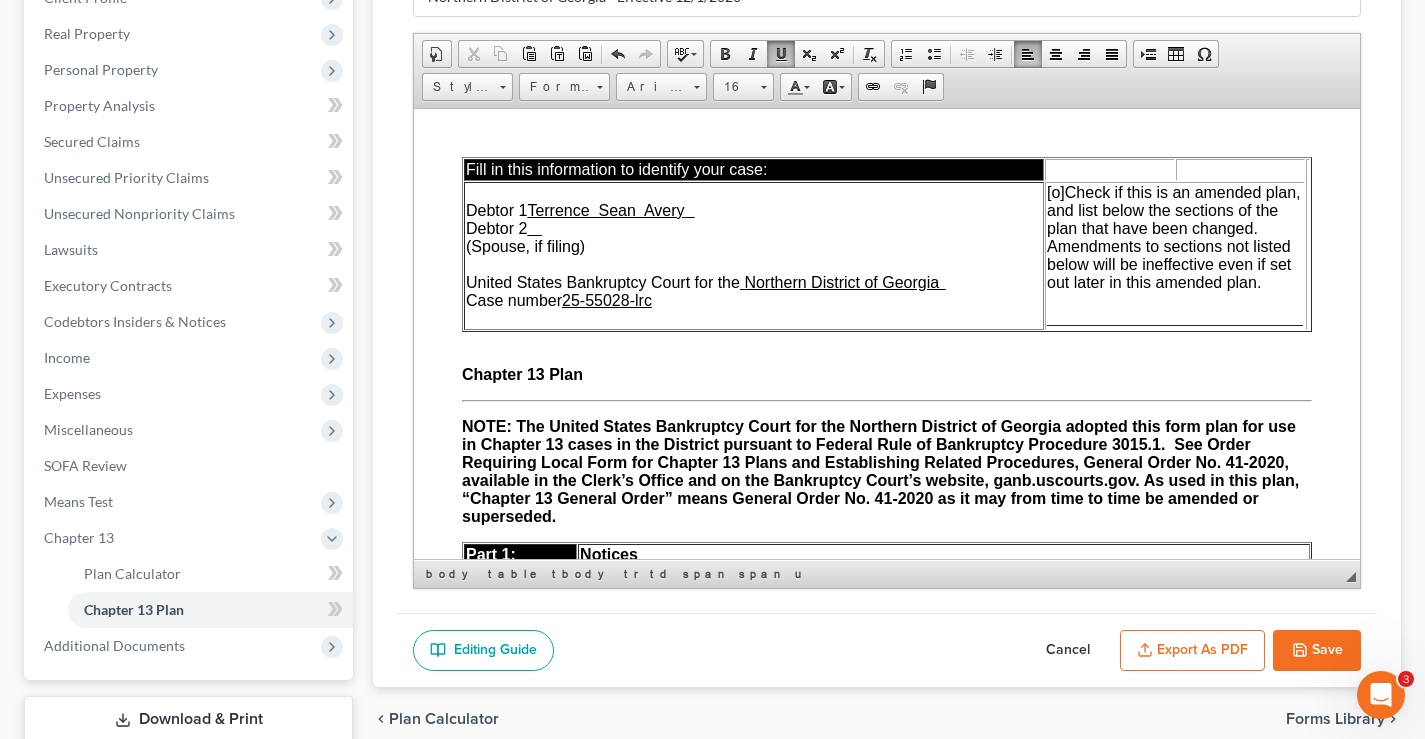 click on "[o]" at bounding box center (1056, 191) 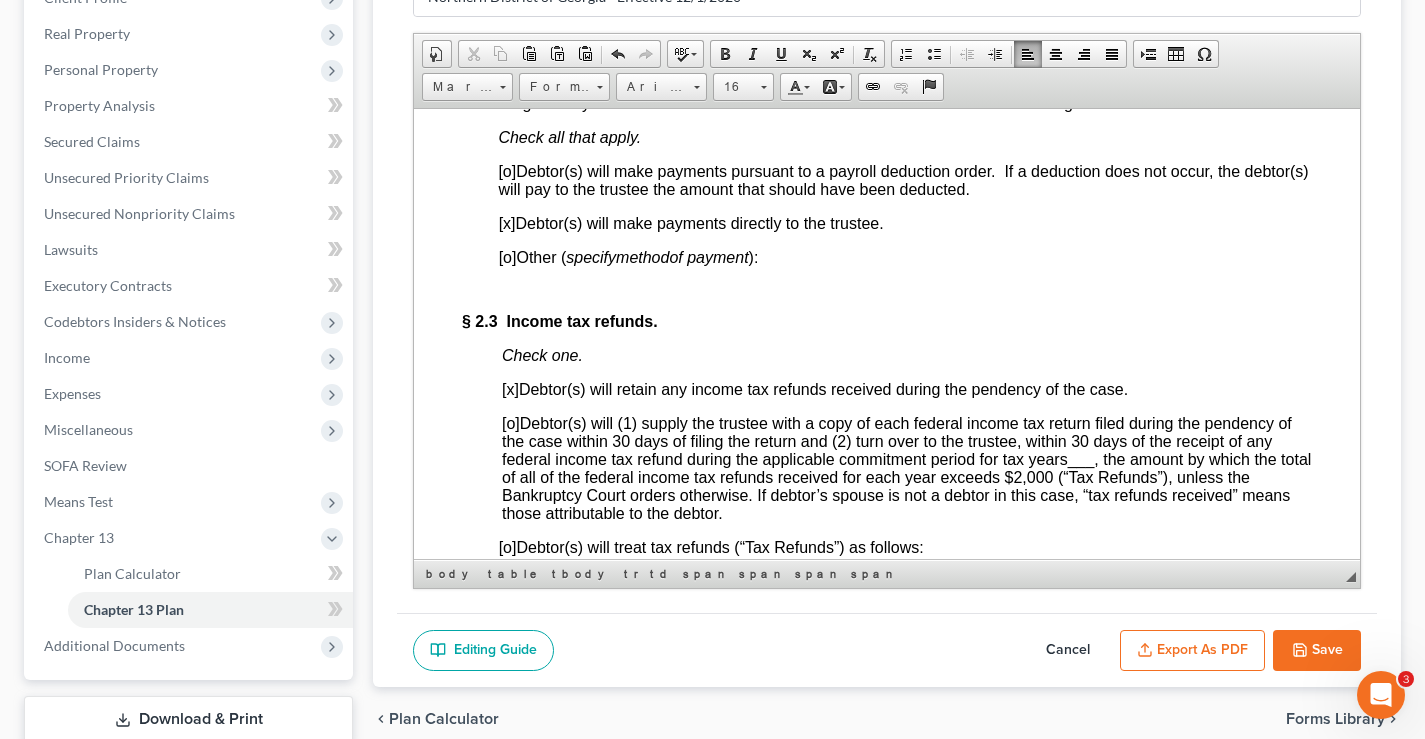 scroll, scrollTop: 1600, scrollLeft: 0, axis: vertical 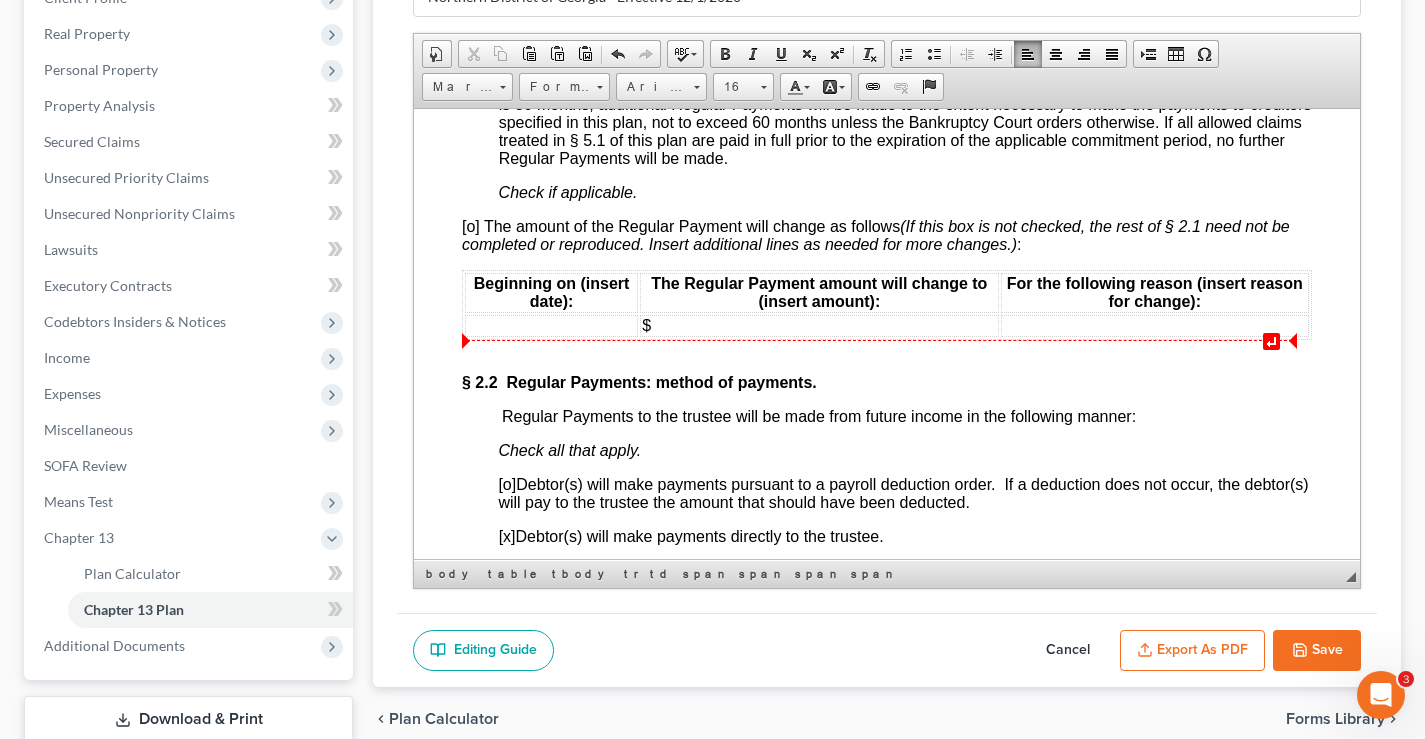 click on "$" at bounding box center [819, 325] 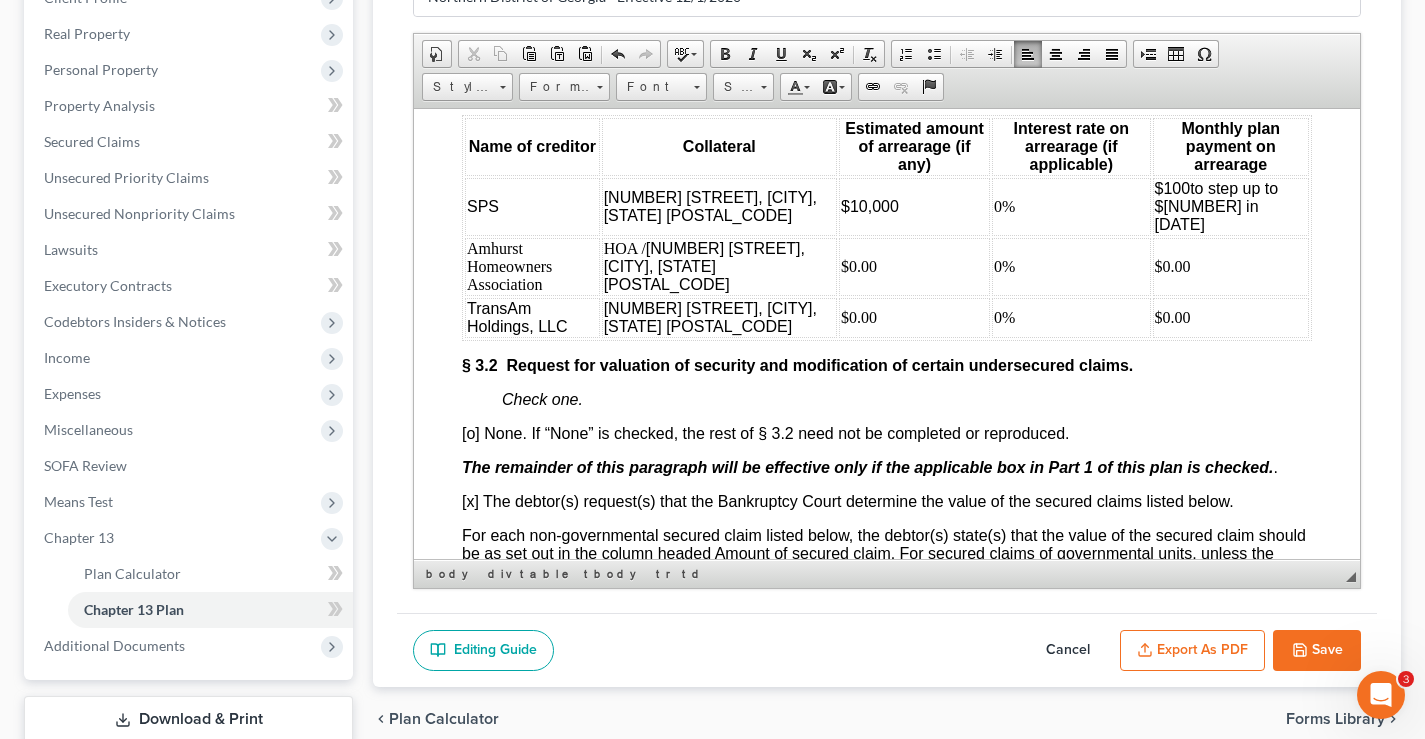 scroll, scrollTop: 3200, scrollLeft: 0, axis: vertical 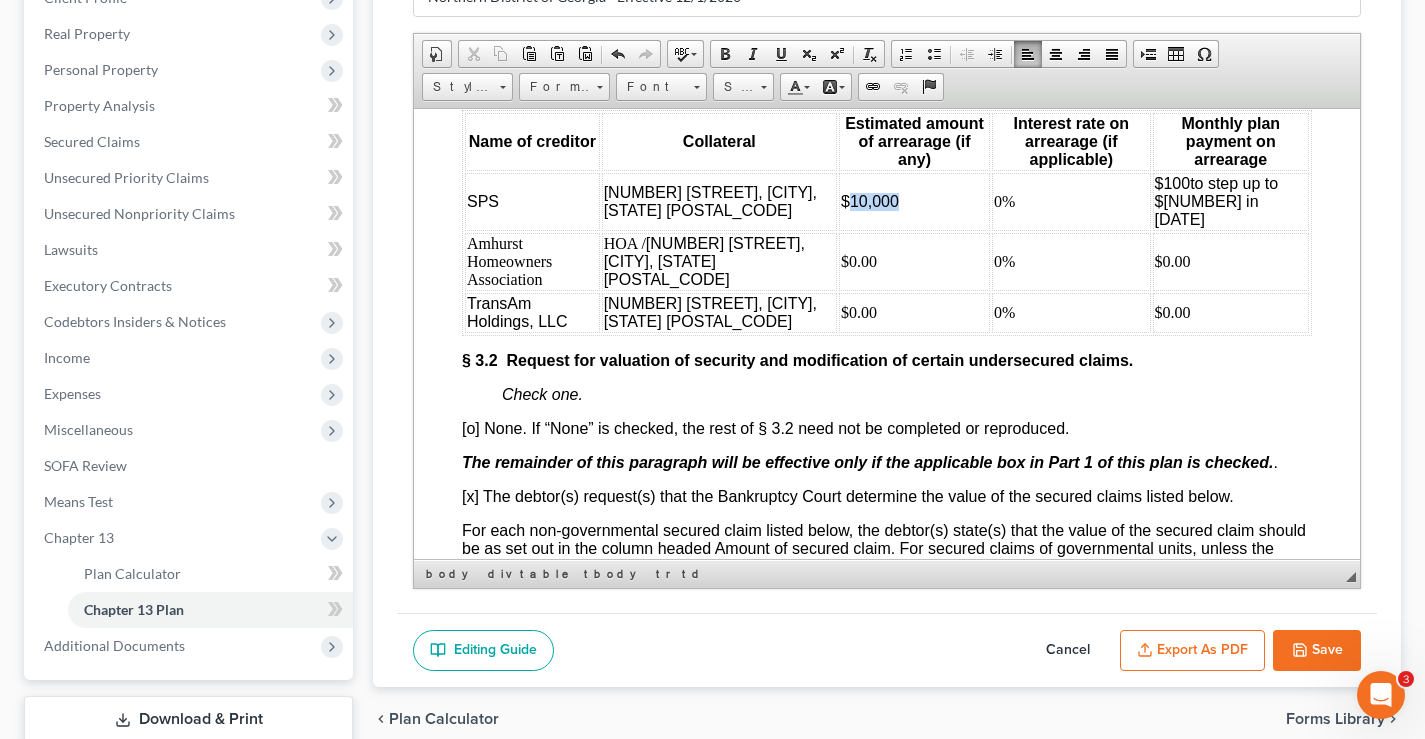 drag, startPoint x: 810, startPoint y: 213, endPoint x: 857, endPoint y: 209, distance: 47.169907 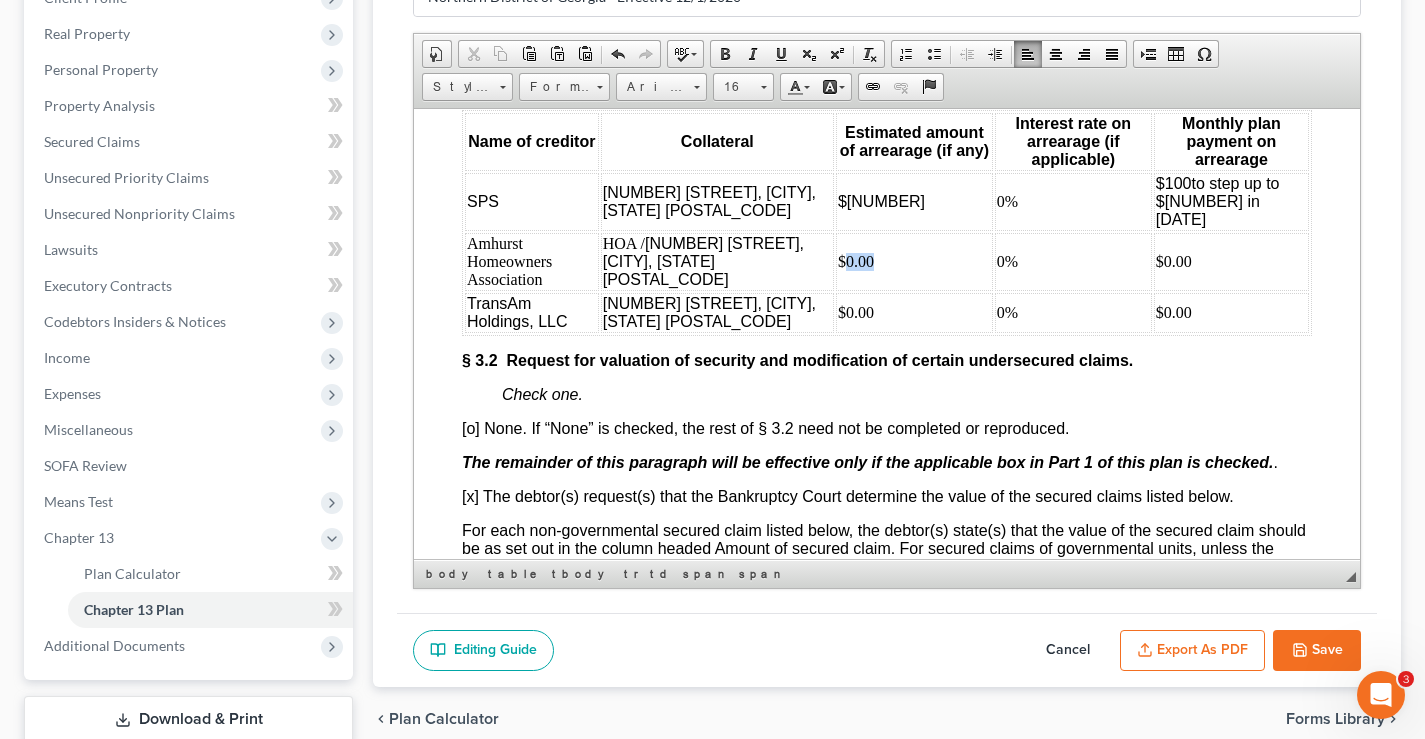 drag, startPoint x: 806, startPoint y: 264, endPoint x: 832, endPoint y: 267, distance: 26.172504 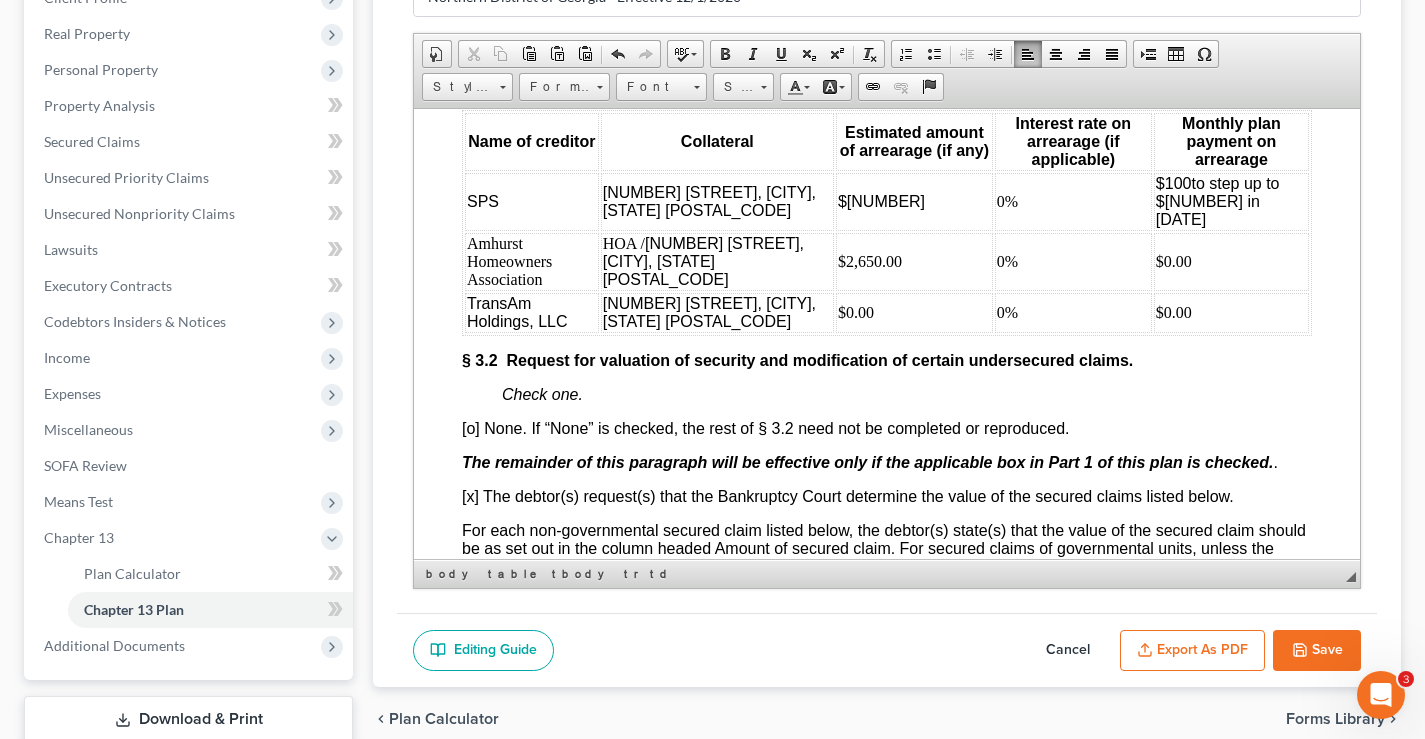 click on "$26,075" at bounding box center (914, 201) 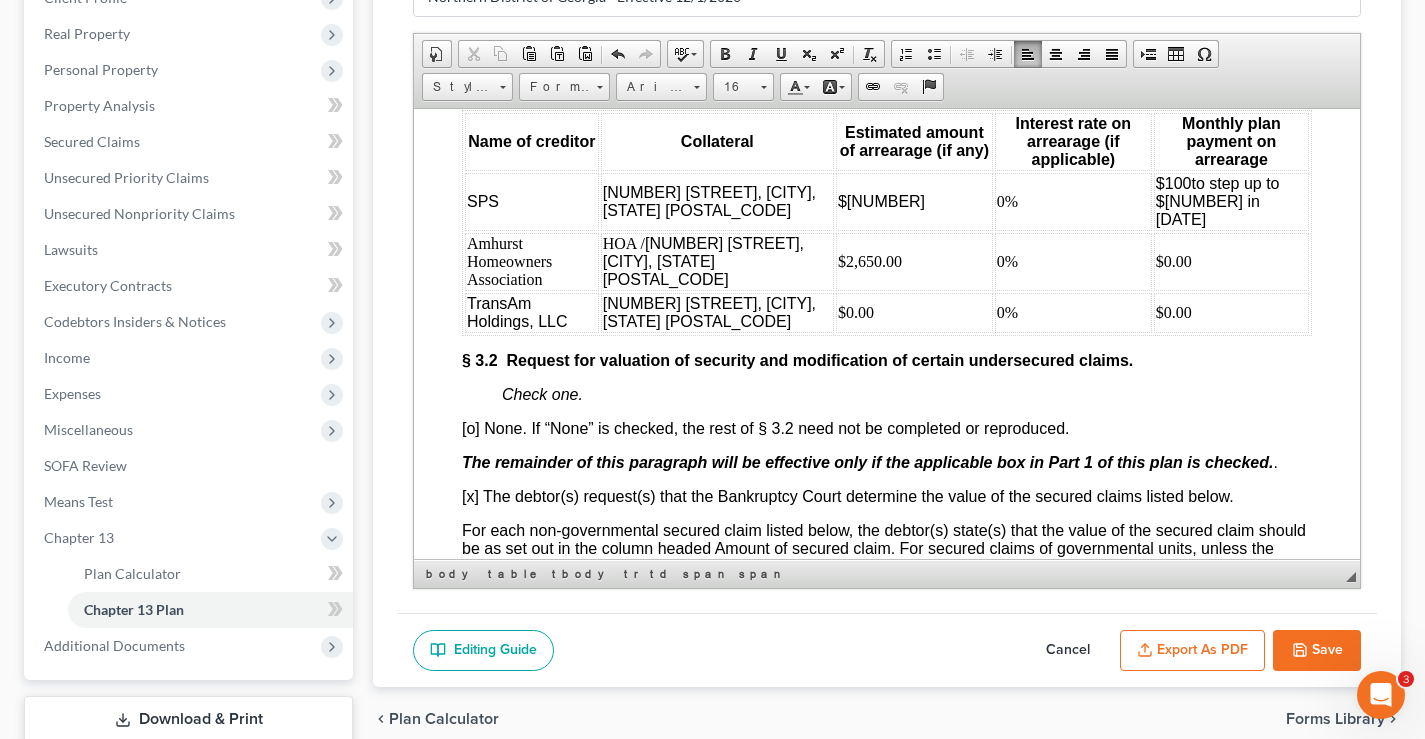 click on "$0.00" at bounding box center (914, 312) 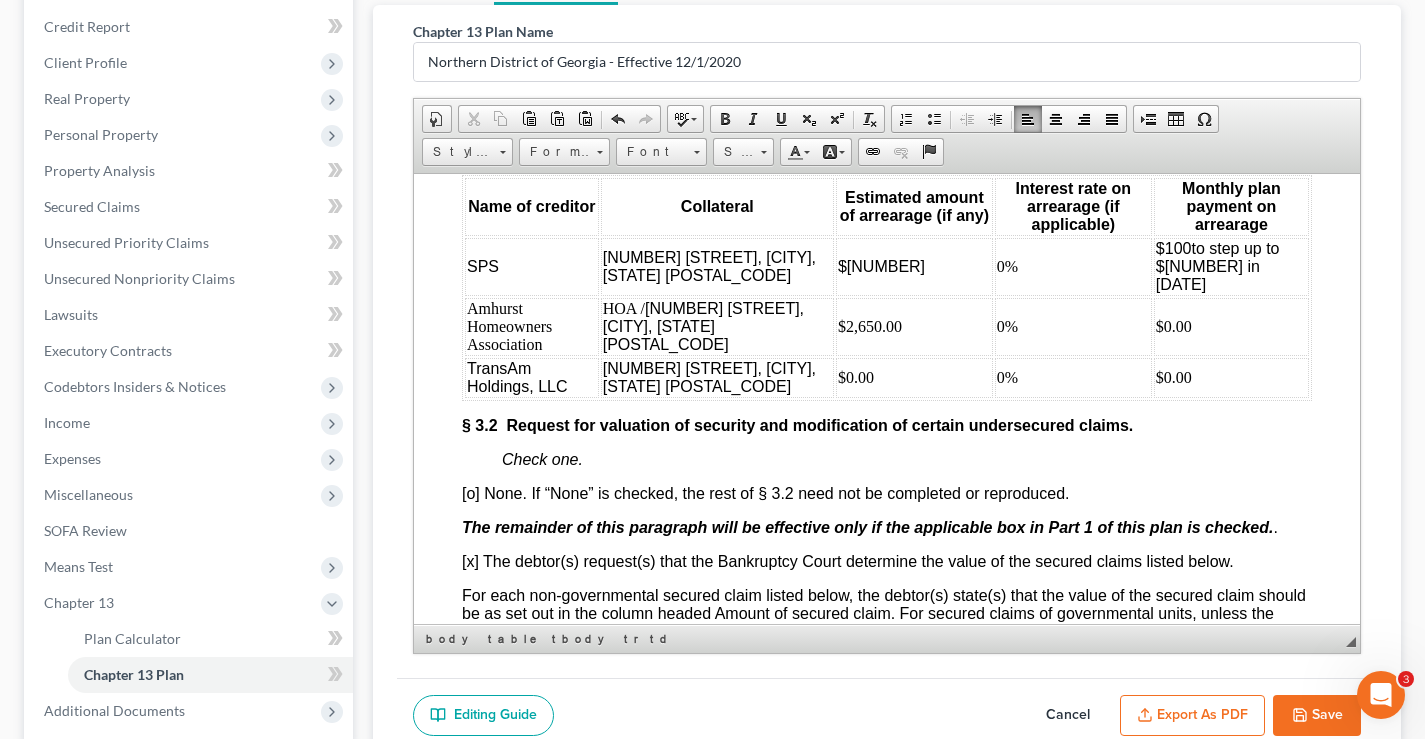 scroll, scrollTop: 200, scrollLeft: 0, axis: vertical 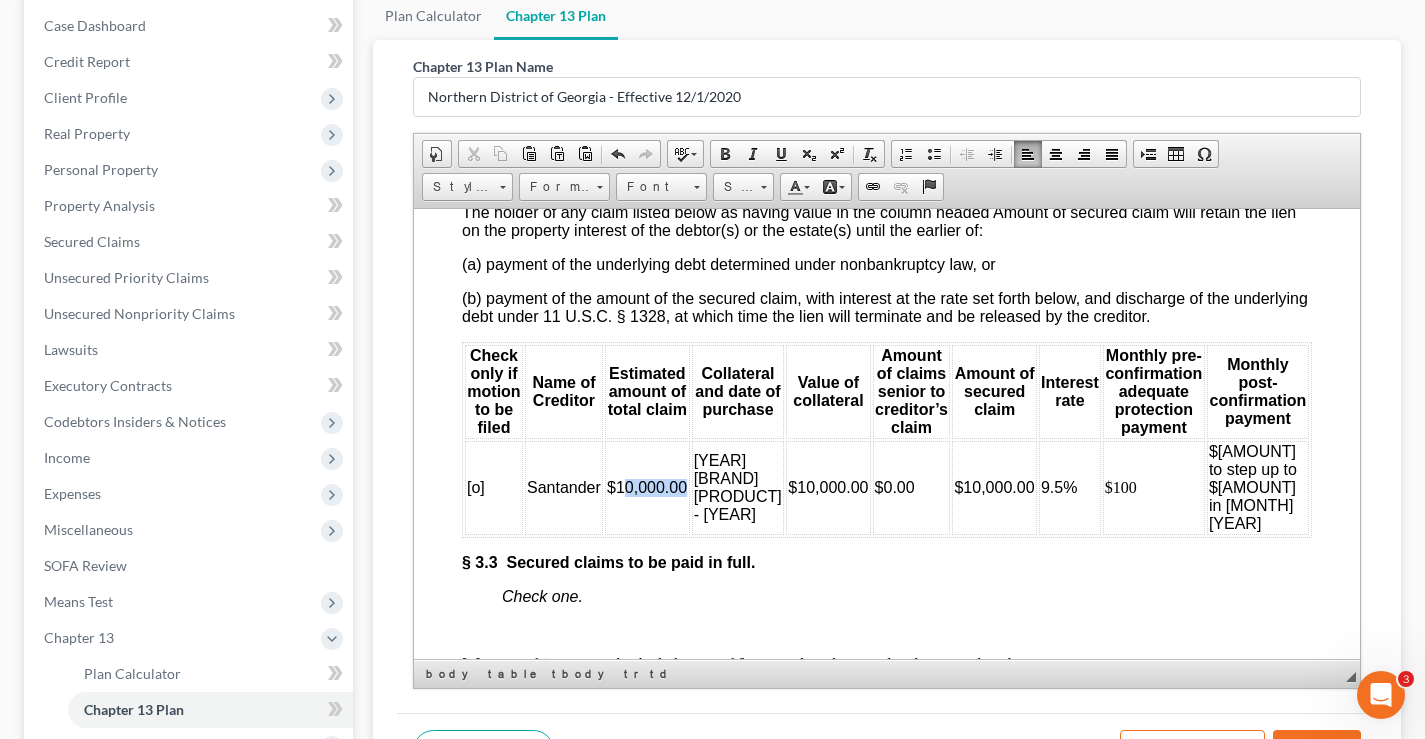 drag, startPoint x: 621, startPoint y: 486, endPoint x: 682, endPoint y: 488, distance: 61.03278 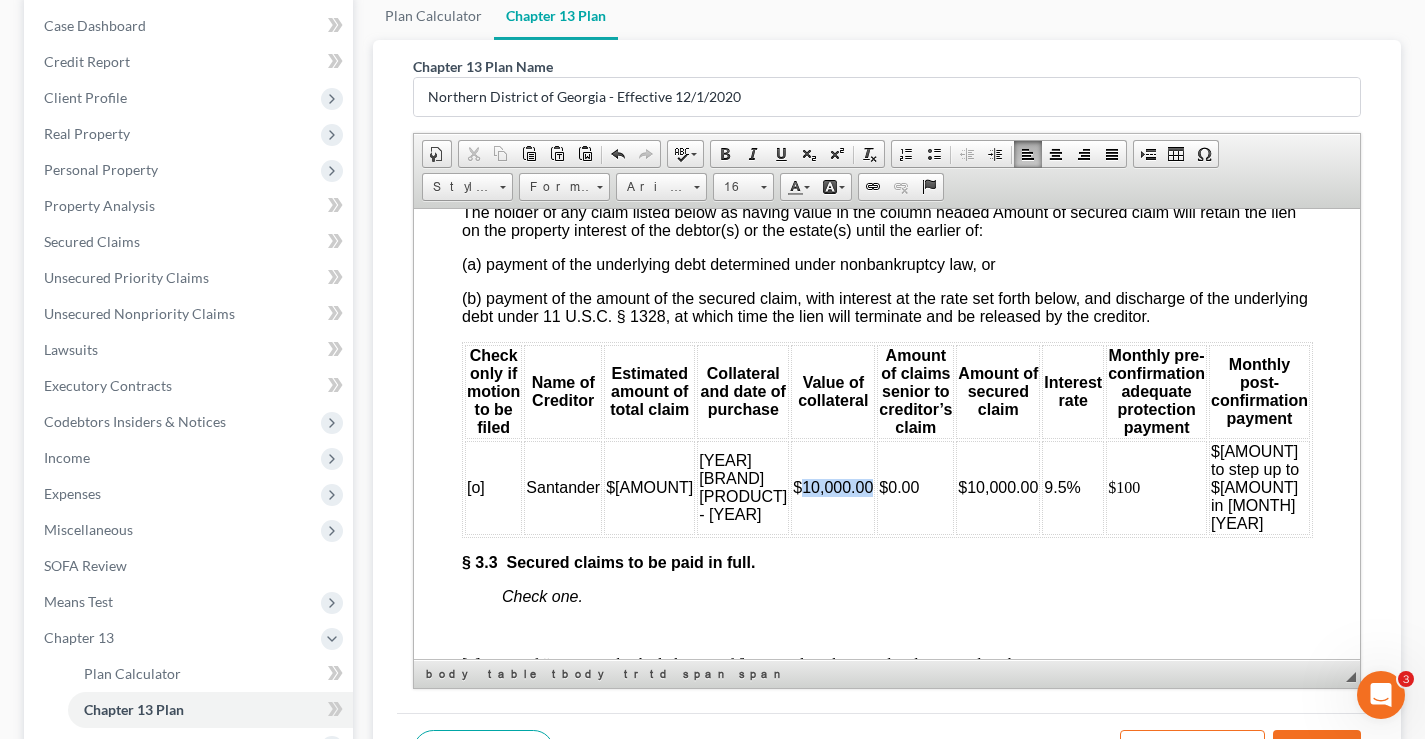 drag, startPoint x: 778, startPoint y: 490, endPoint x: 849, endPoint y: 491, distance: 71.00704 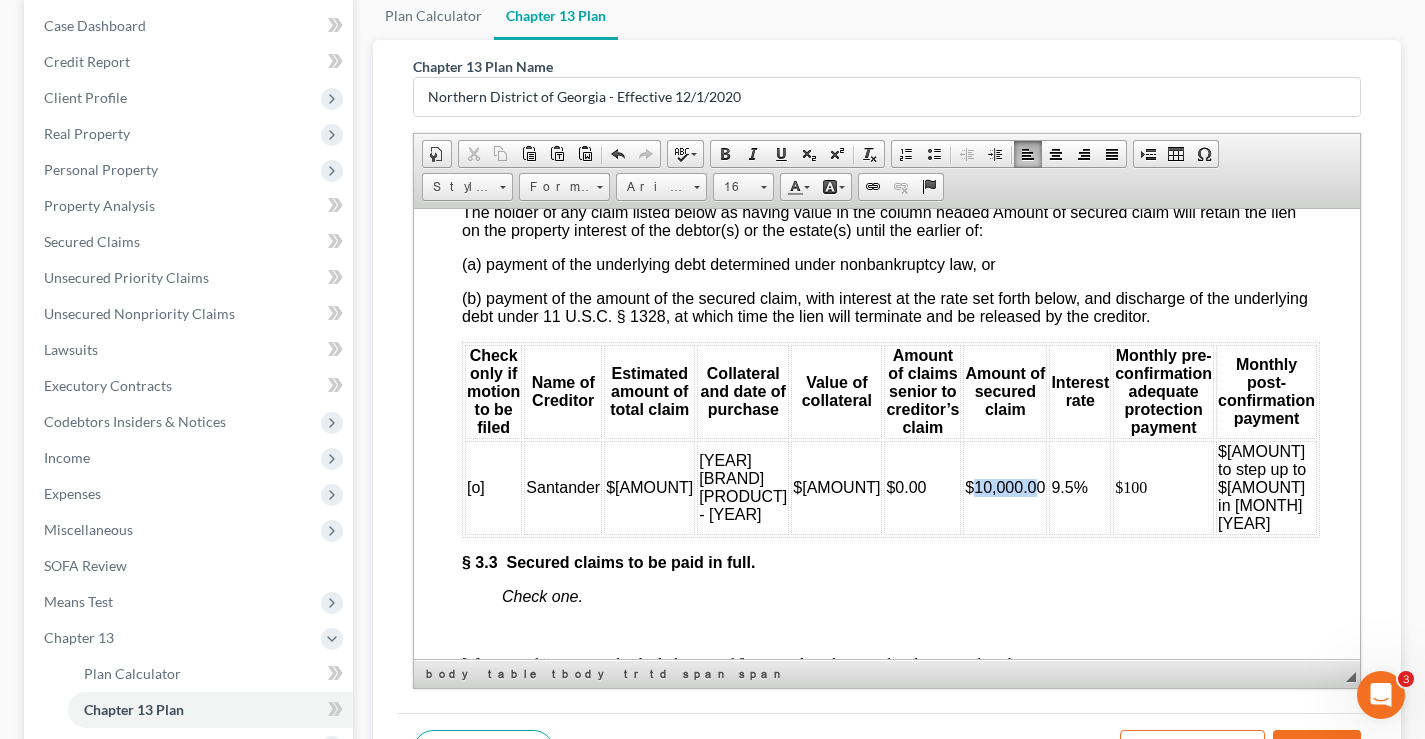 drag, startPoint x: 944, startPoint y: 492, endPoint x: 1006, endPoint y: 490, distance: 62.03225 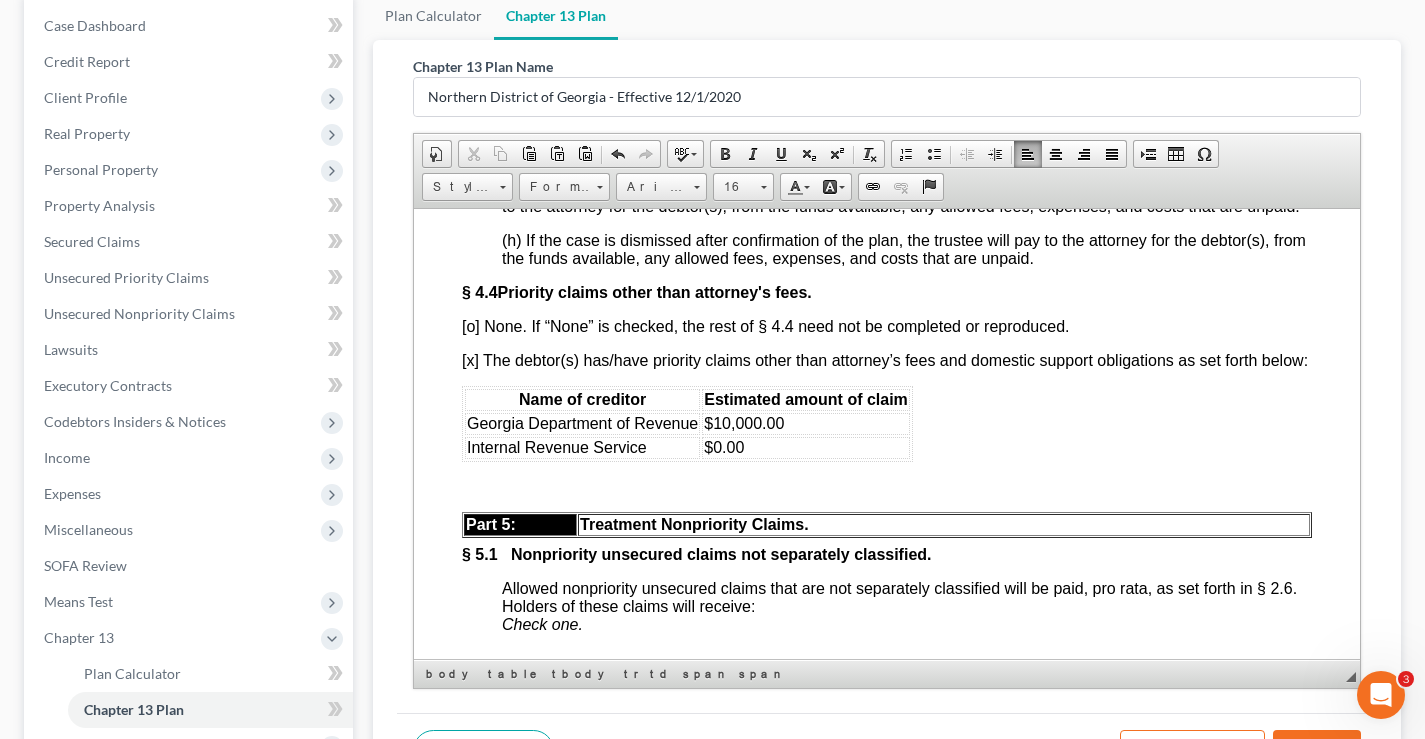 scroll, scrollTop: 5900, scrollLeft: 0, axis: vertical 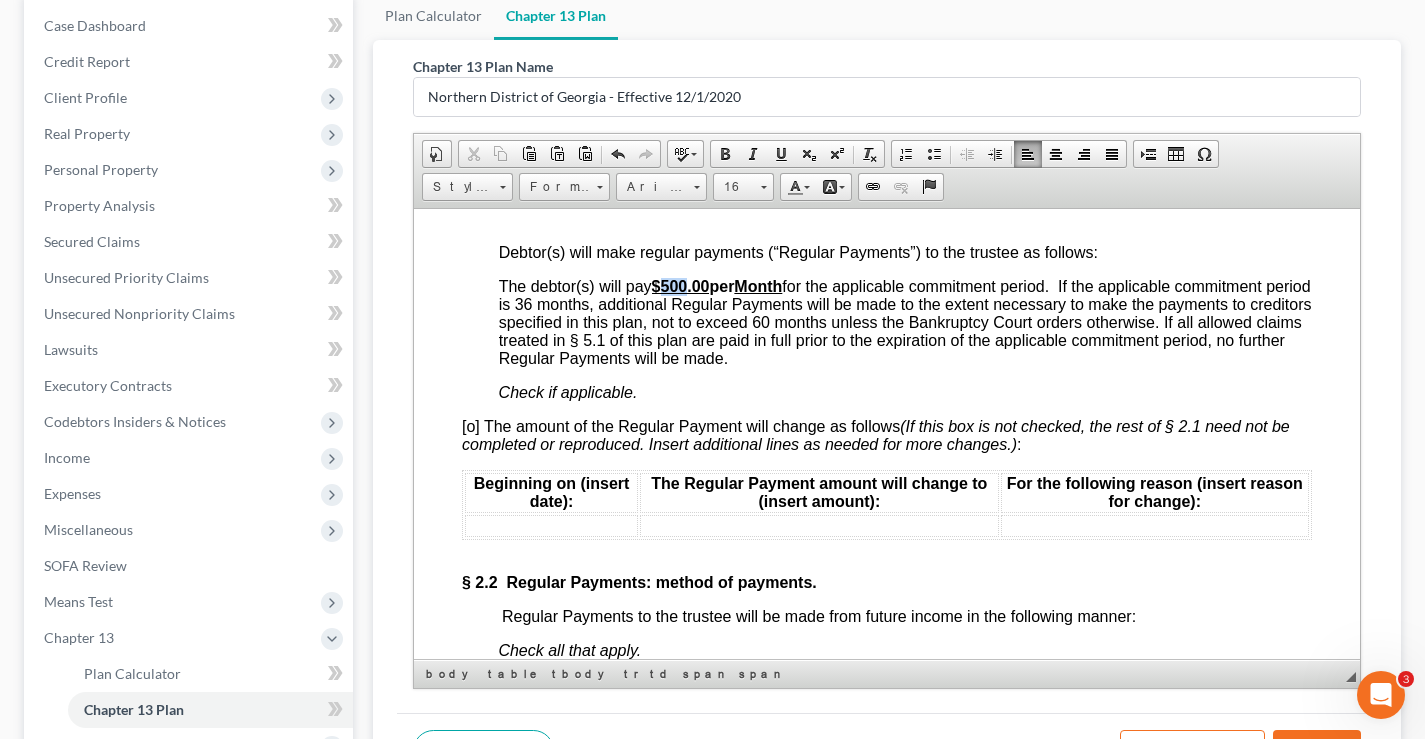 drag, startPoint x: 664, startPoint y: 283, endPoint x: 688, endPoint y: 285, distance: 24.083189 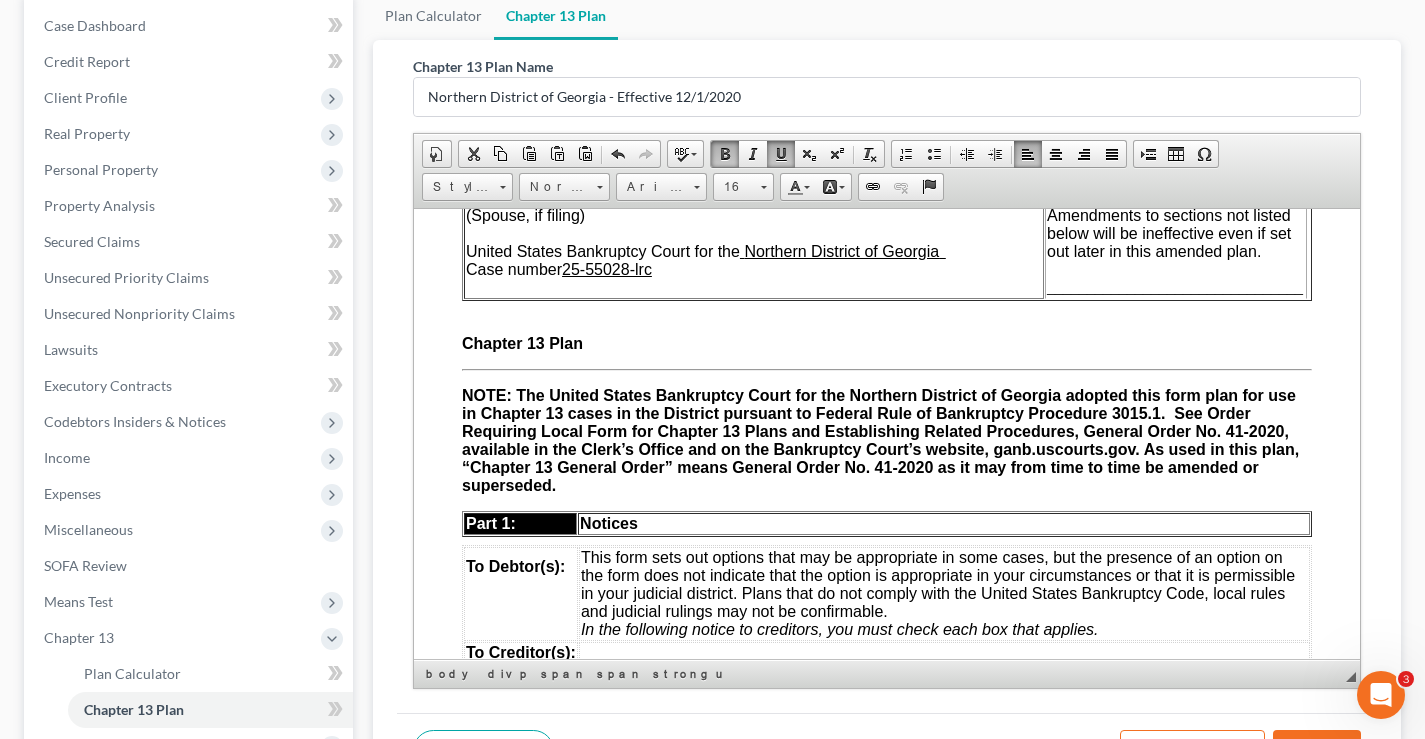scroll, scrollTop: 0, scrollLeft: 0, axis: both 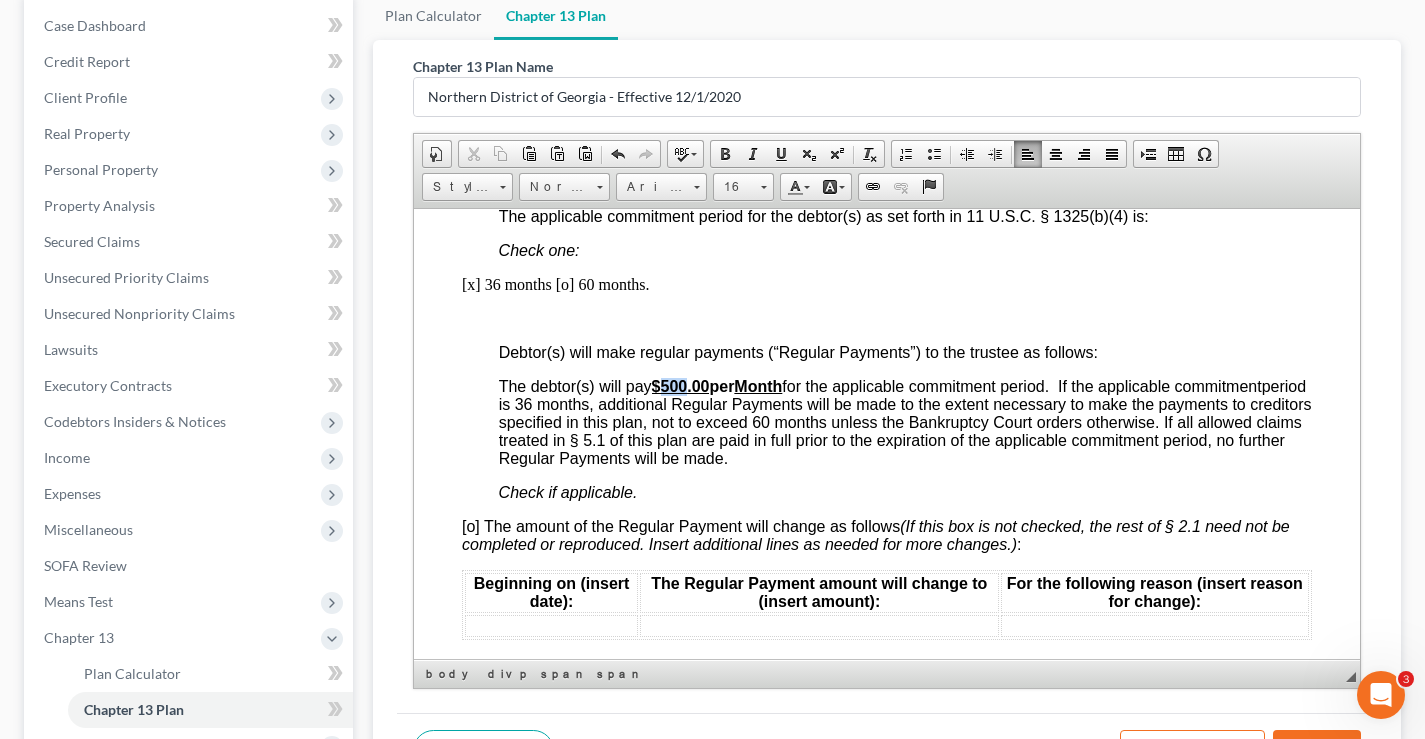 drag, startPoint x: 666, startPoint y: 384, endPoint x: 687, endPoint y: 387, distance: 21.213203 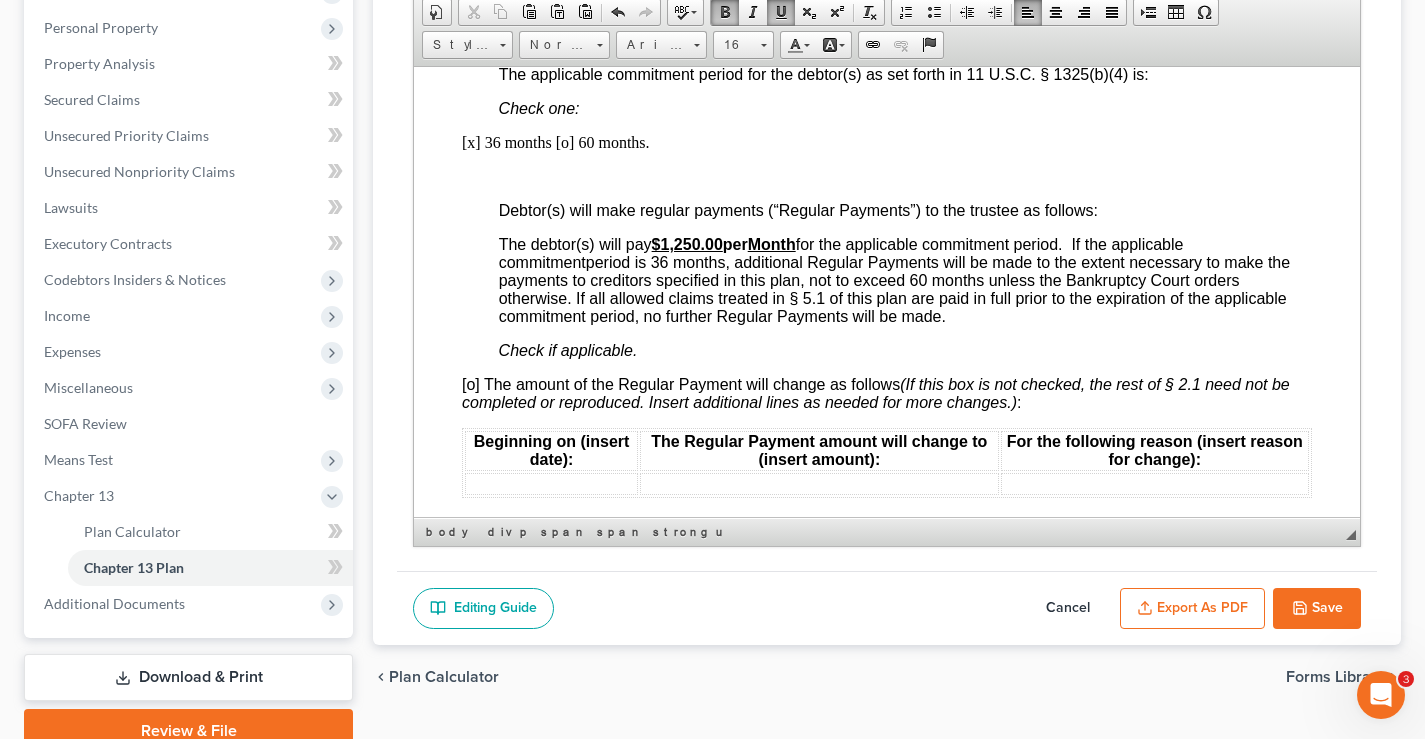 scroll, scrollTop: 343, scrollLeft: 0, axis: vertical 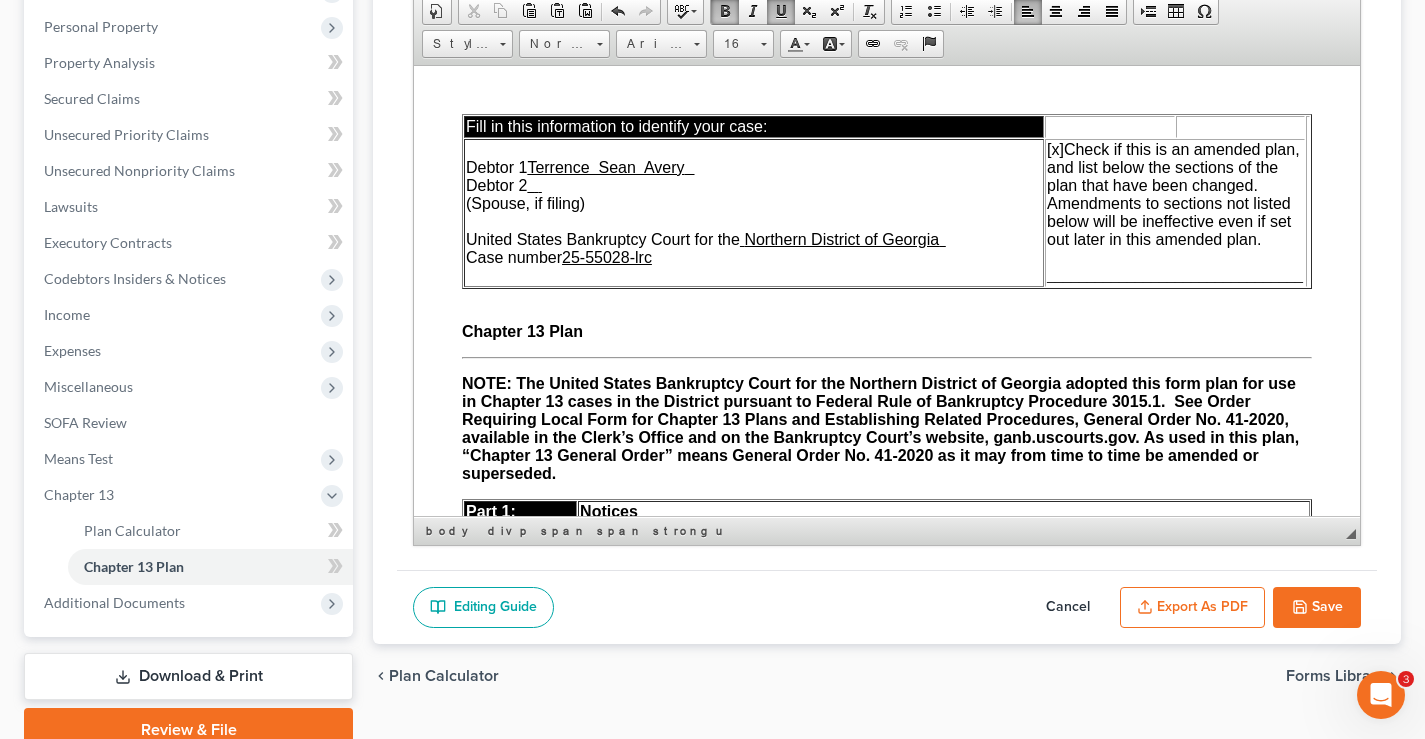 click on "________________________________" at bounding box center [1175, 274] 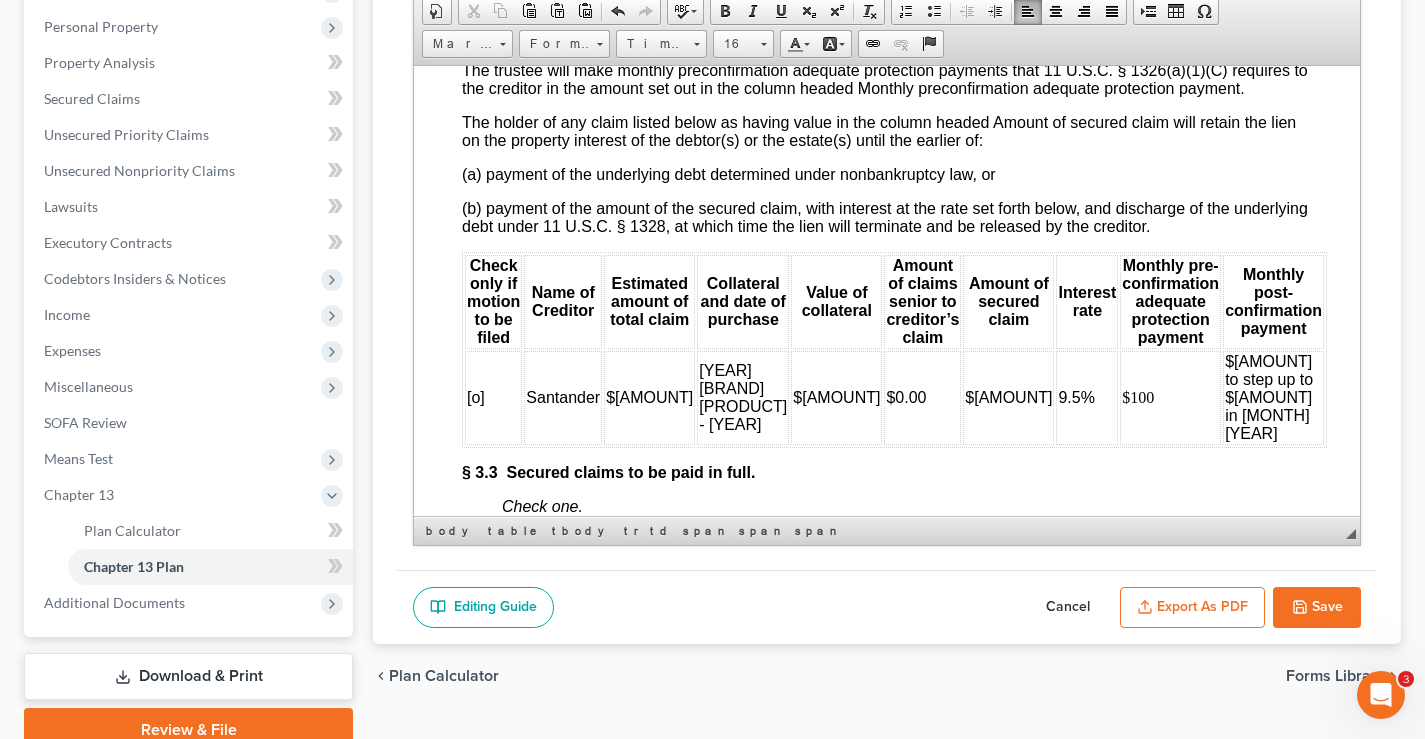 scroll, scrollTop: 3800, scrollLeft: 0, axis: vertical 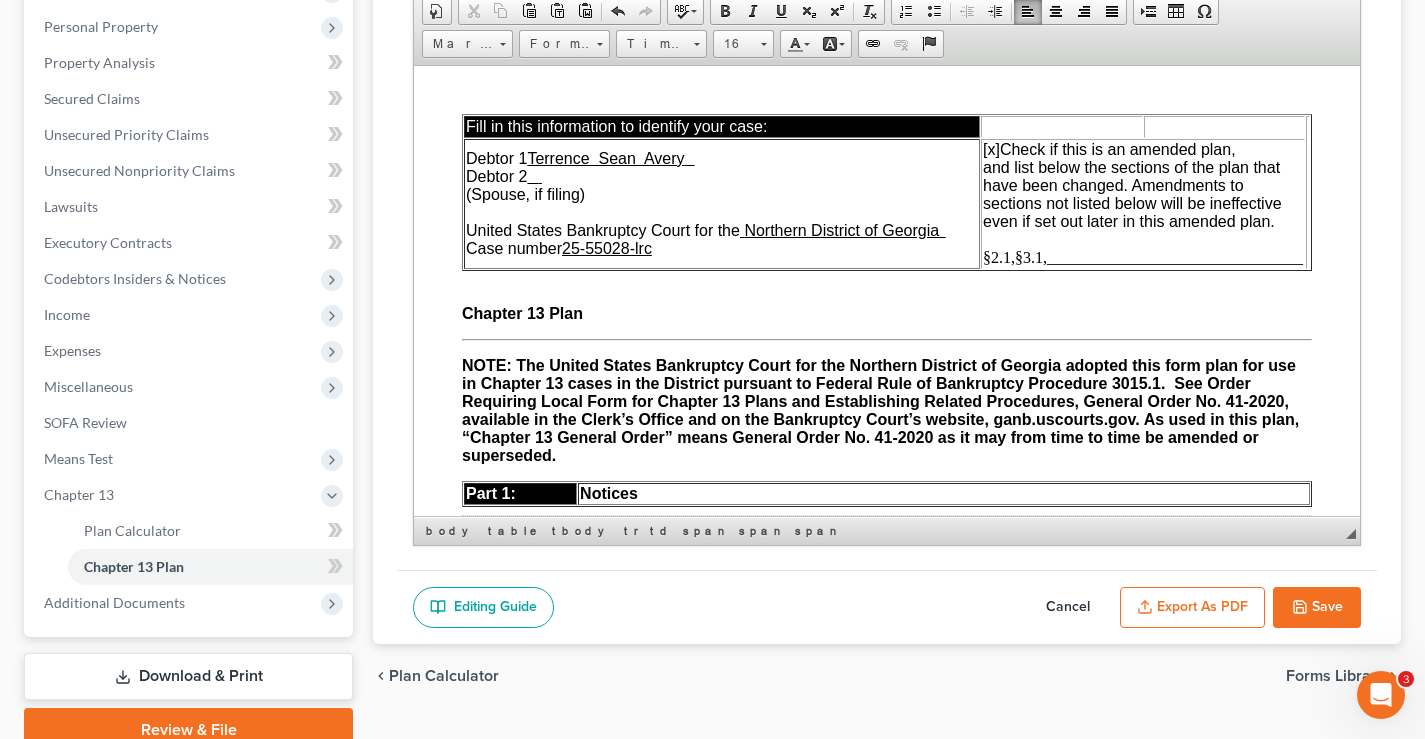 drag, startPoint x: 1351, startPoint y: 277, endPoint x: 1765, endPoint y: 92, distance: 453.45453 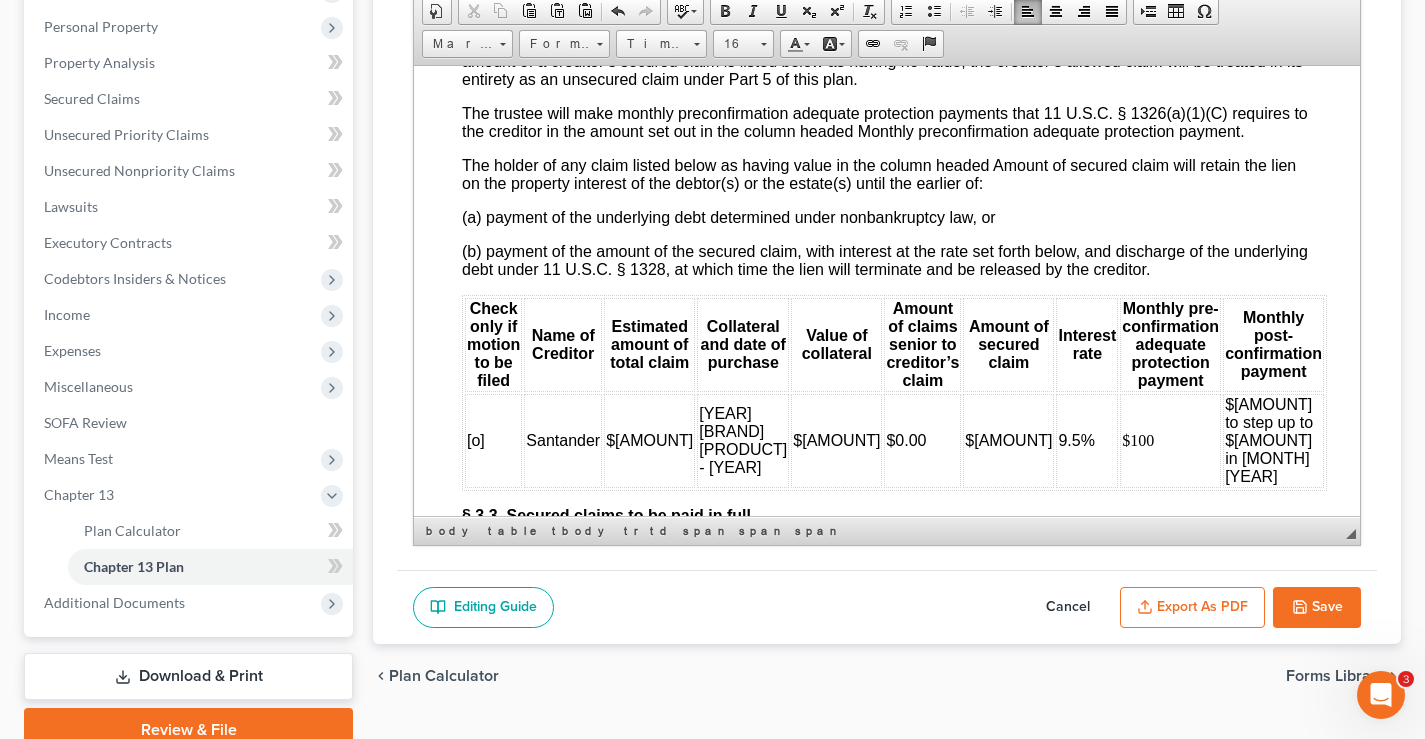 scroll, scrollTop: 3869, scrollLeft: 0, axis: vertical 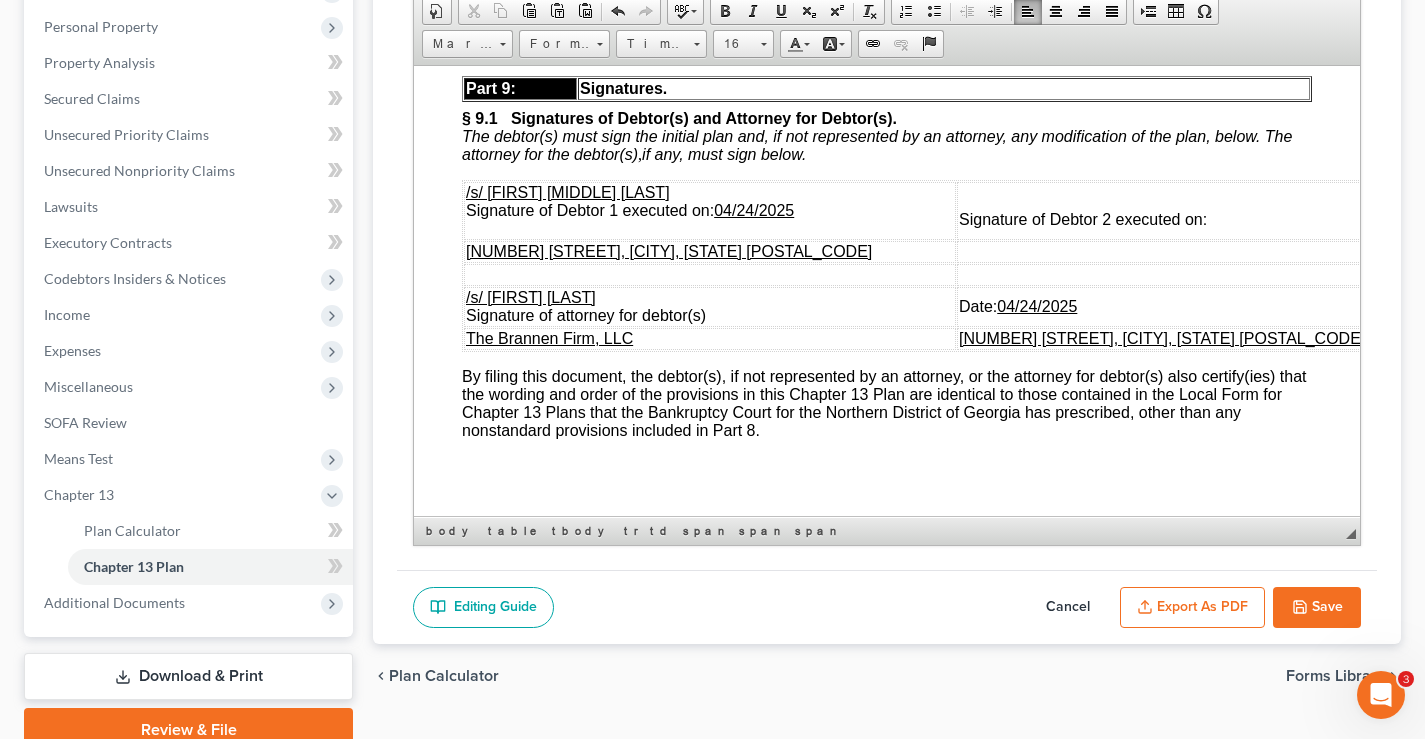 click on "04/24/2025" at bounding box center (1037, 305) 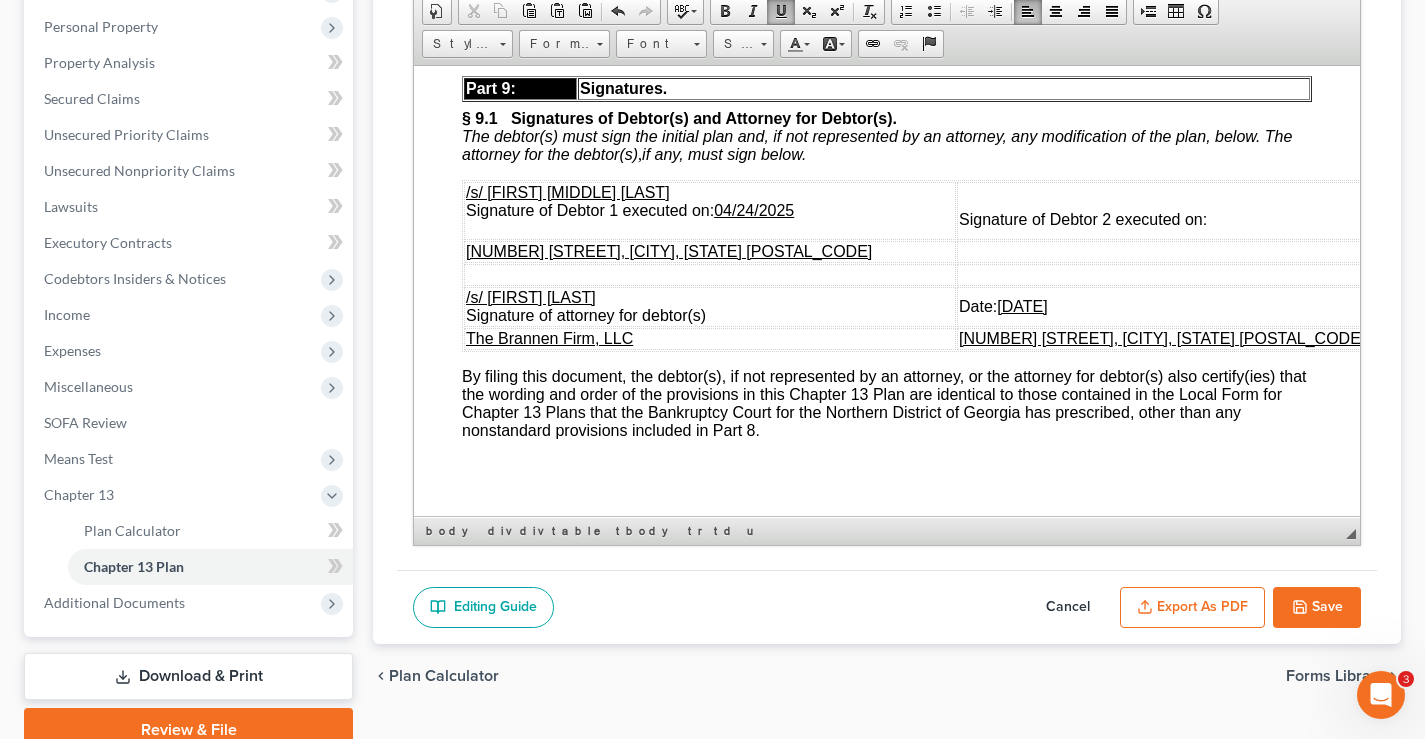 click on "08/24/2025" at bounding box center [1022, 305] 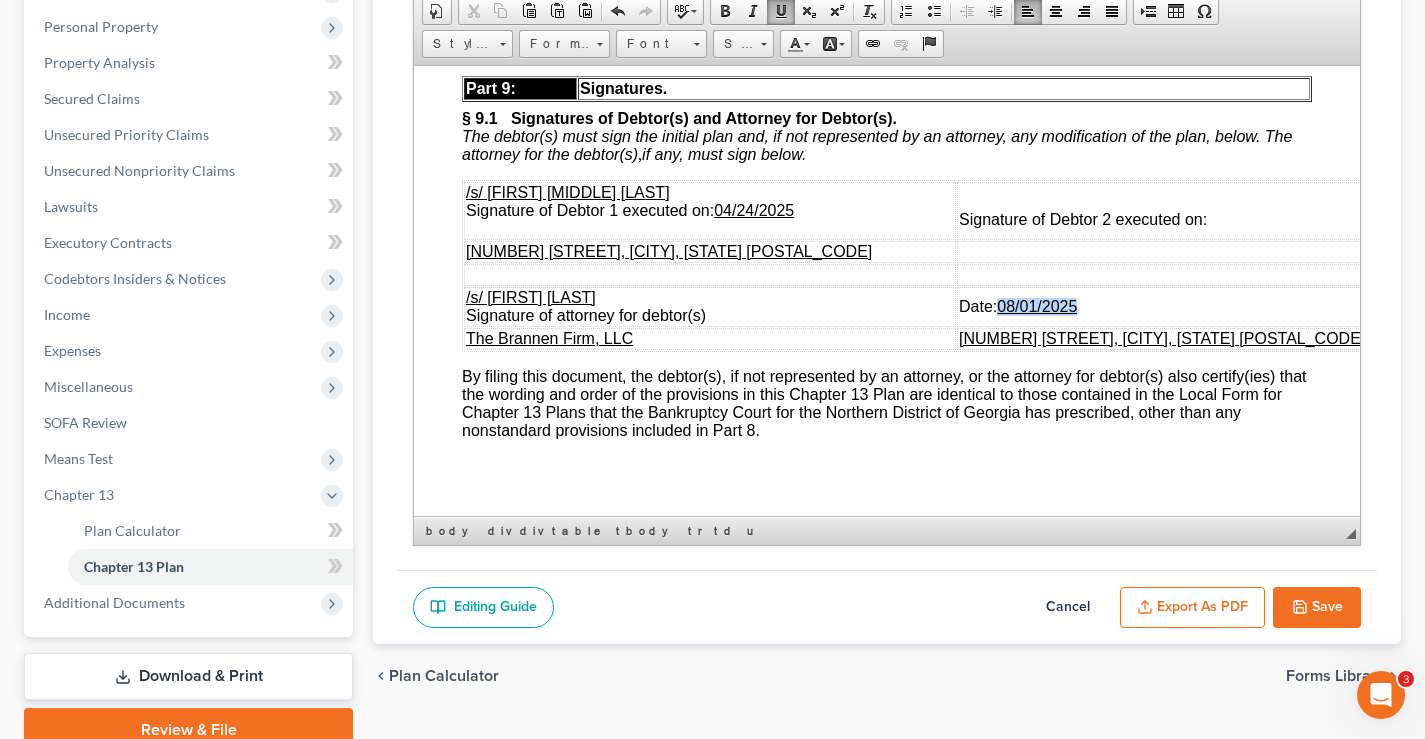 drag, startPoint x: 1077, startPoint y: 352, endPoint x: 988, endPoint y: 355, distance: 89.050545 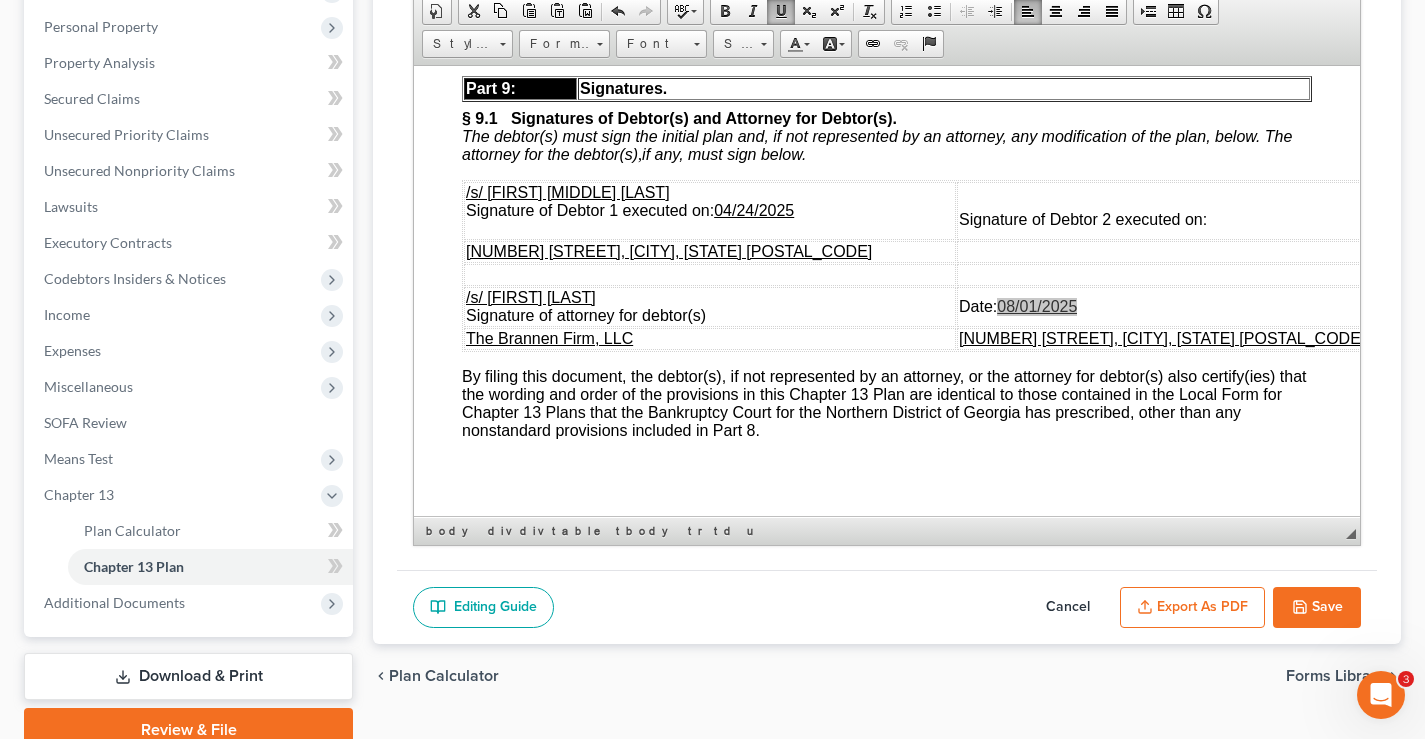 scroll, scrollTop: 0, scrollLeft: 0, axis: both 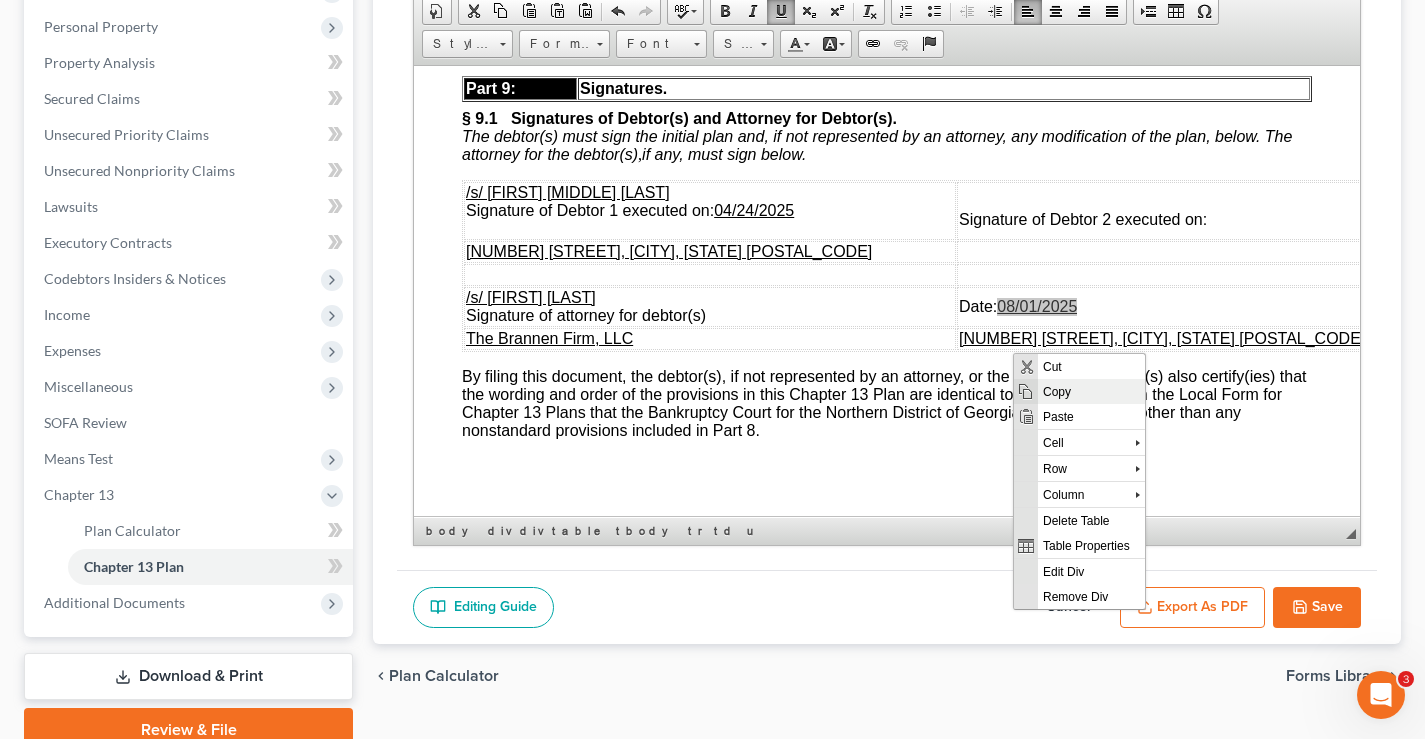 drag, startPoint x: 1070, startPoint y: 397, endPoint x: 1386, endPoint y: 513, distance: 336.61847 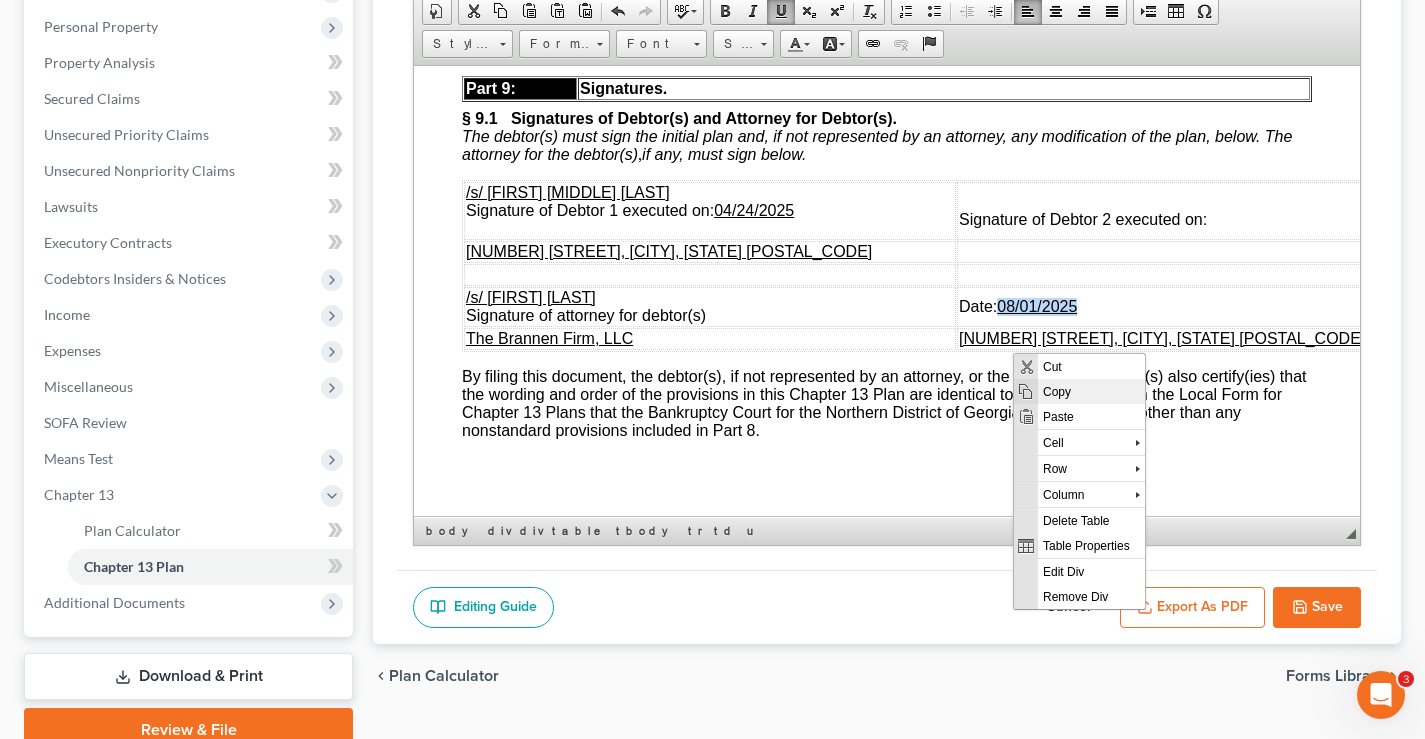 copy on "08/01/2025" 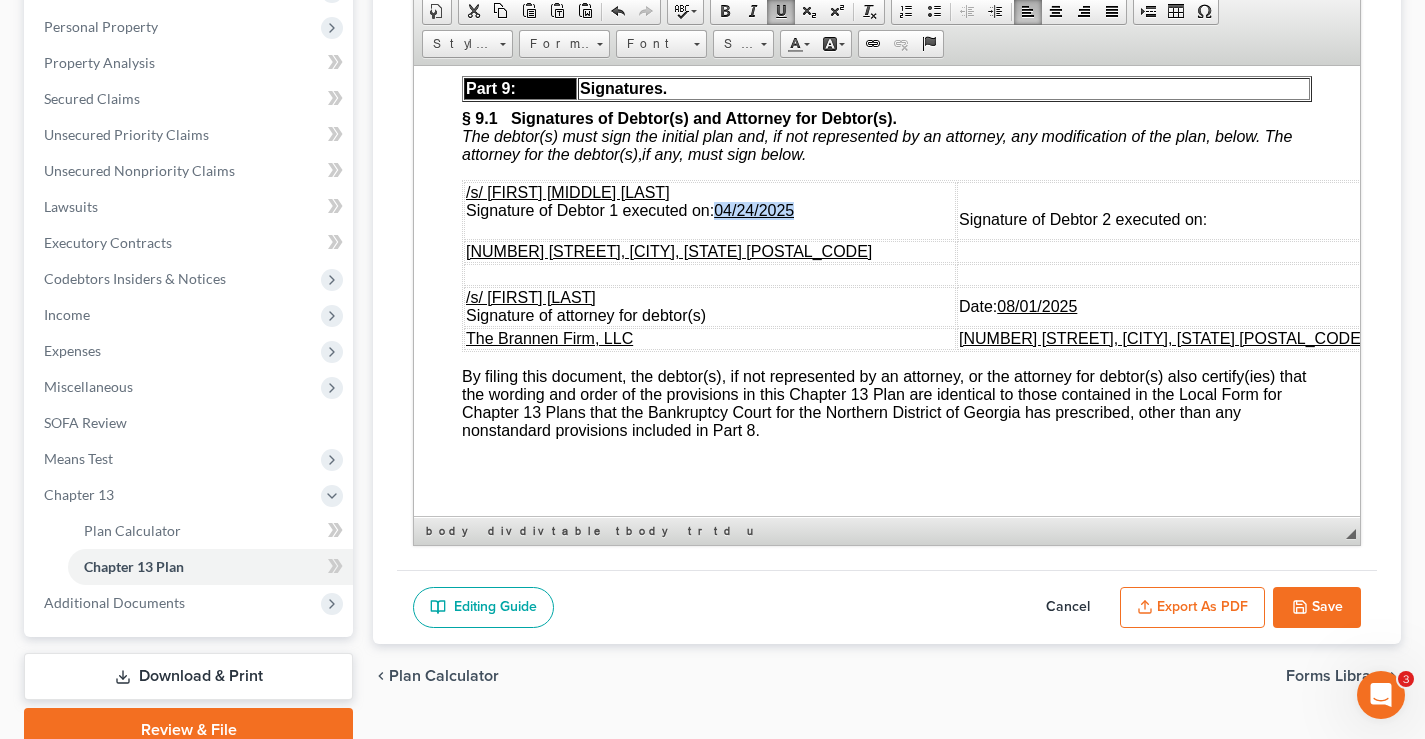 drag, startPoint x: 715, startPoint y: 253, endPoint x: 795, endPoint y: 251, distance: 80.024994 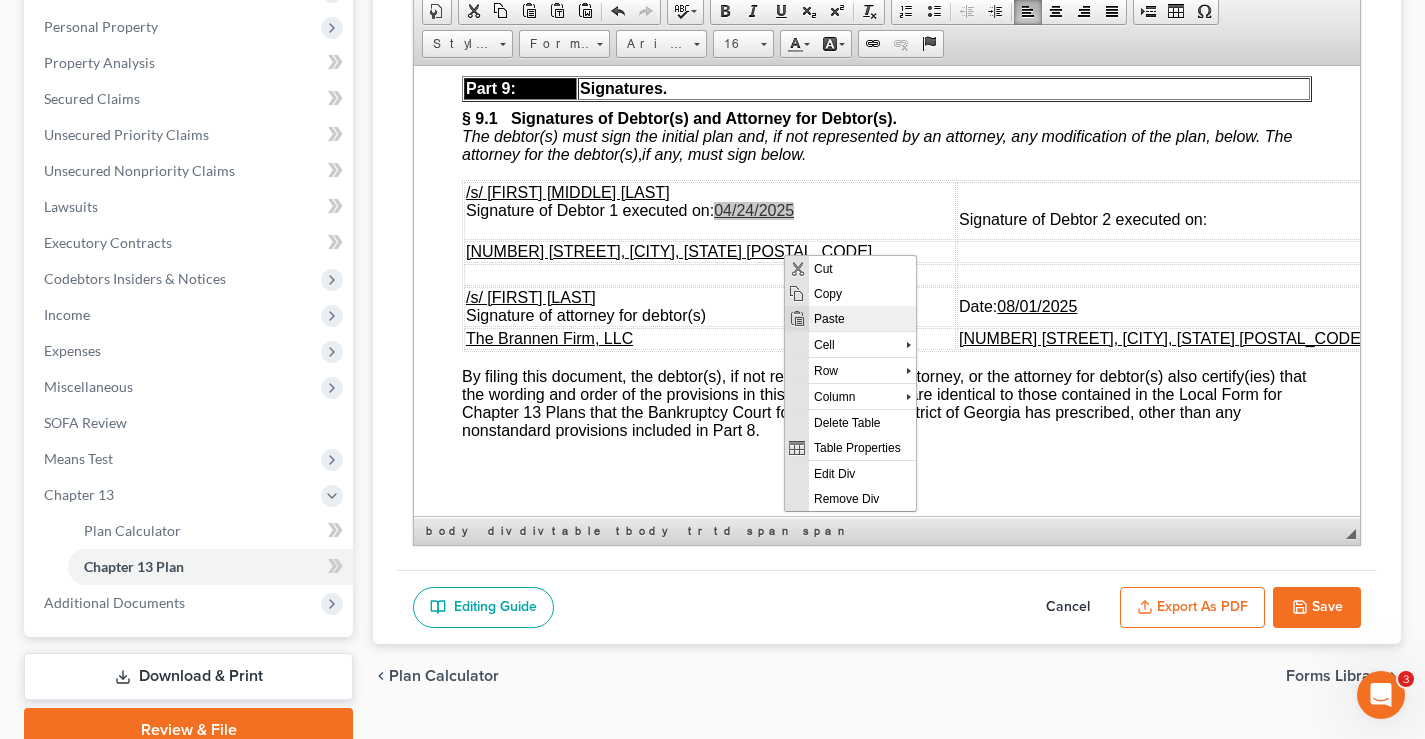 click on "Paste" at bounding box center (862, 317) 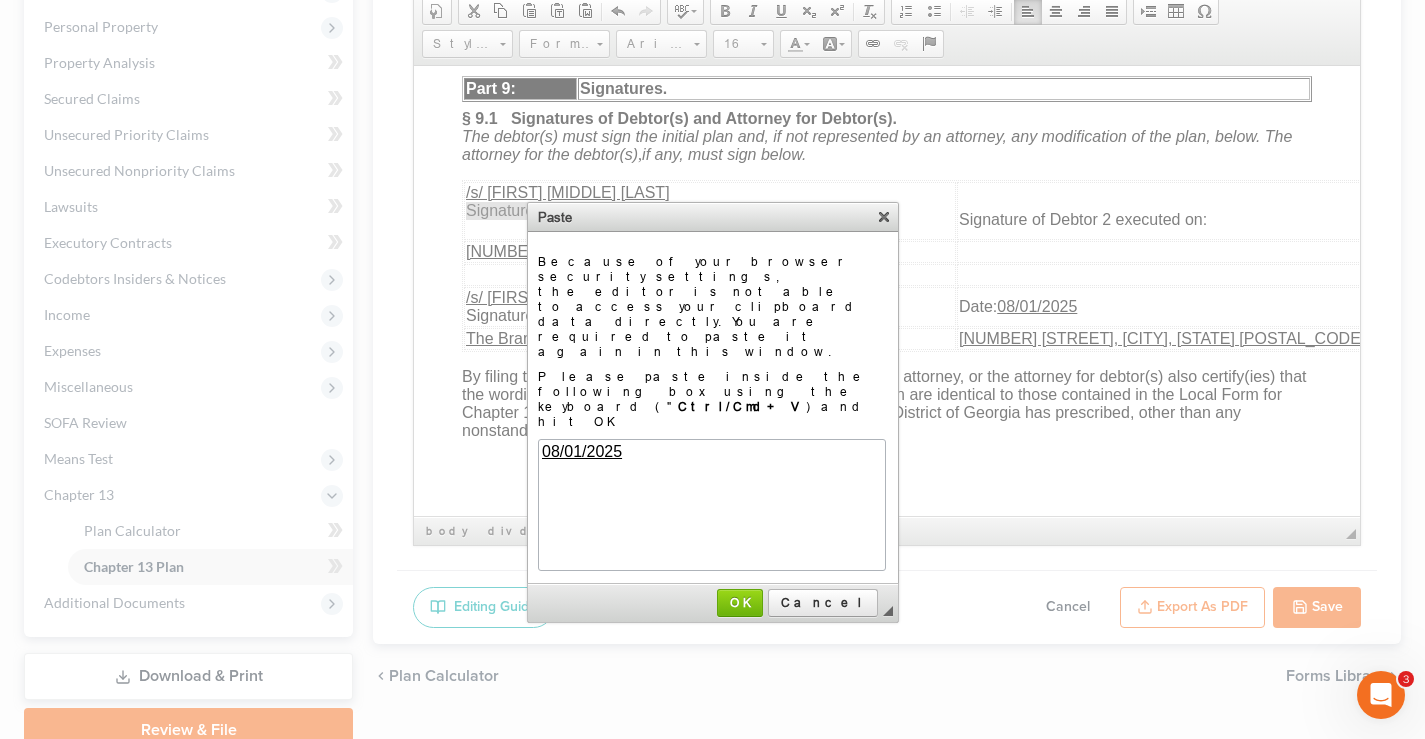 scroll, scrollTop: 0, scrollLeft: 0, axis: both 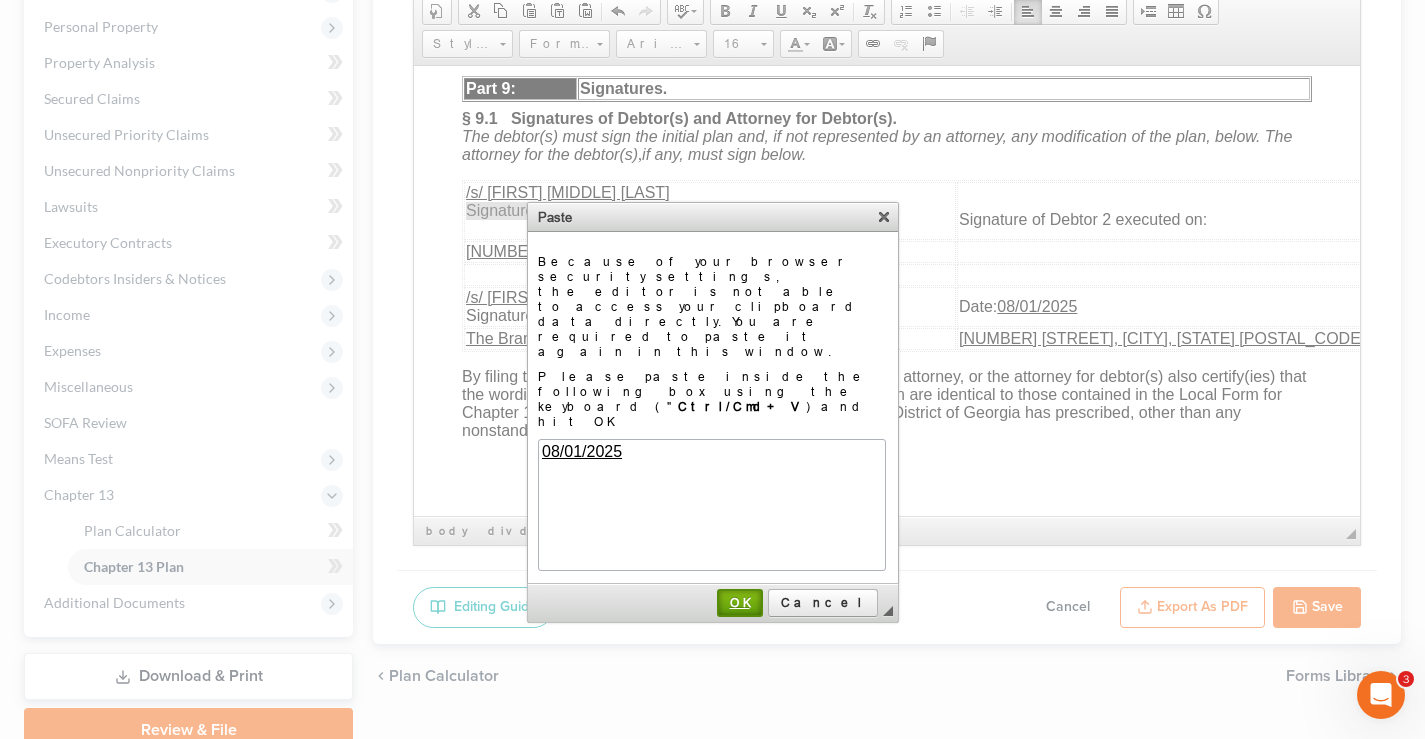 click on "OK" at bounding box center (740, 602) 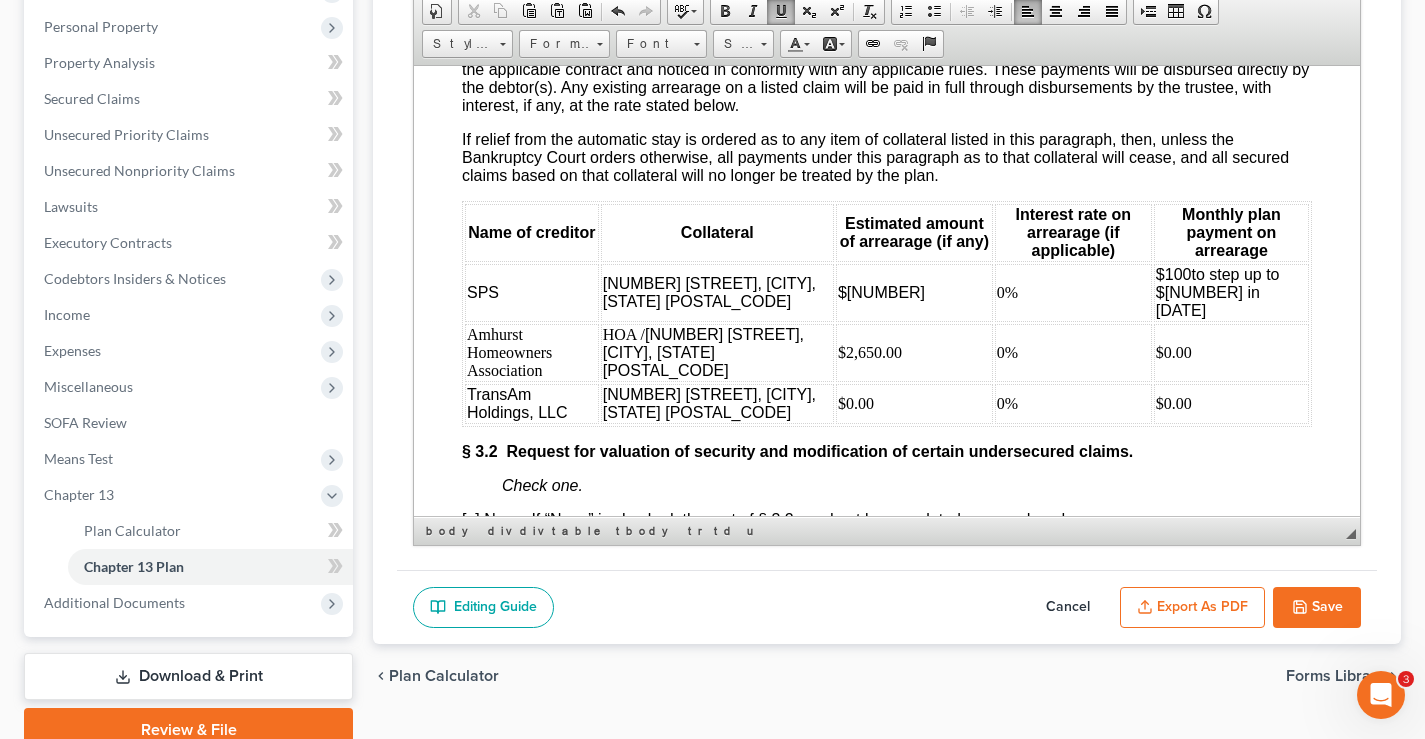 scroll, scrollTop: 3110, scrollLeft: 0, axis: vertical 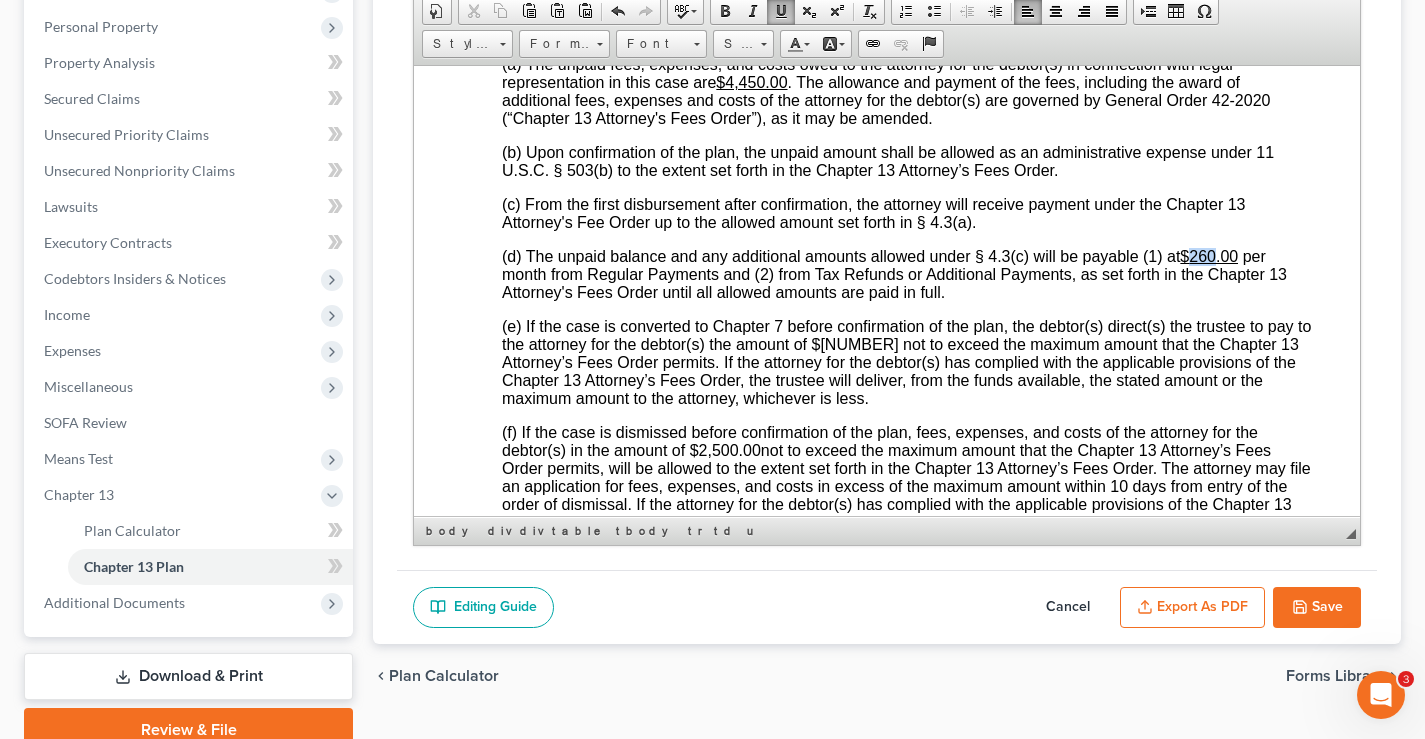 drag, startPoint x: 1194, startPoint y: 266, endPoint x: 1214, endPoint y: 269, distance: 20.22375 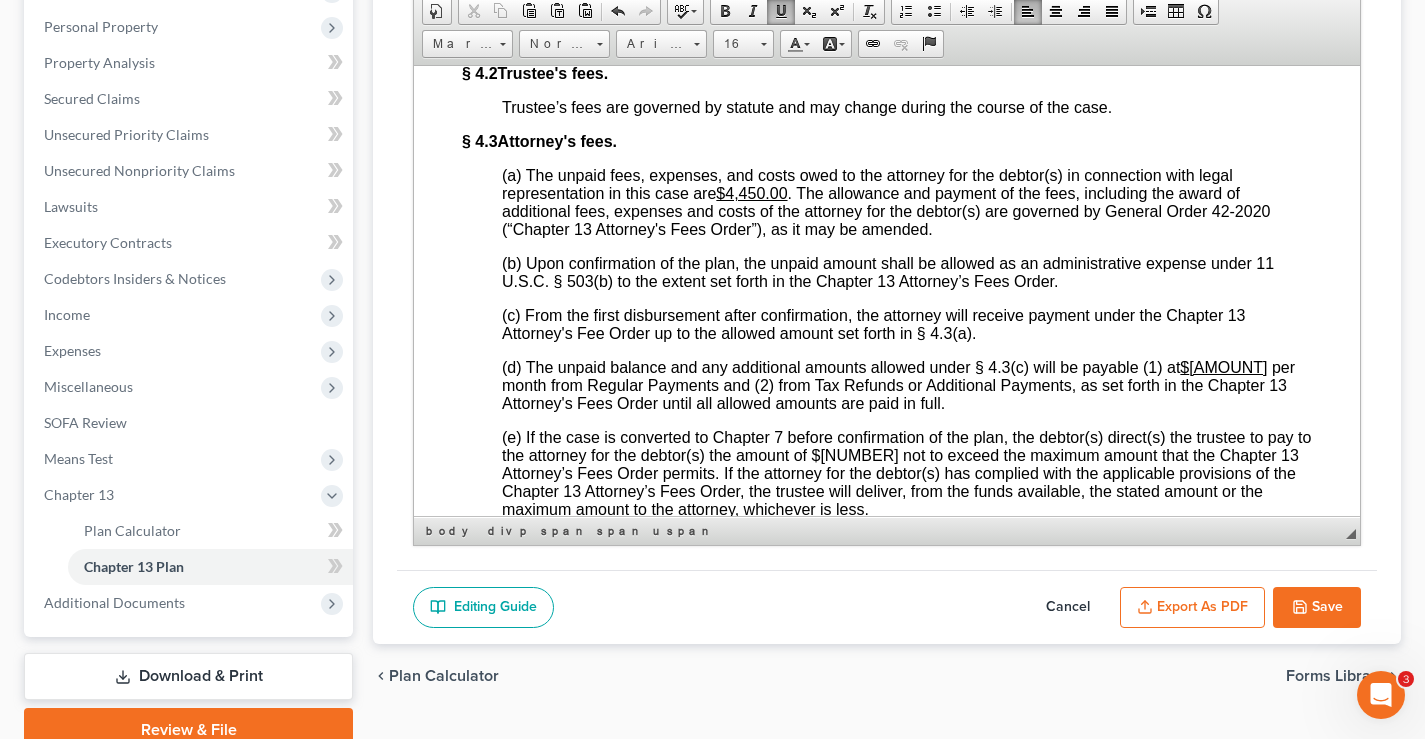 scroll, scrollTop: 5135, scrollLeft: 0, axis: vertical 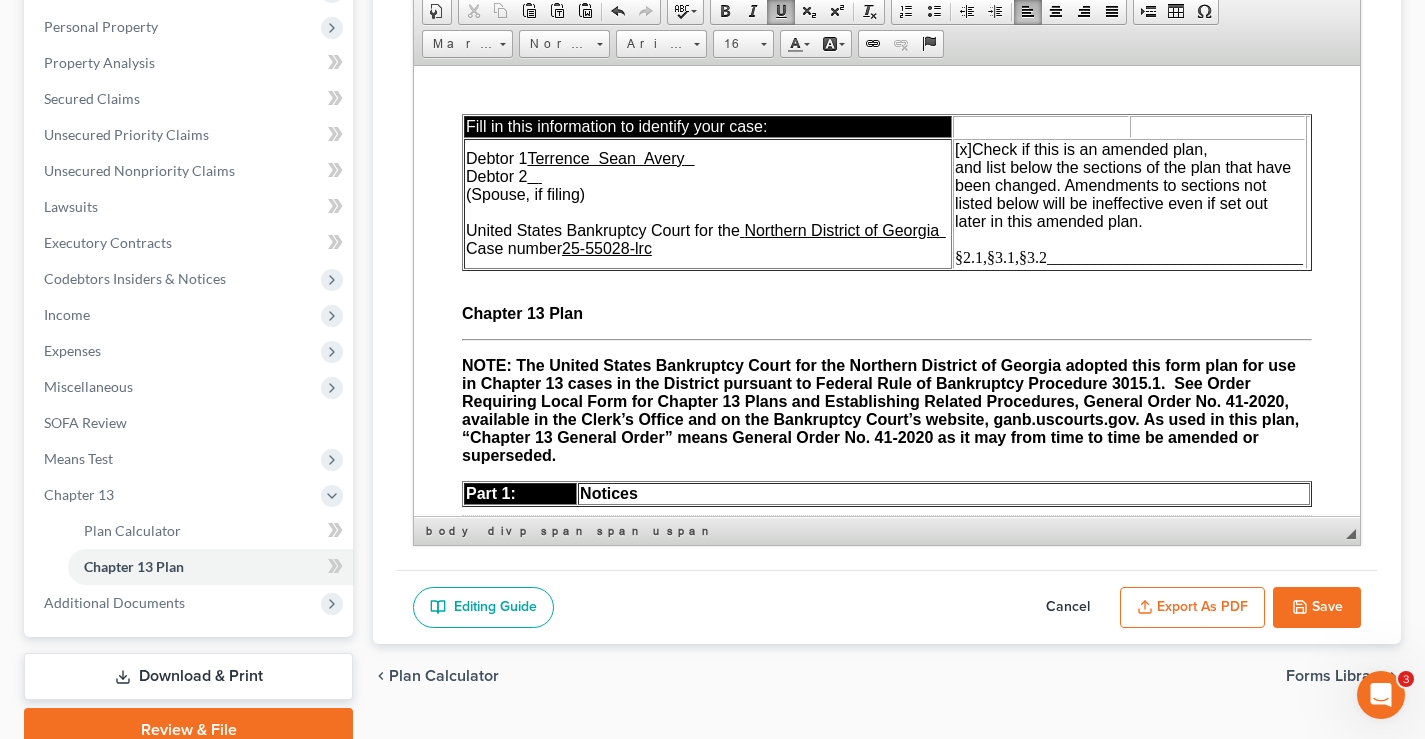 drag, startPoint x: 1351, startPoint y: 339, endPoint x: 1744, endPoint y: 116, distance: 451.8606 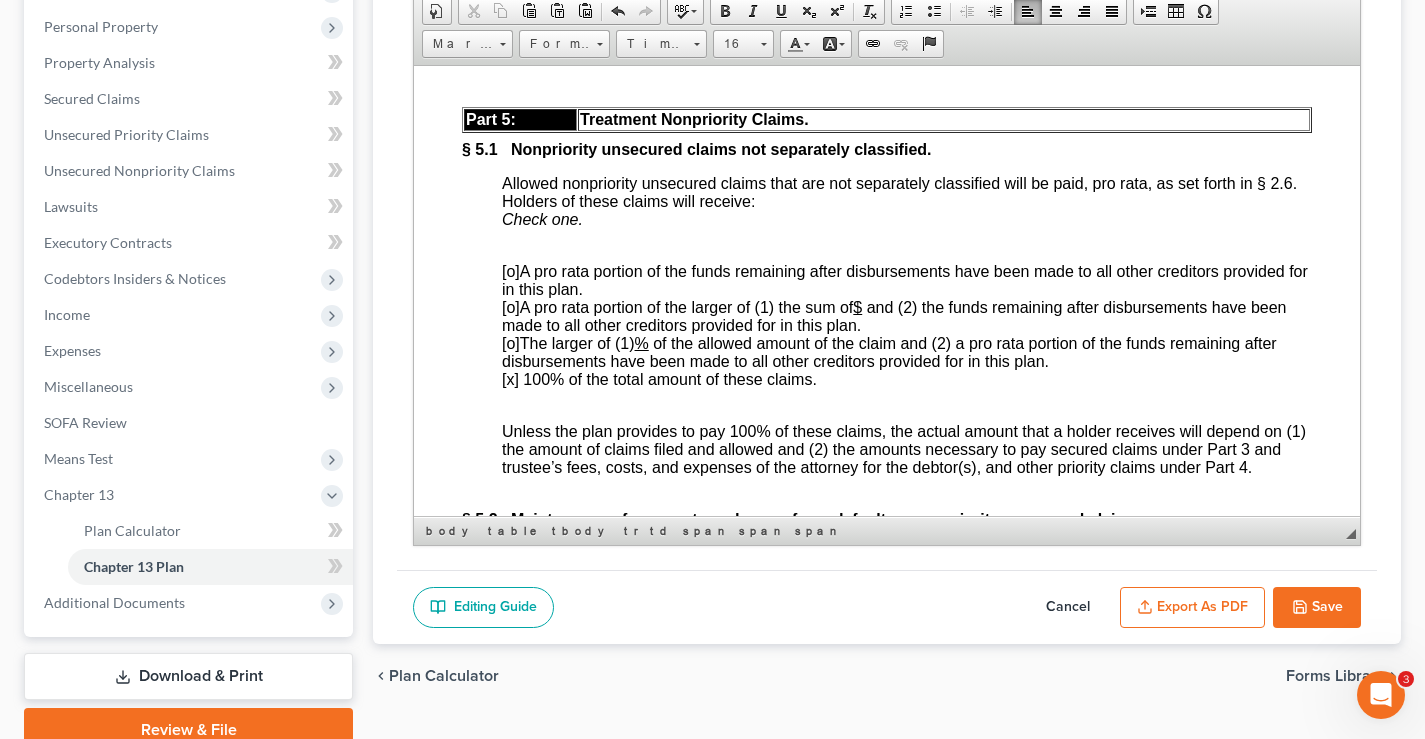 scroll, scrollTop: 6069, scrollLeft: 0, axis: vertical 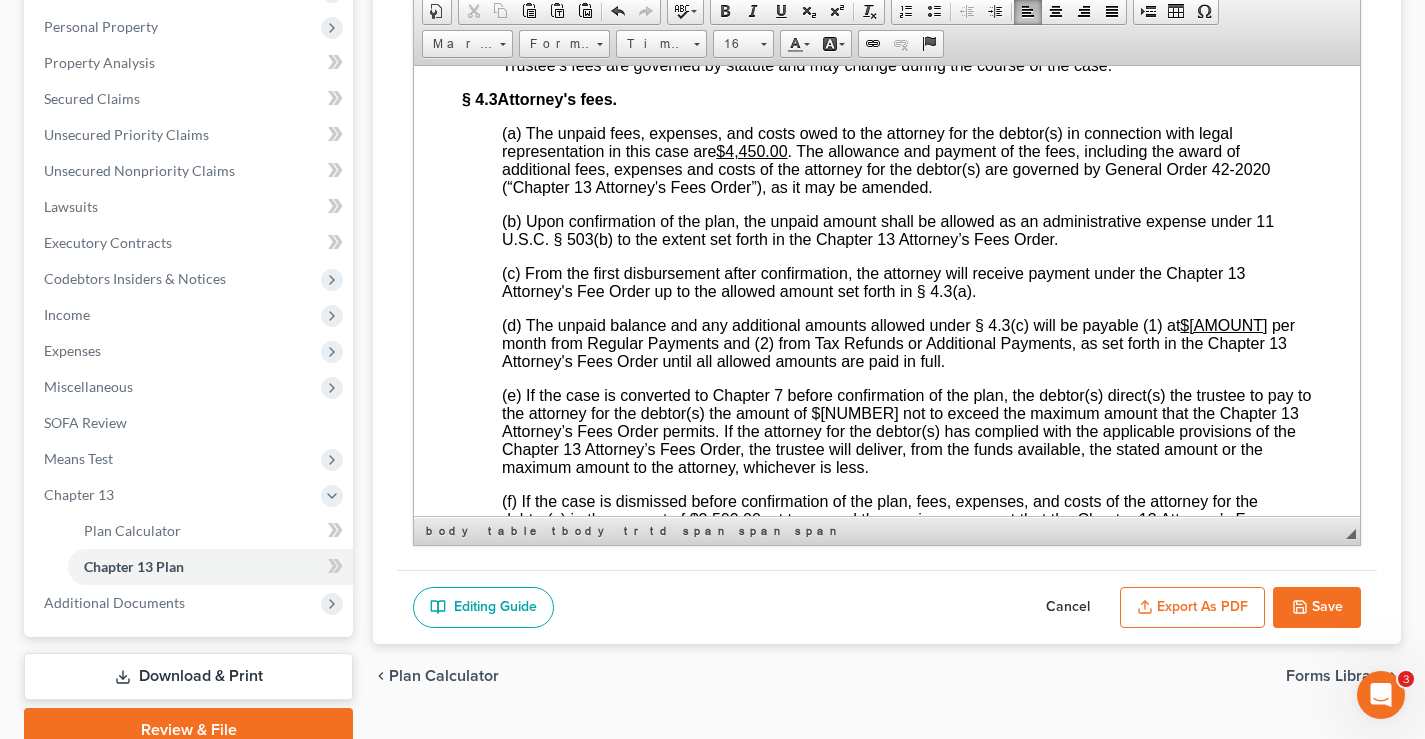 click on "5000.00" at bounding box center (1228, 324) 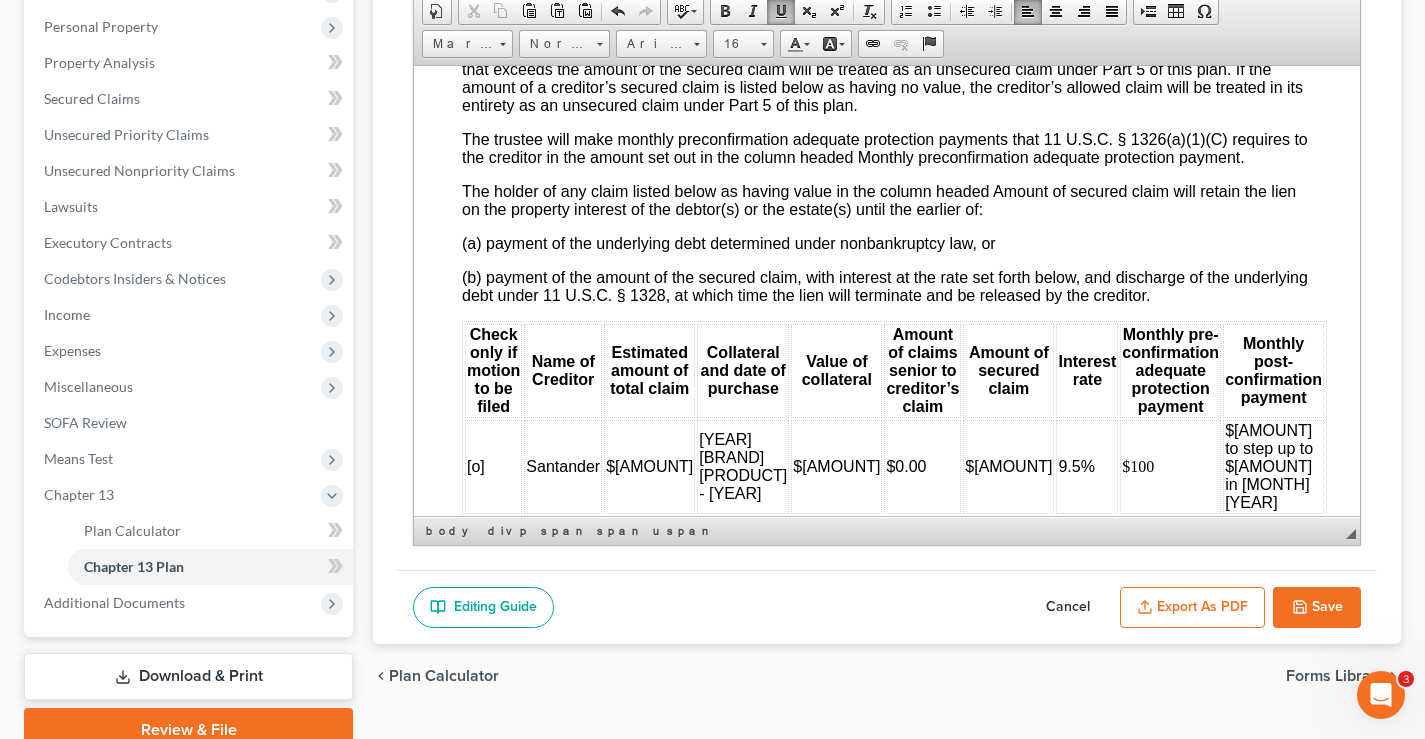 scroll, scrollTop: 3948, scrollLeft: 0, axis: vertical 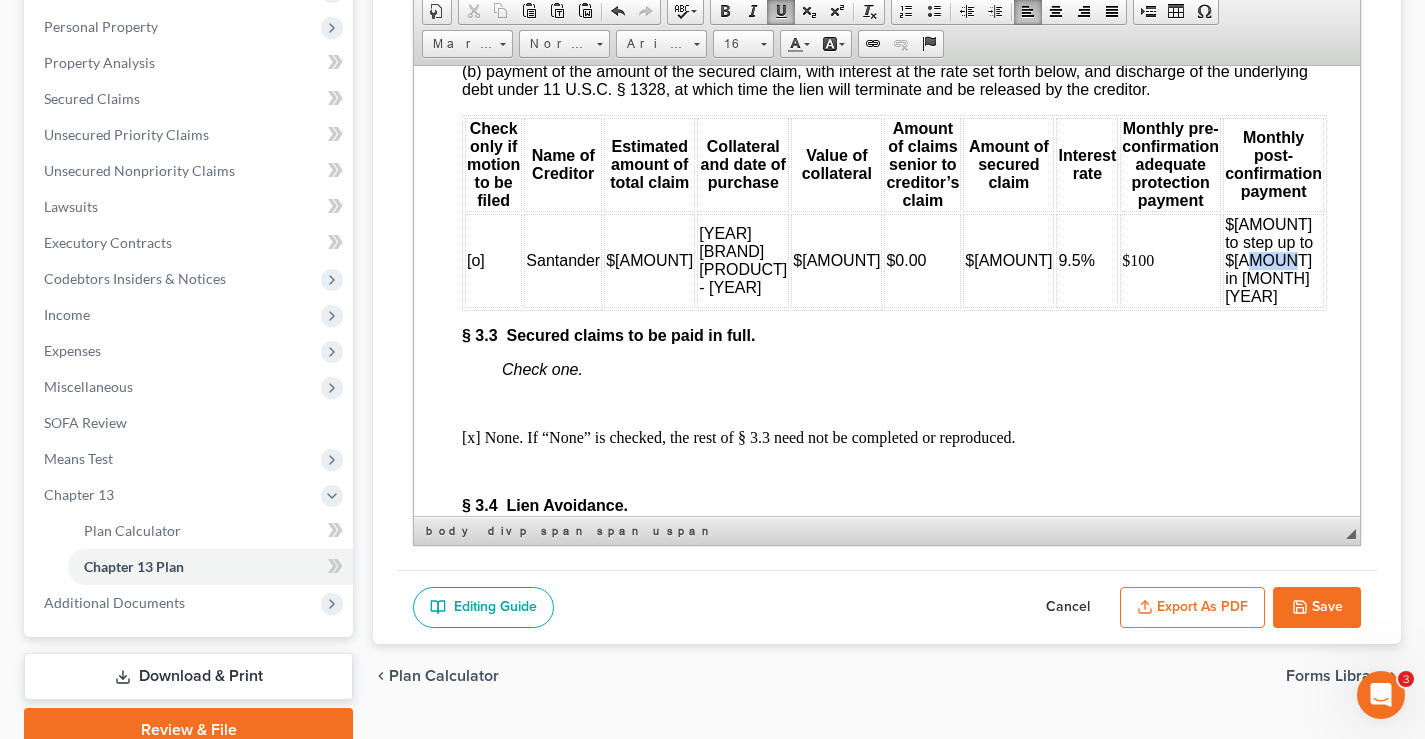 drag, startPoint x: 1195, startPoint y: 280, endPoint x: 1222, endPoint y: 280, distance: 27 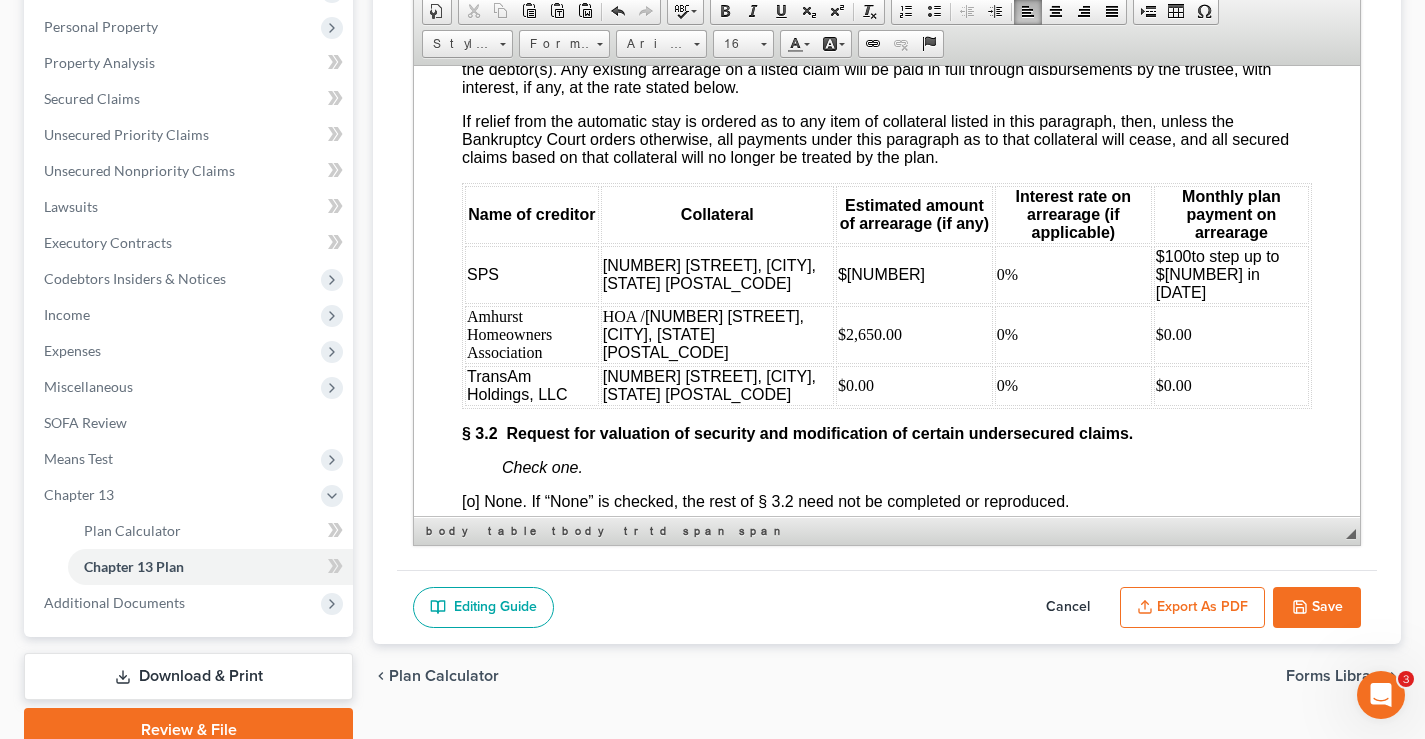 scroll, scrollTop: 2948, scrollLeft: 0, axis: vertical 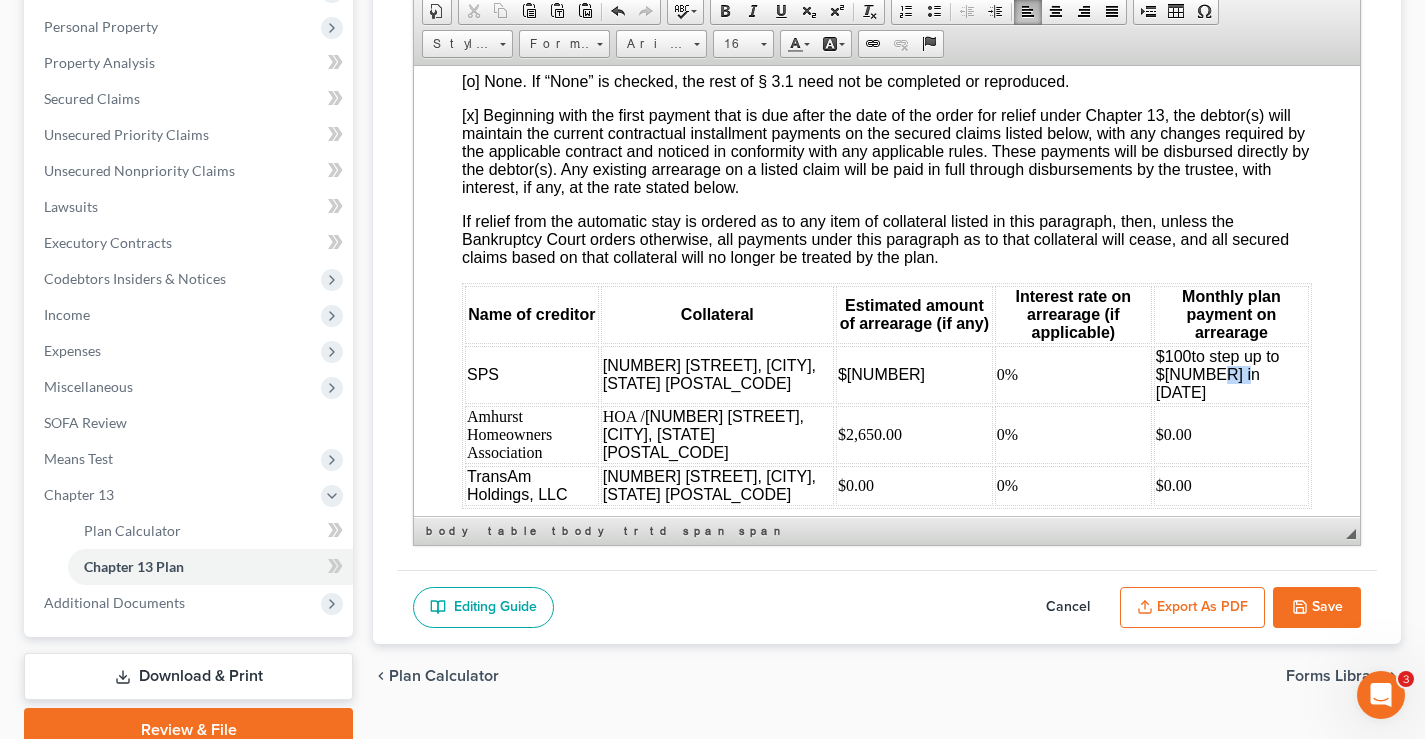 drag, startPoint x: 1195, startPoint y: 398, endPoint x: 1224, endPoint y: 398, distance: 29 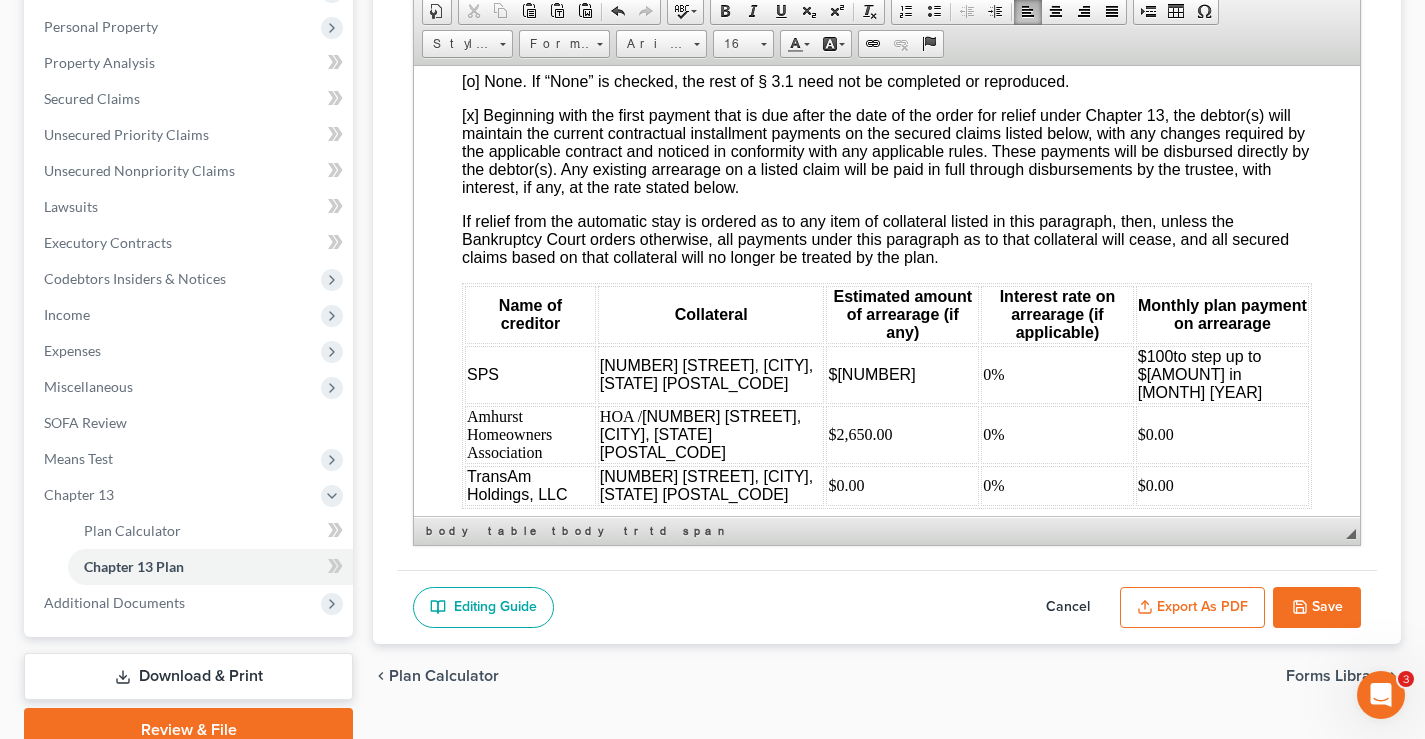 click on "to step up to $210 inMay 2026" at bounding box center [1200, 373] 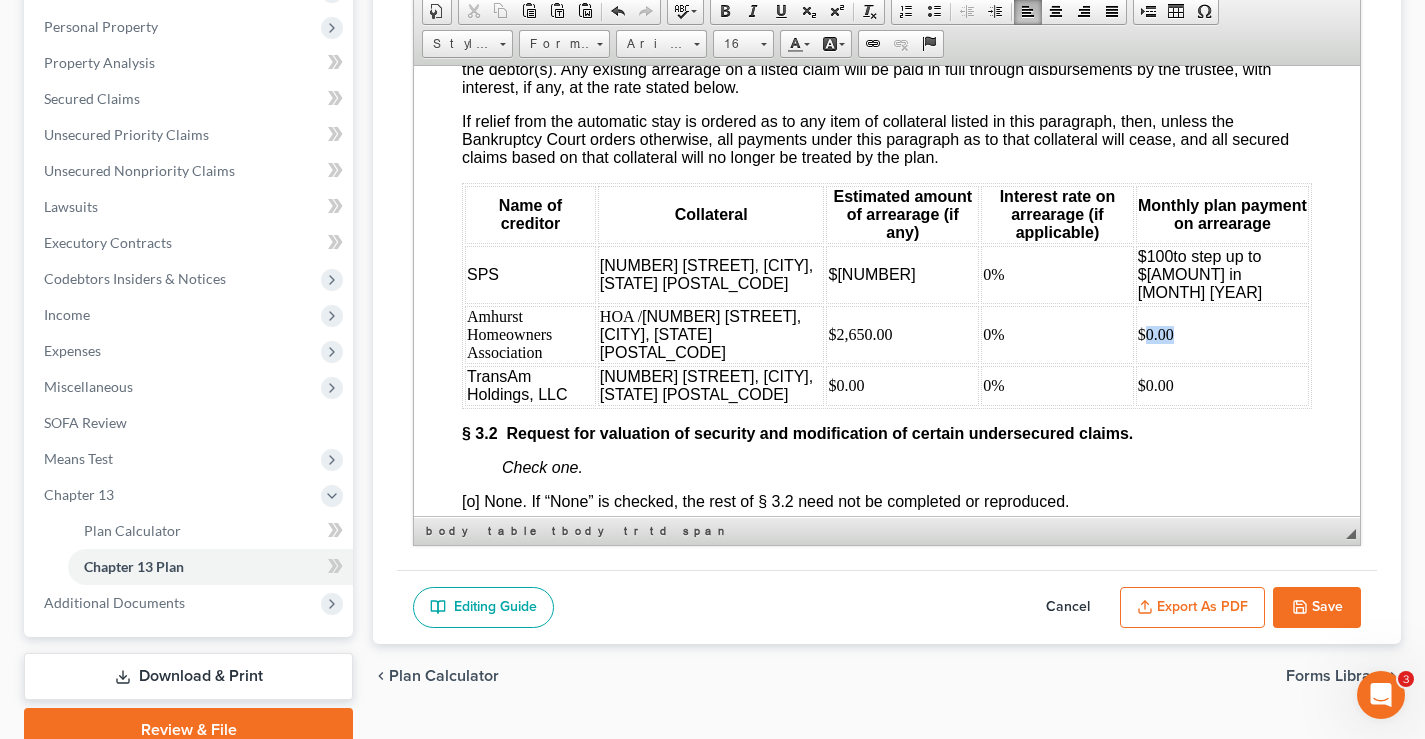 drag, startPoint x: 1150, startPoint y: 339, endPoint x: 1187, endPoint y: 346, distance: 37.65634 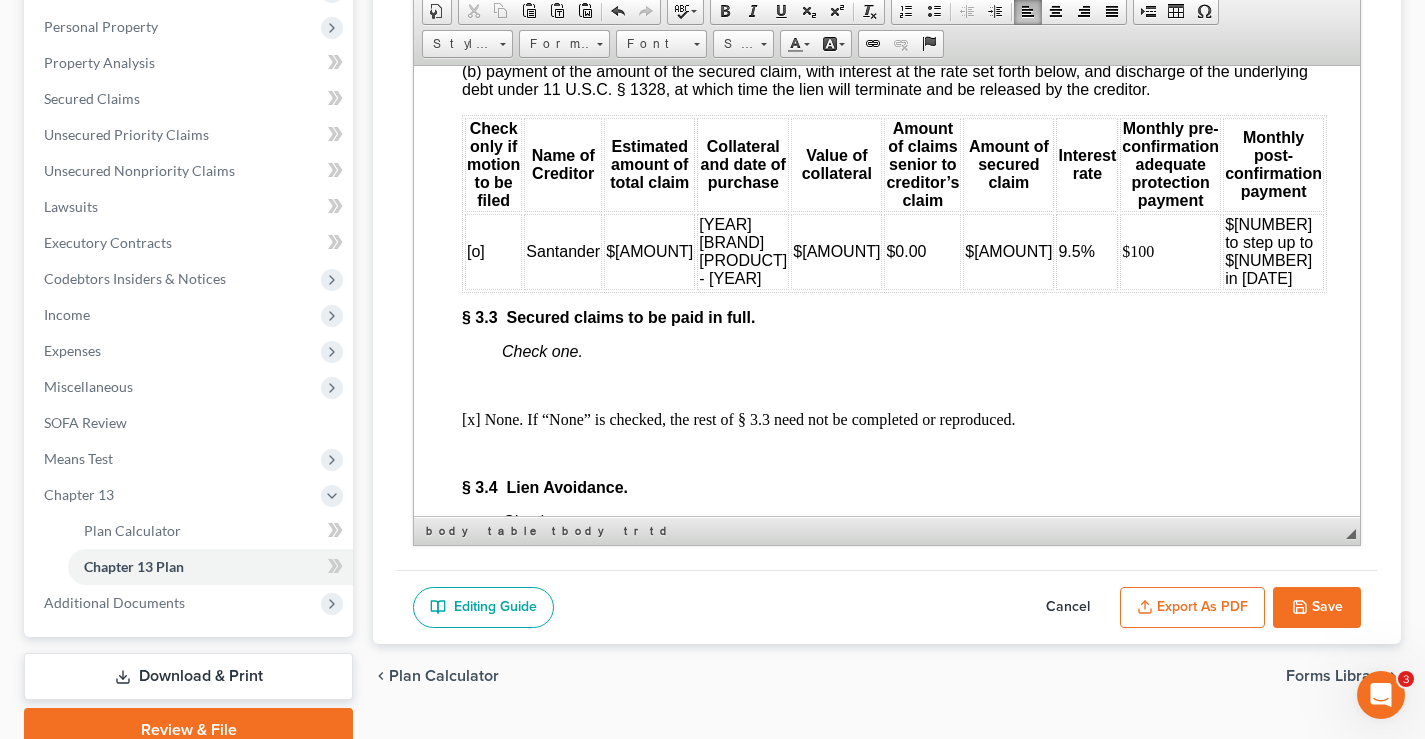 scroll, scrollTop: 3848, scrollLeft: 0, axis: vertical 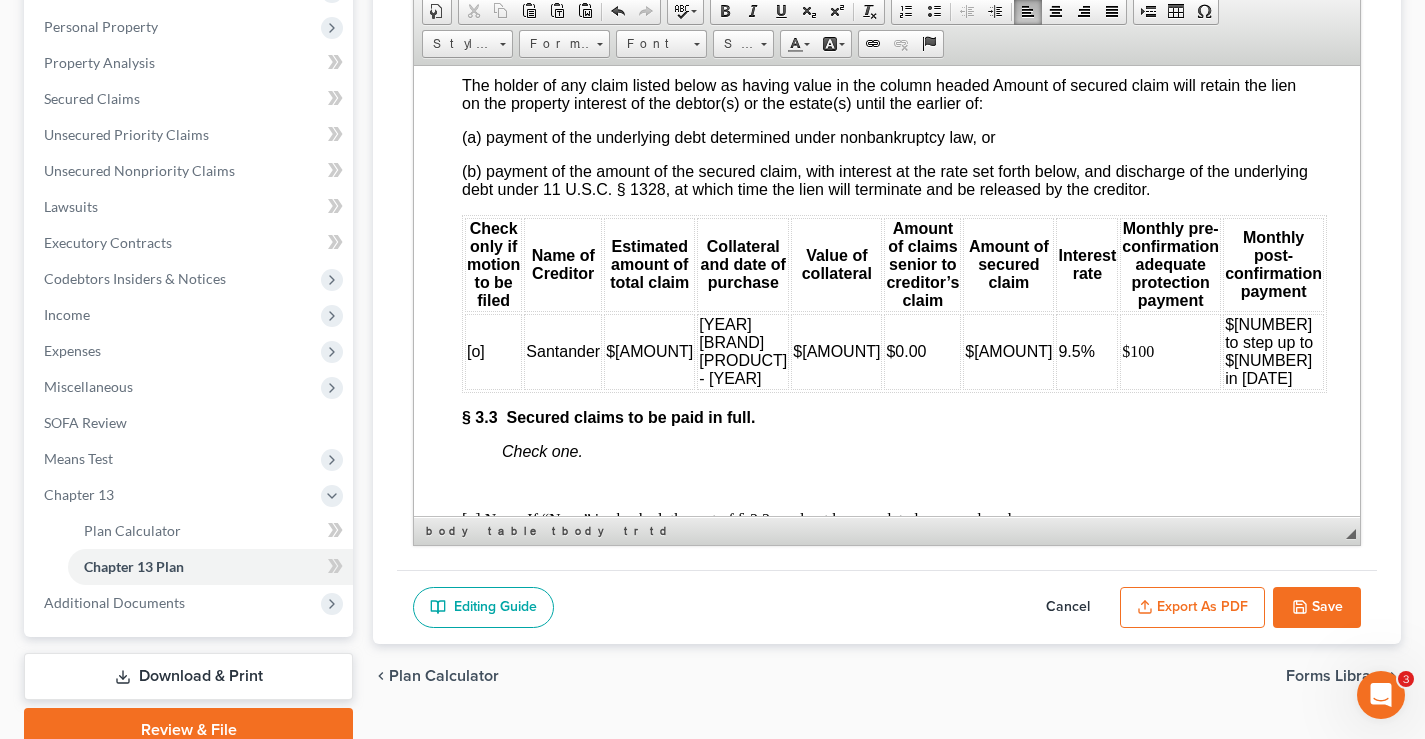 click on "$100 to step up to $250 in May 2026" at bounding box center [1269, 350] 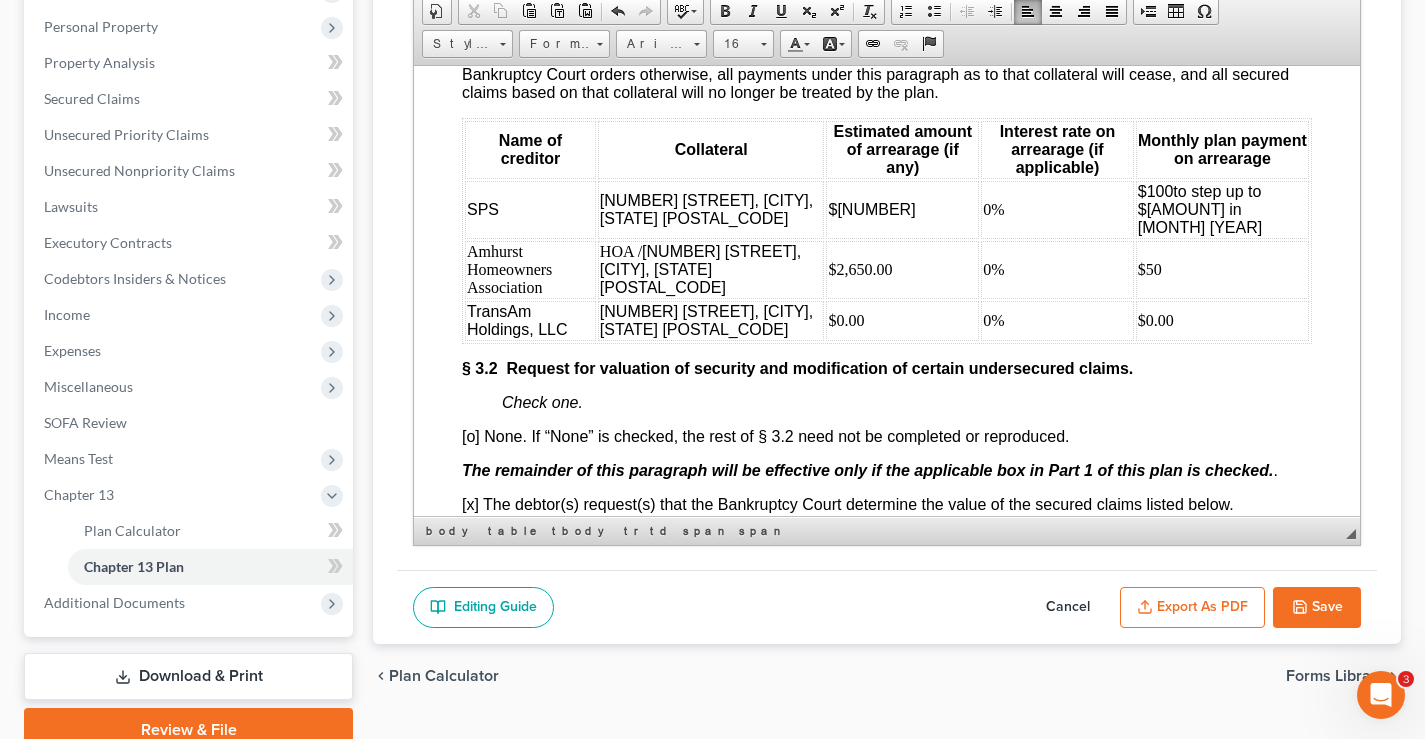 scroll, scrollTop: 3148, scrollLeft: 0, axis: vertical 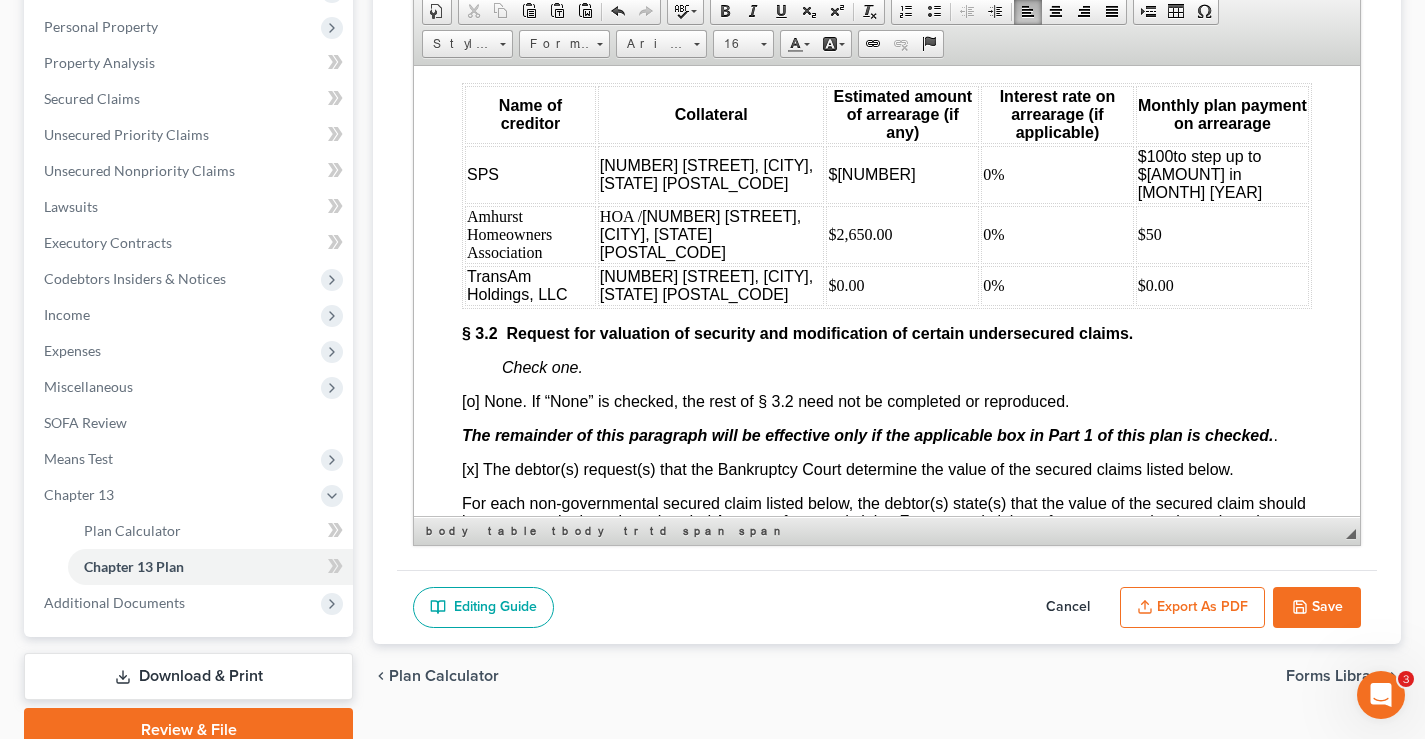drag, startPoint x: 1156, startPoint y: 180, endPoint x: 1171, endPoint y: 172, distance: 17 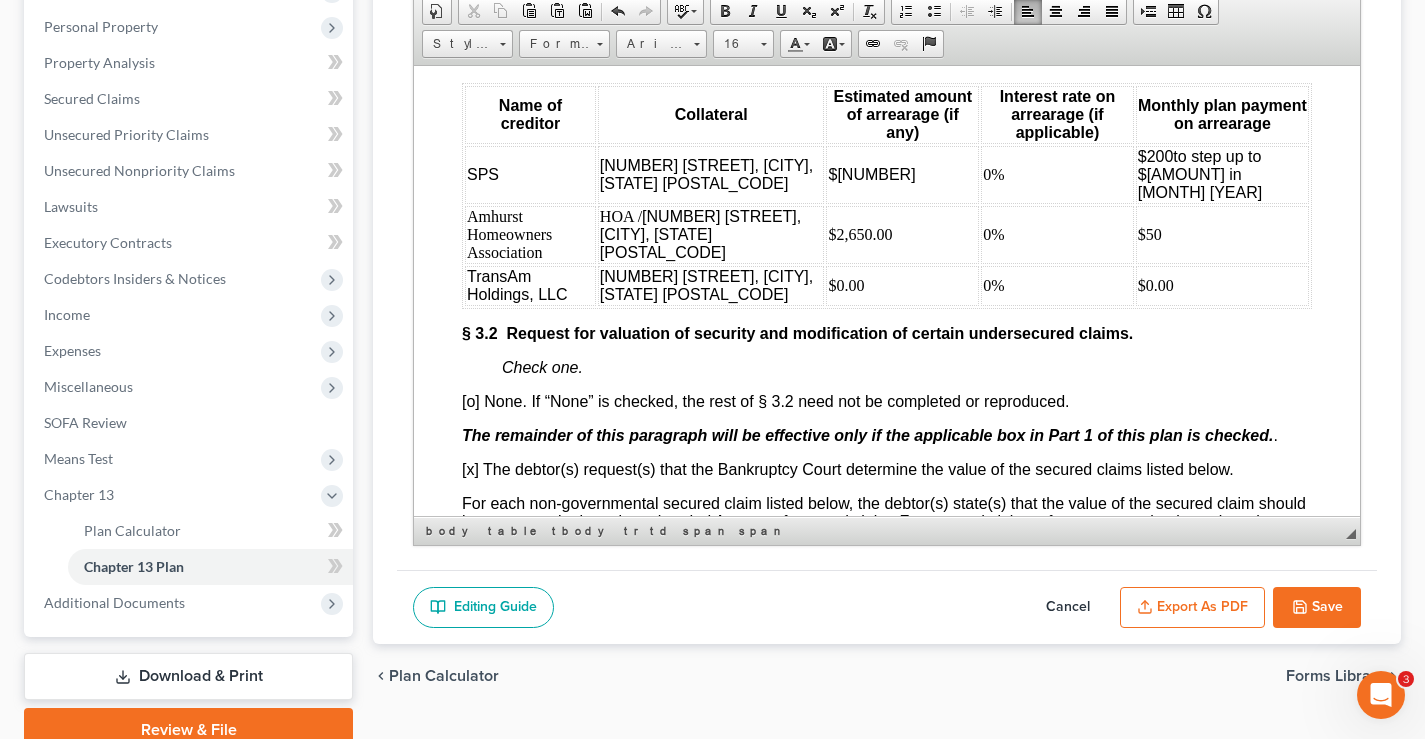 click on "$50" at bounding box center [1222, 234] 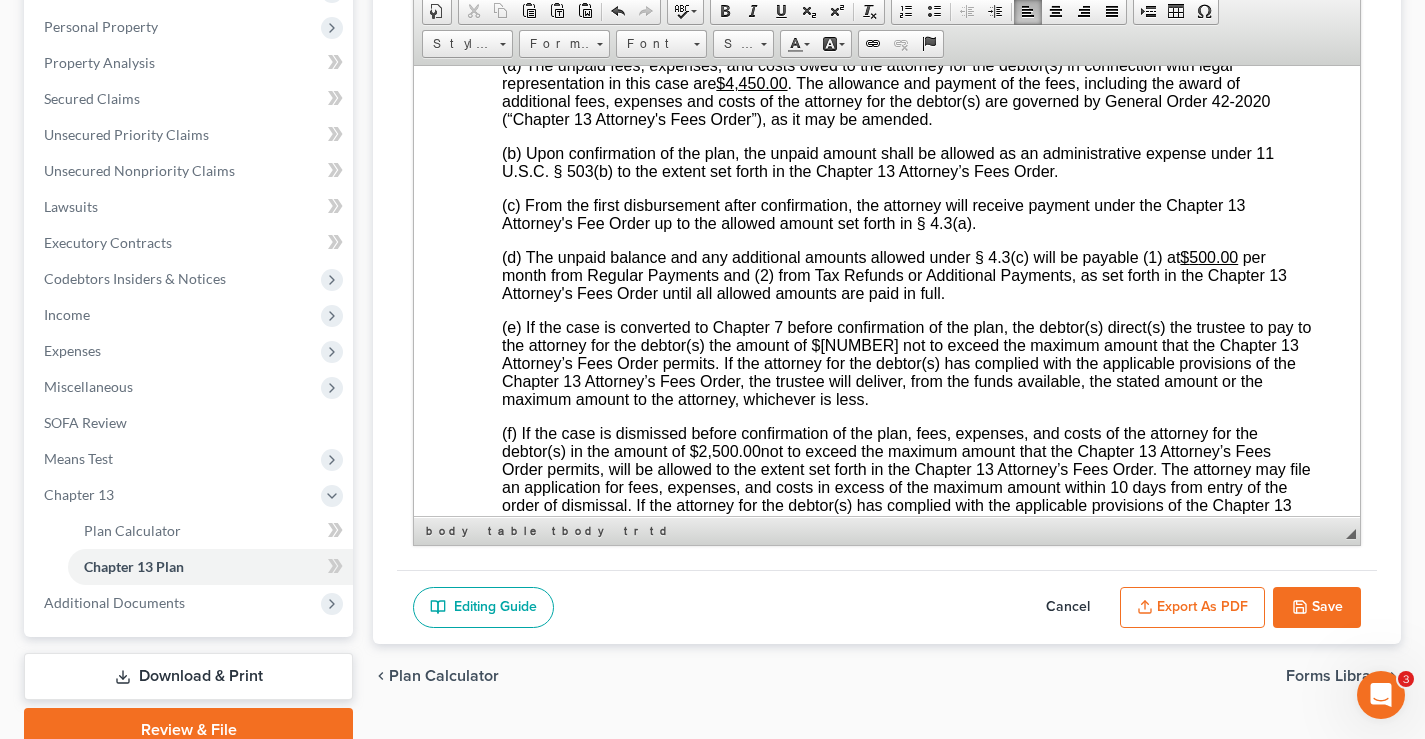 scroll, scrollTop: 5248, scrollLeft: 0, axis: vertical 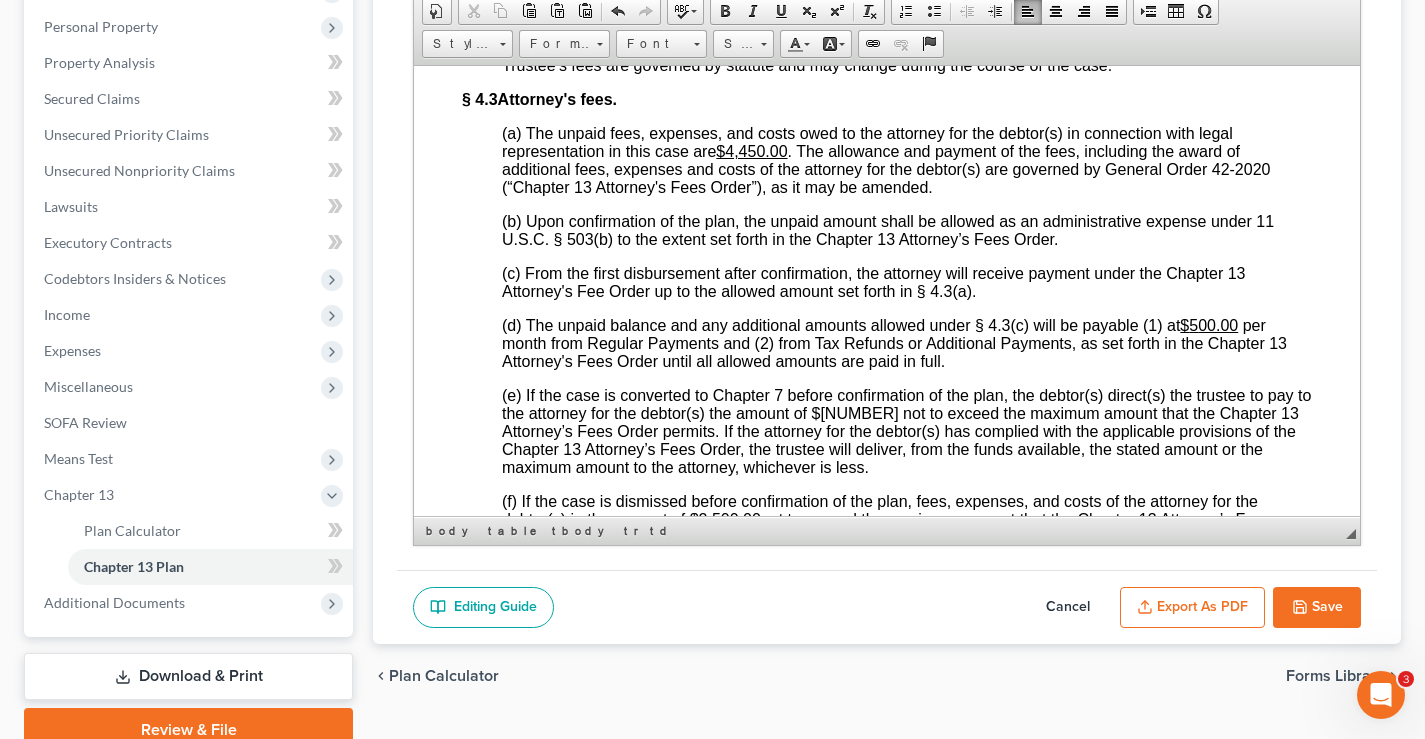 click on "5 00.00" at bounding box center (1213, 324) 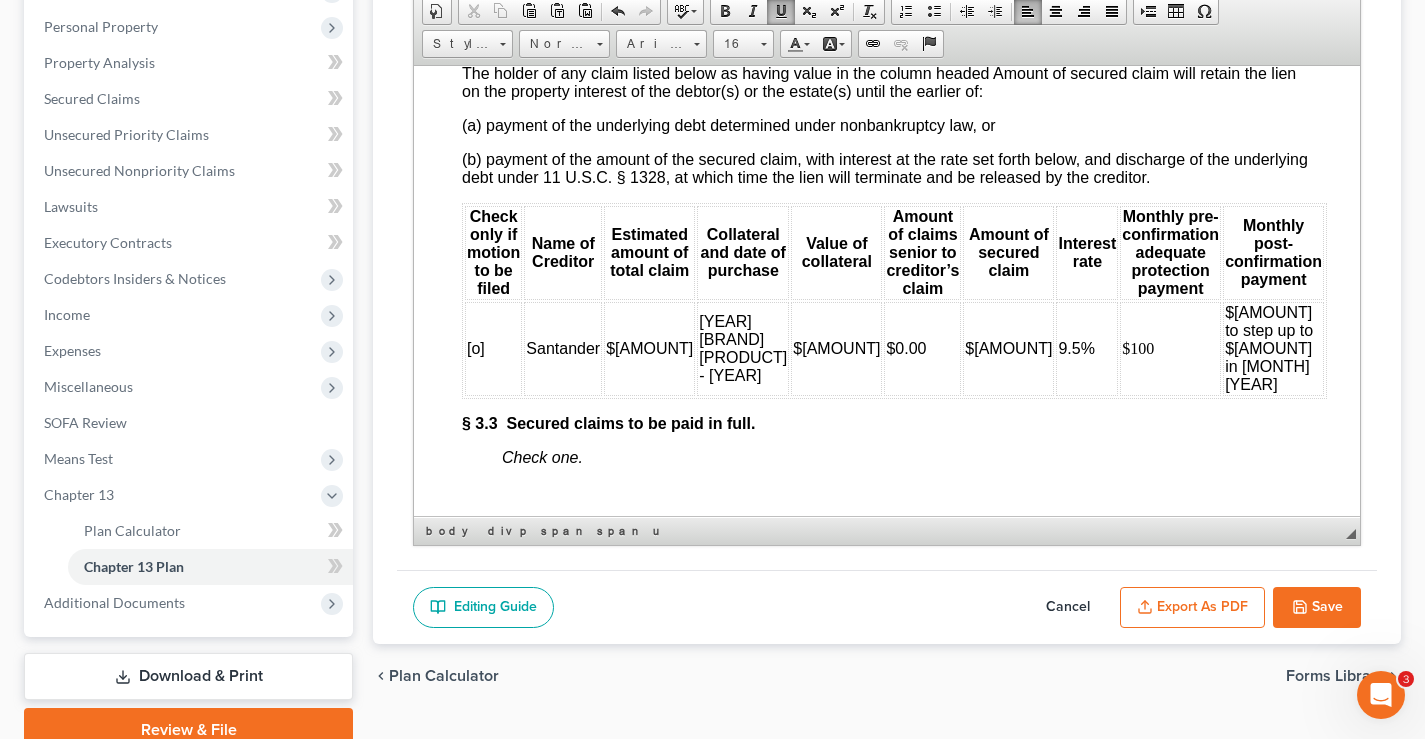scroll, scrollTop: 3948, scrollLeft: 0, axis: vertical 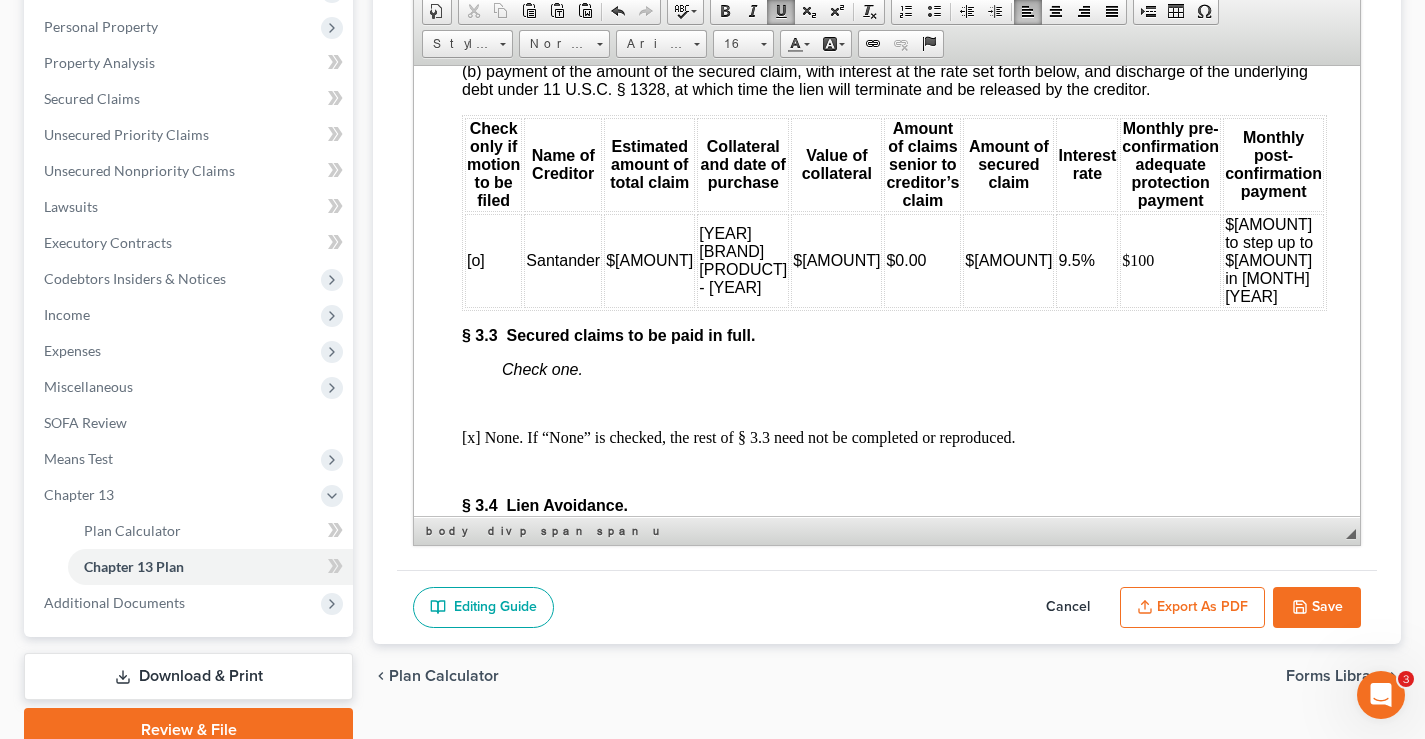 click on "$200 to step up to $250 in May 2026" at bounding box center [1269, 259] 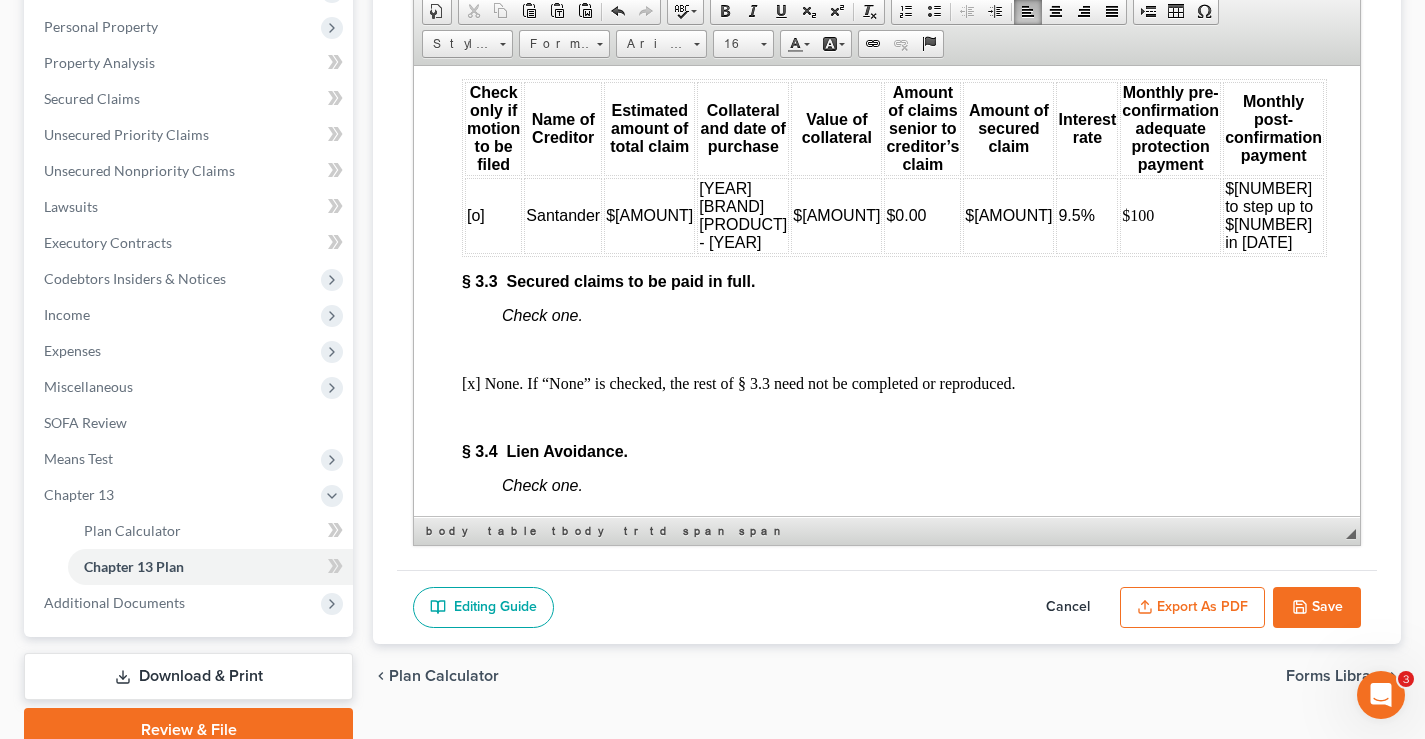scroll, scrollTop: 3948, scrollLeft: 0, axis: vertical 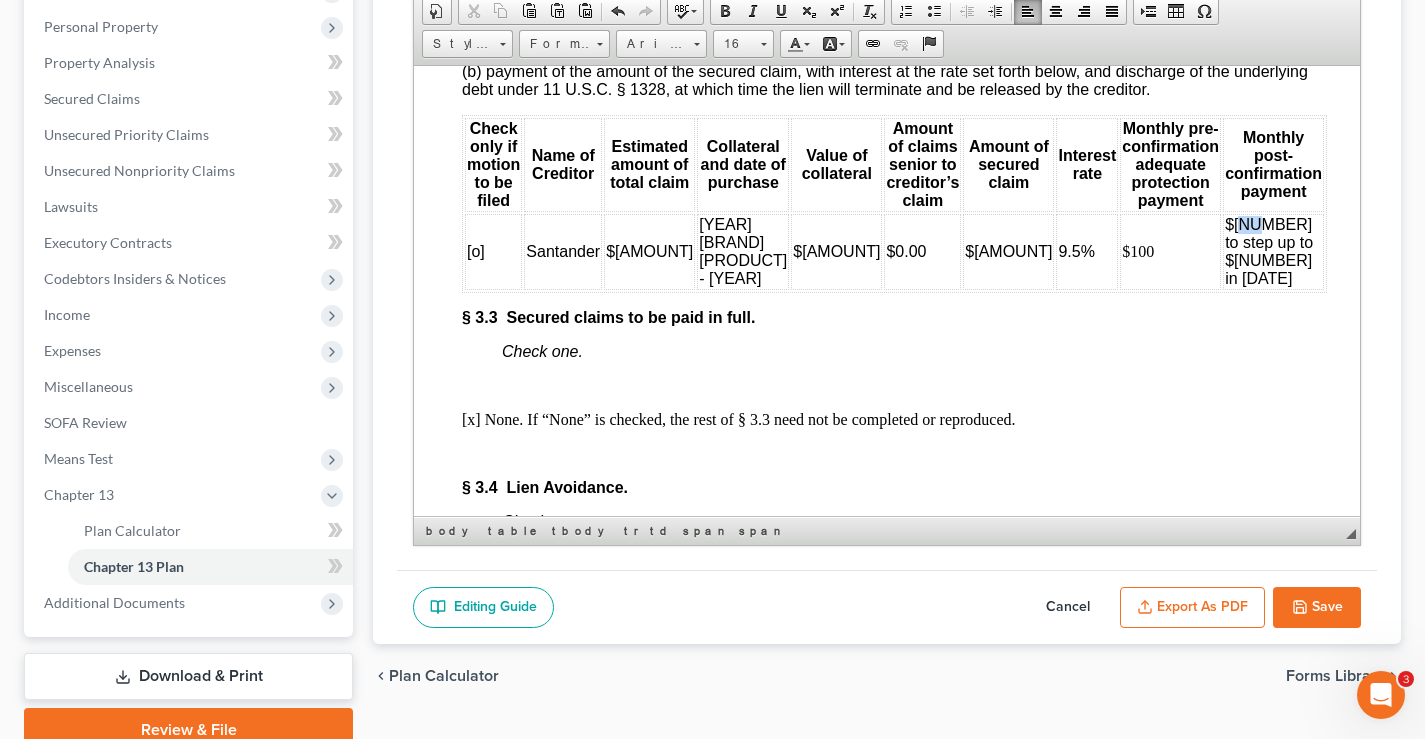 drag, startPoint x: 1208, startPoint y: 244, endPoint x: 1223, endPoint y: 246, distance: 15.132746 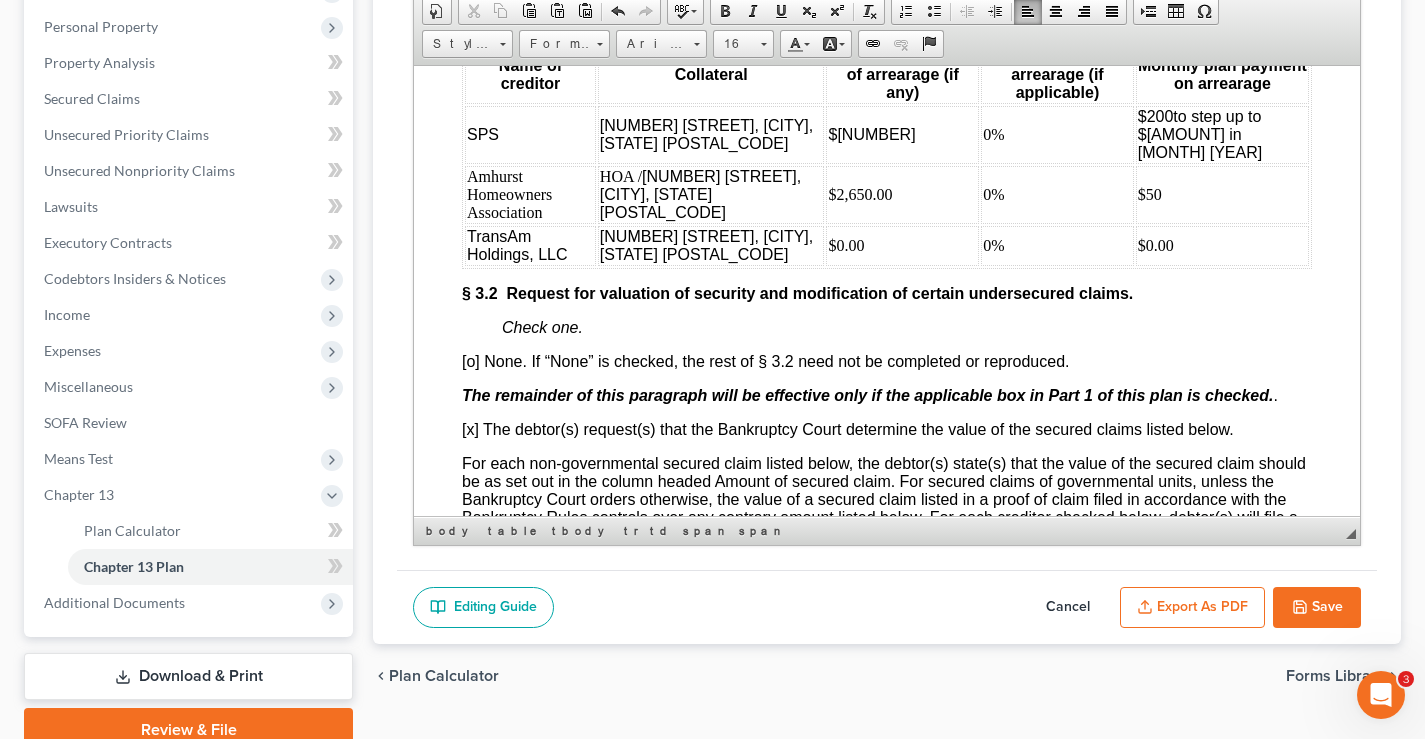 scroll, scrollTop: 3048, scrollLeft: 0, axis: vertical 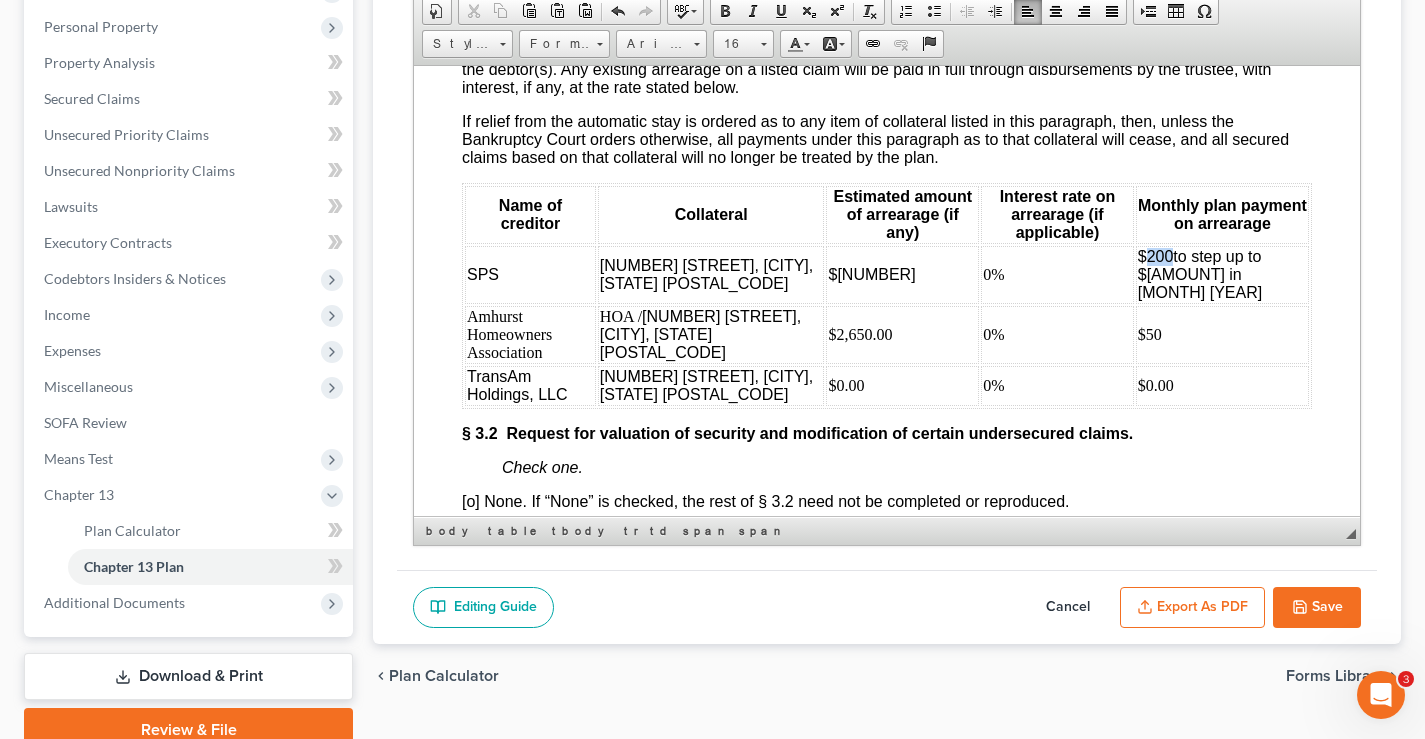 drag, startPoint x: 1151, startPoint y: 280, endPoint x: 1174, endPoint y: 280, distance: 23 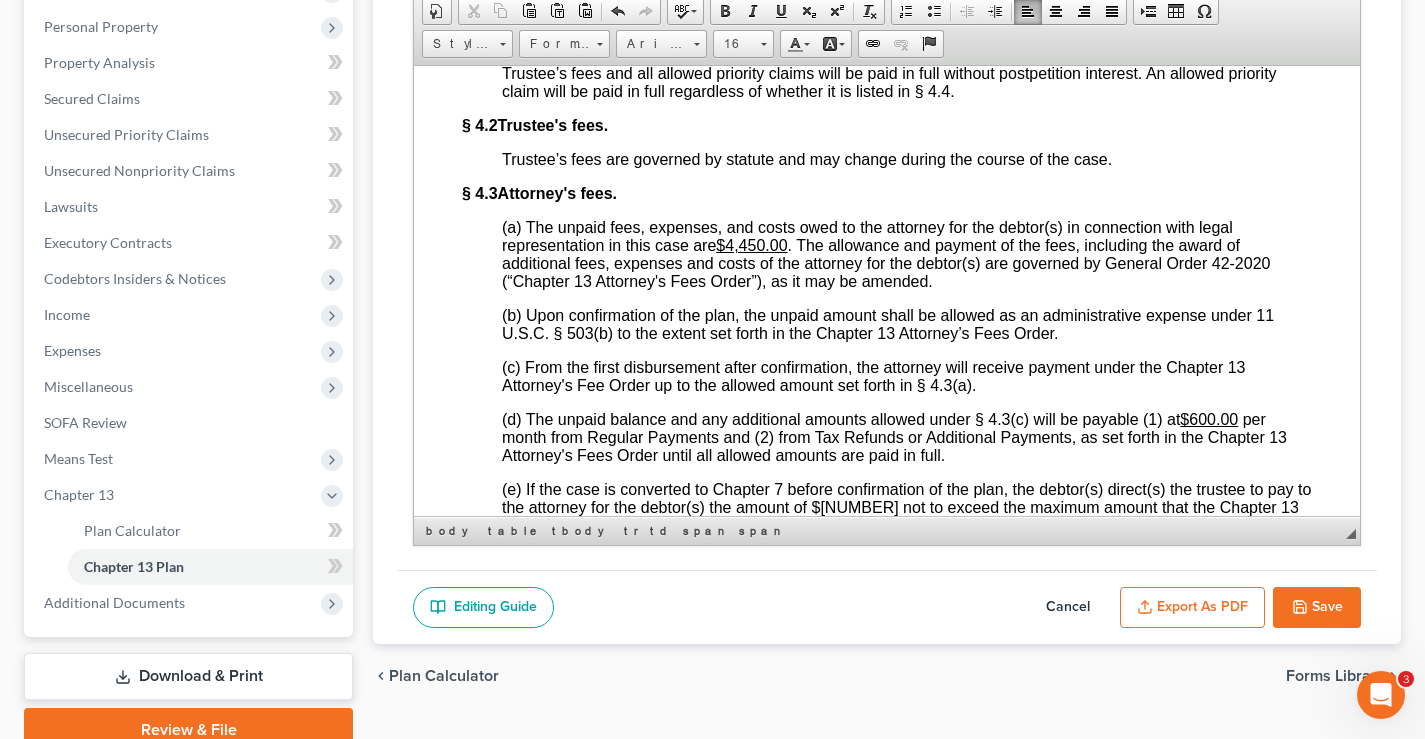 scroll, scrollTop: 5248, scrollLeft: 0, axis: vertical 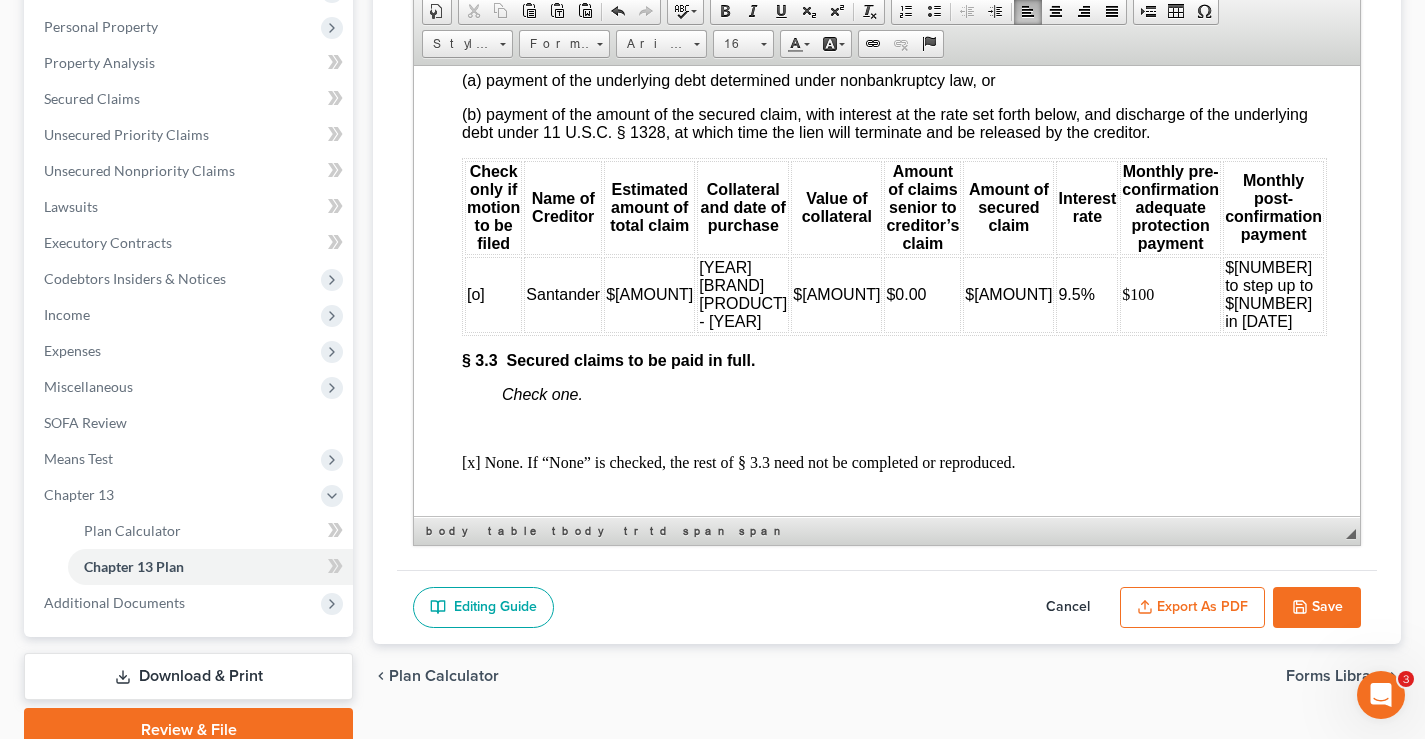click on "$310 to step up to $250 in May 2026" at bounding box center (1269, 293) 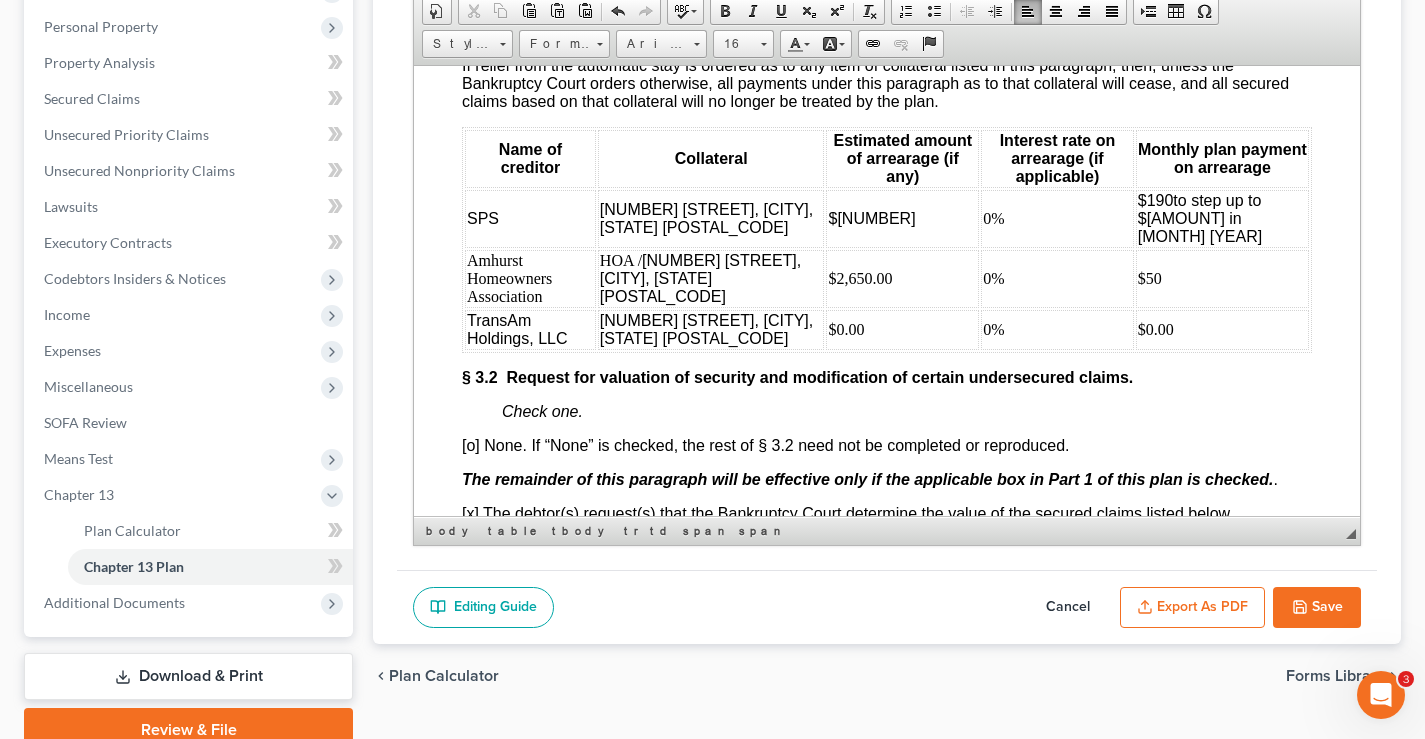 scroll, scrollTop: 3205, scrollLeft: 0, axis: vertical 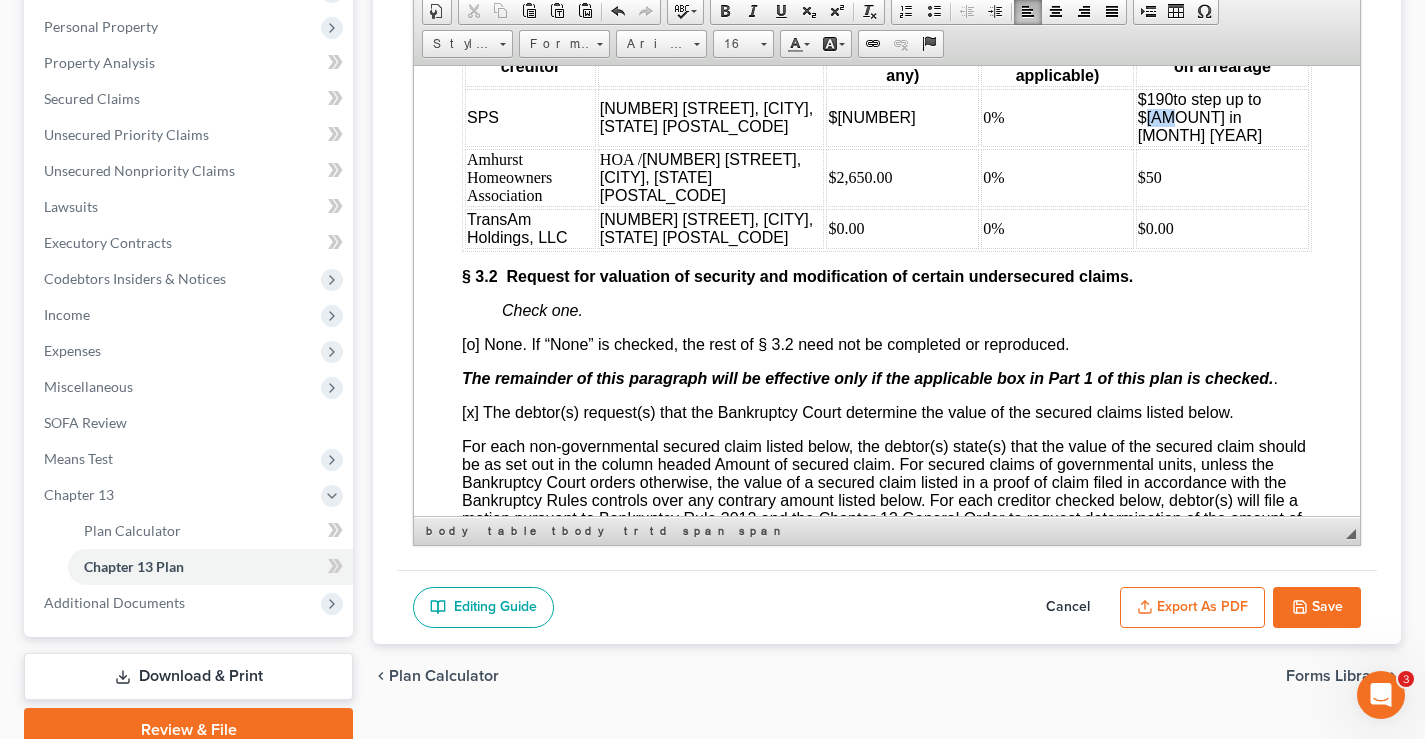 drag, startPoint x: 1149, startPoint y: 140, endPoint x: 1173, endPoint y: 140, distance: 24 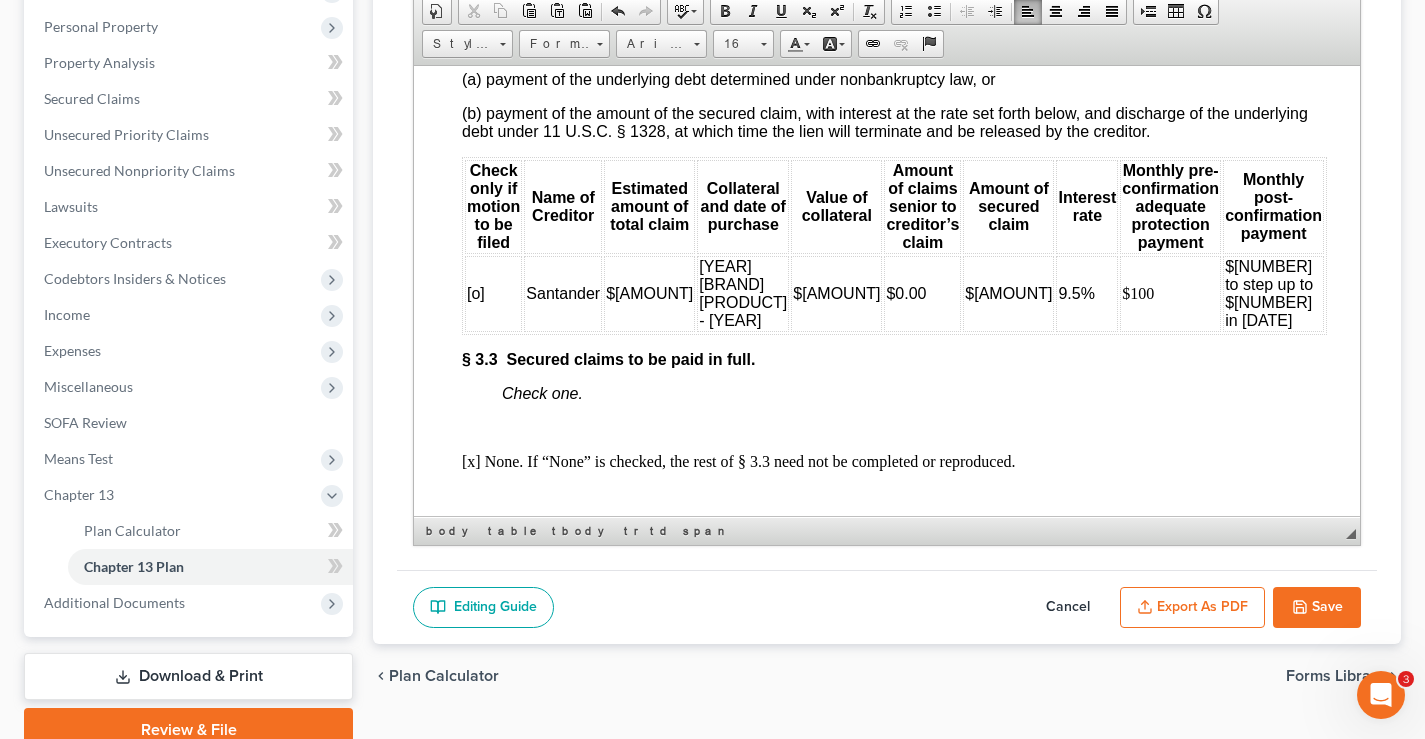 scroll, scrollTop: 3905, scrollLeft: 0, axis: vertical 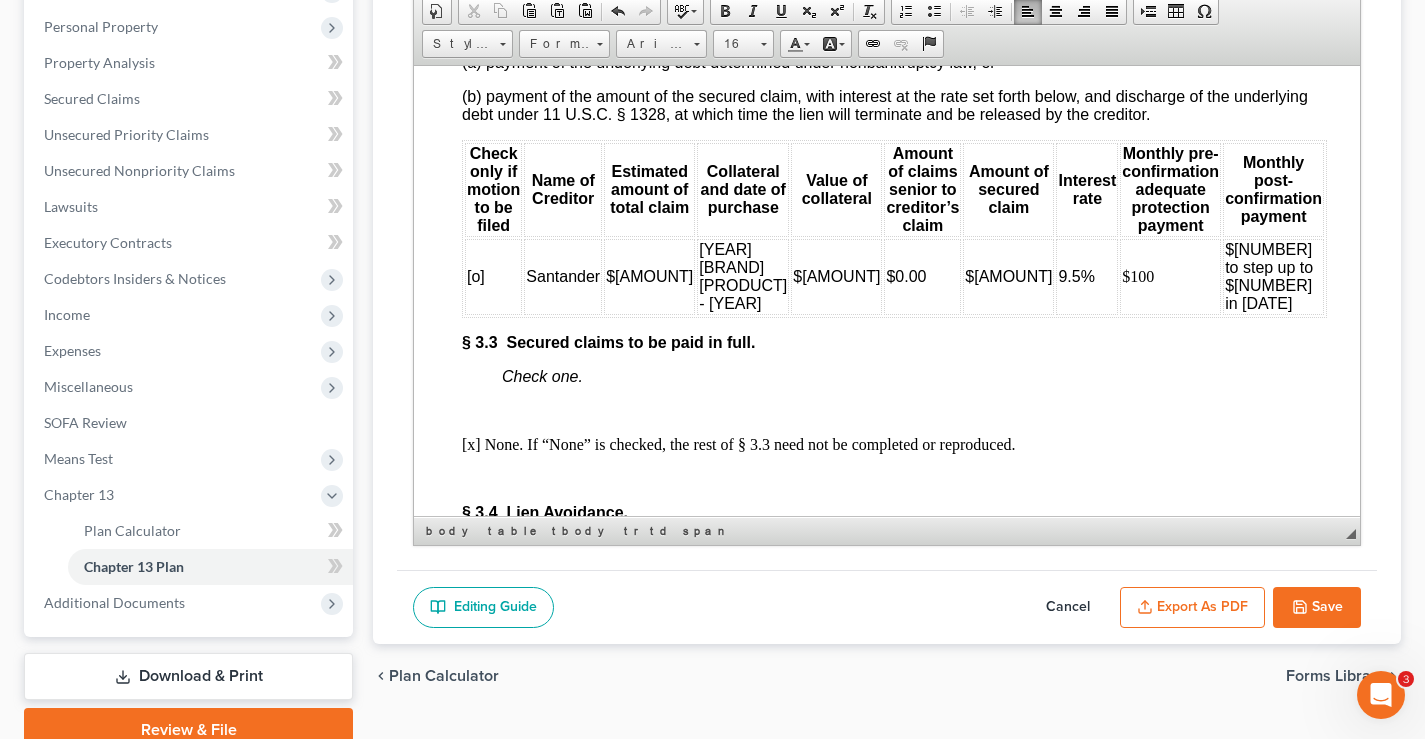 click on "$310 to step up to $250 in May 2026" at bounding box center (1269, 275) 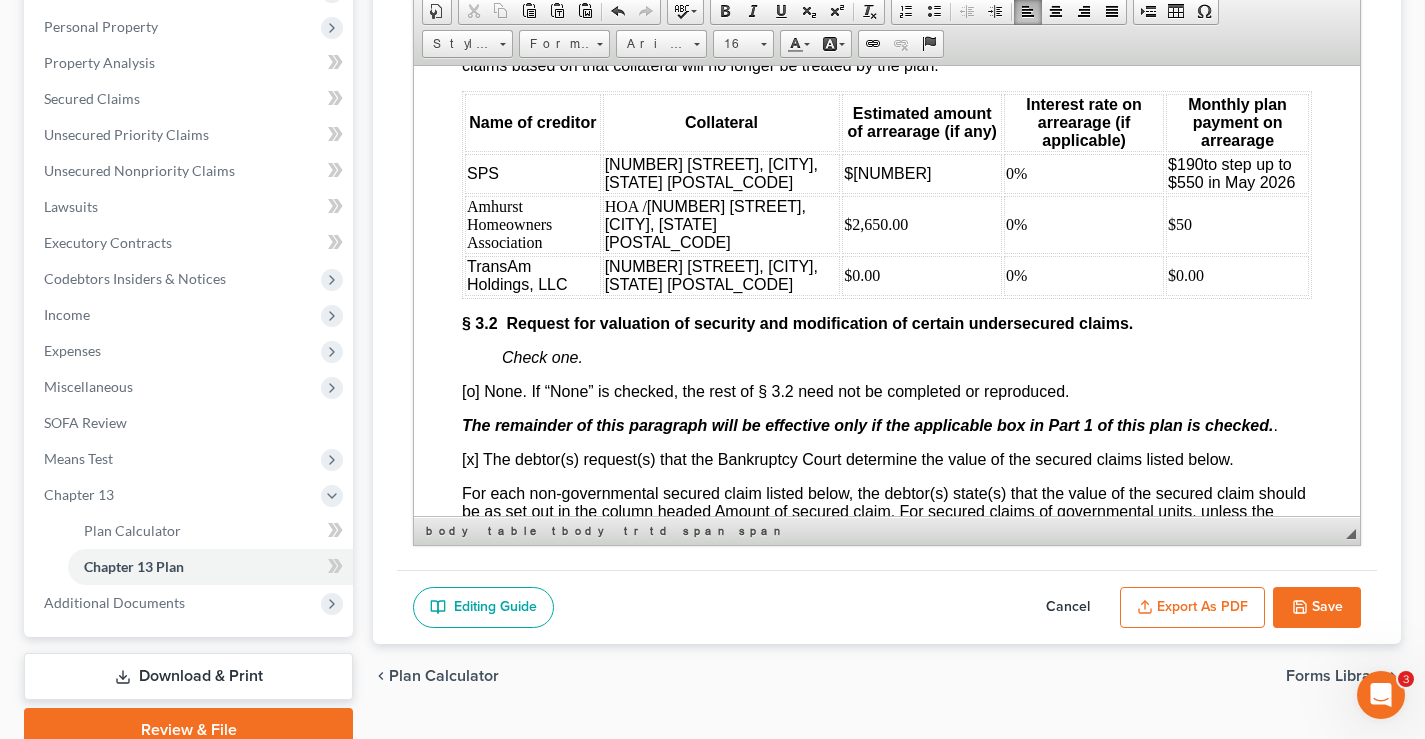 scroll, scrollTop: 3105, scrollLeft: 0, axis: vertical 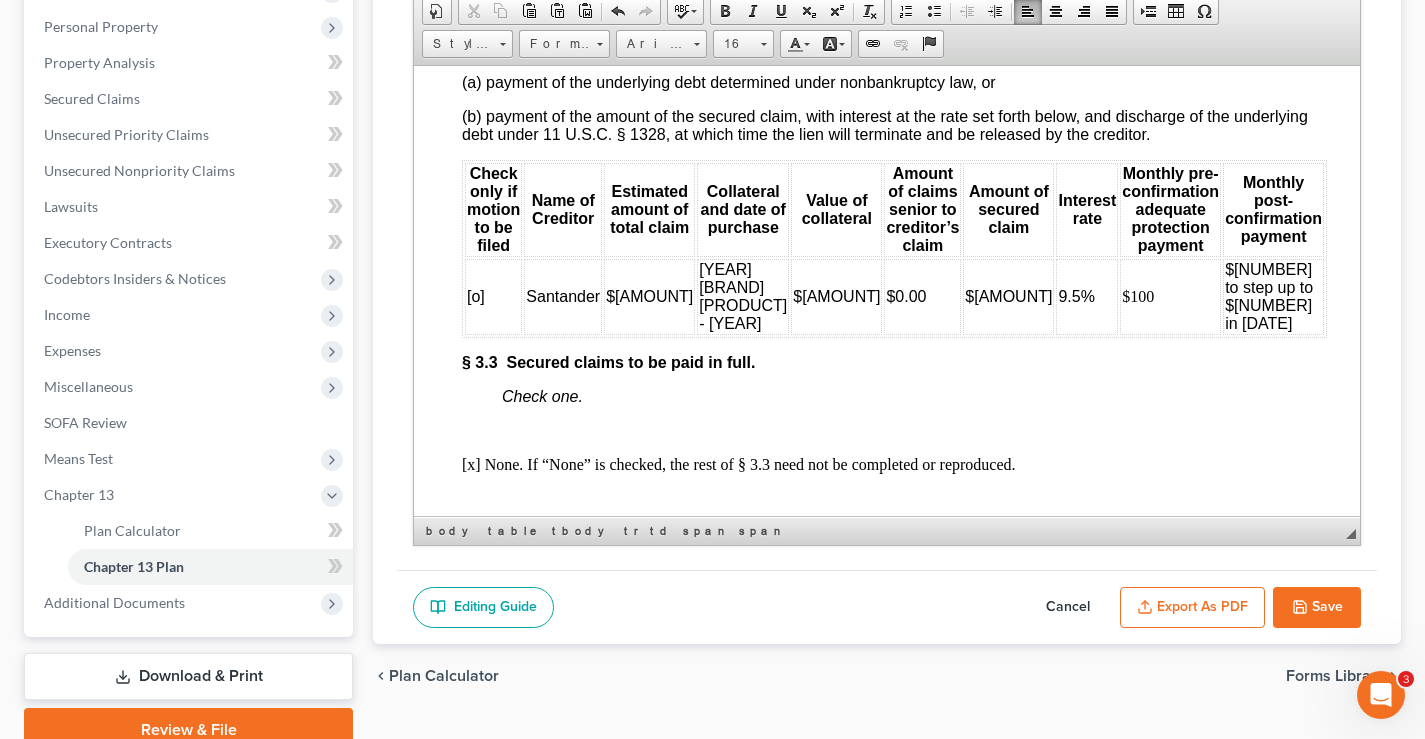 drag, startPoint x: 1351, startPoint y: 254, endPoint x: 1810, endPoint y: 342, distance: 467.35962 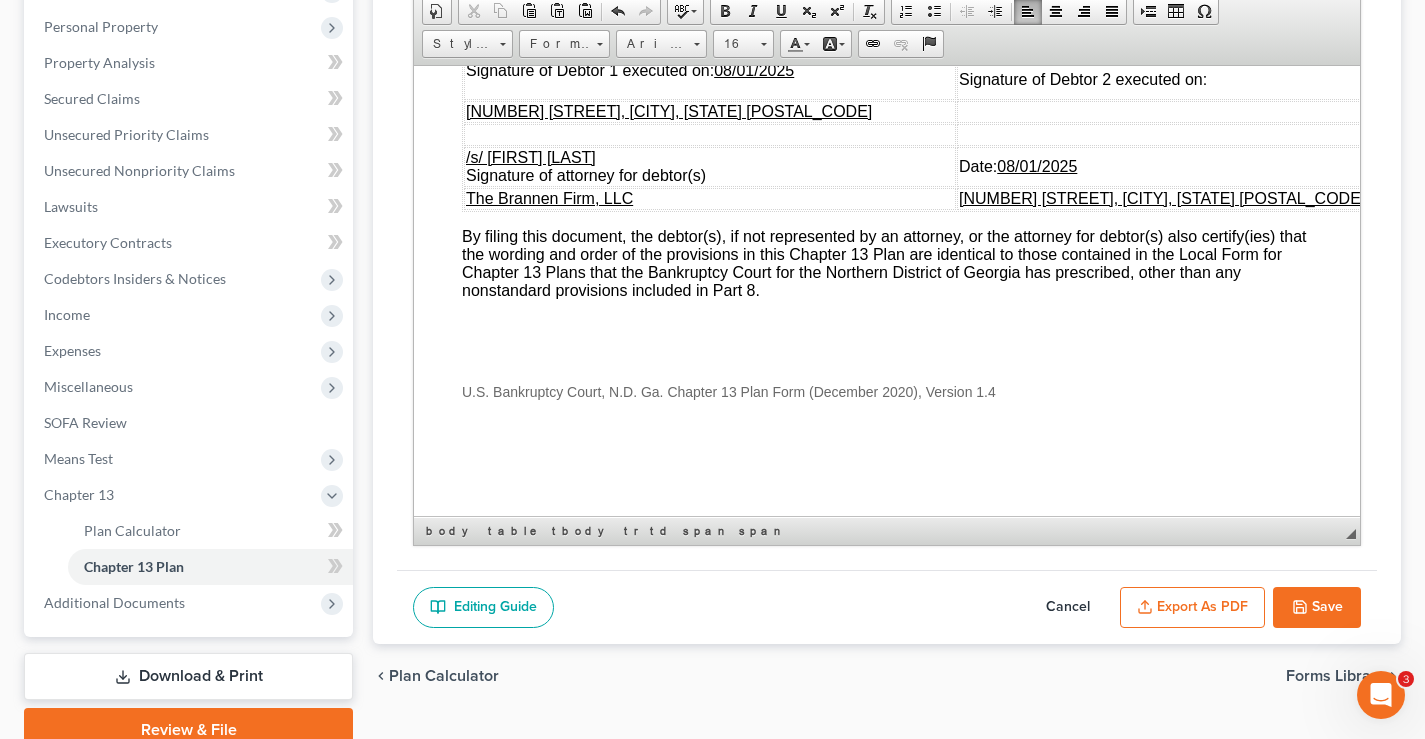 scroll, scrollTop: 7803, scrollLeft: 0, axis: vertical 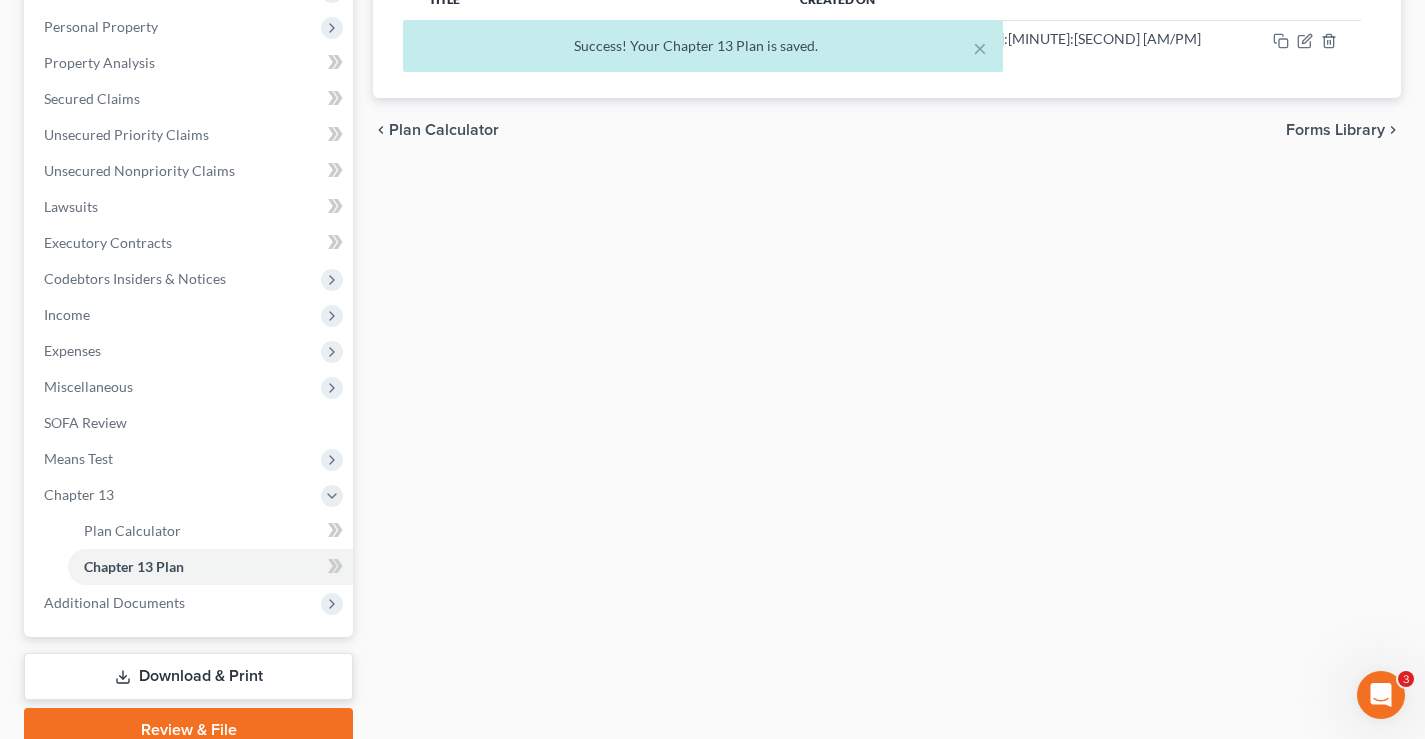 click on "×                     Success! Your Chapter 13 Plan is saved." at bounding box center (702, 51) 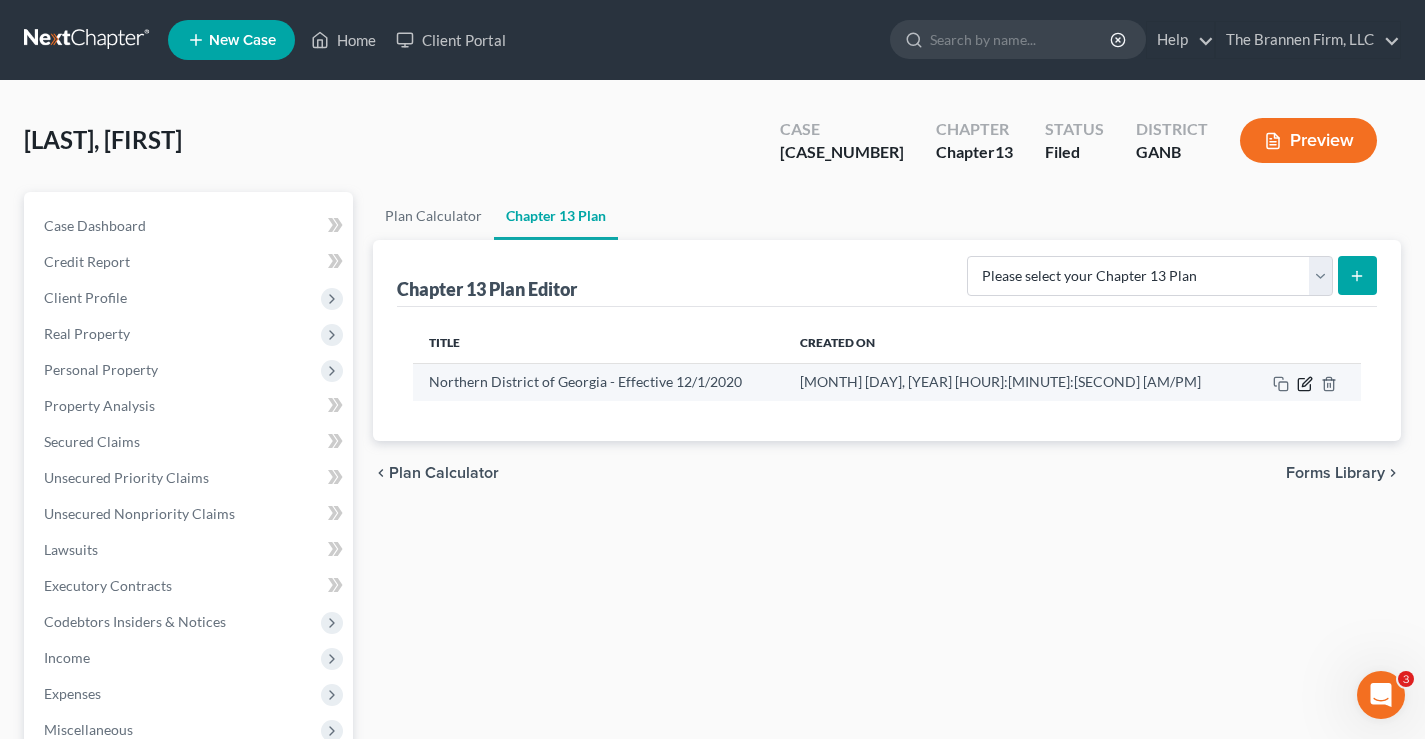 click 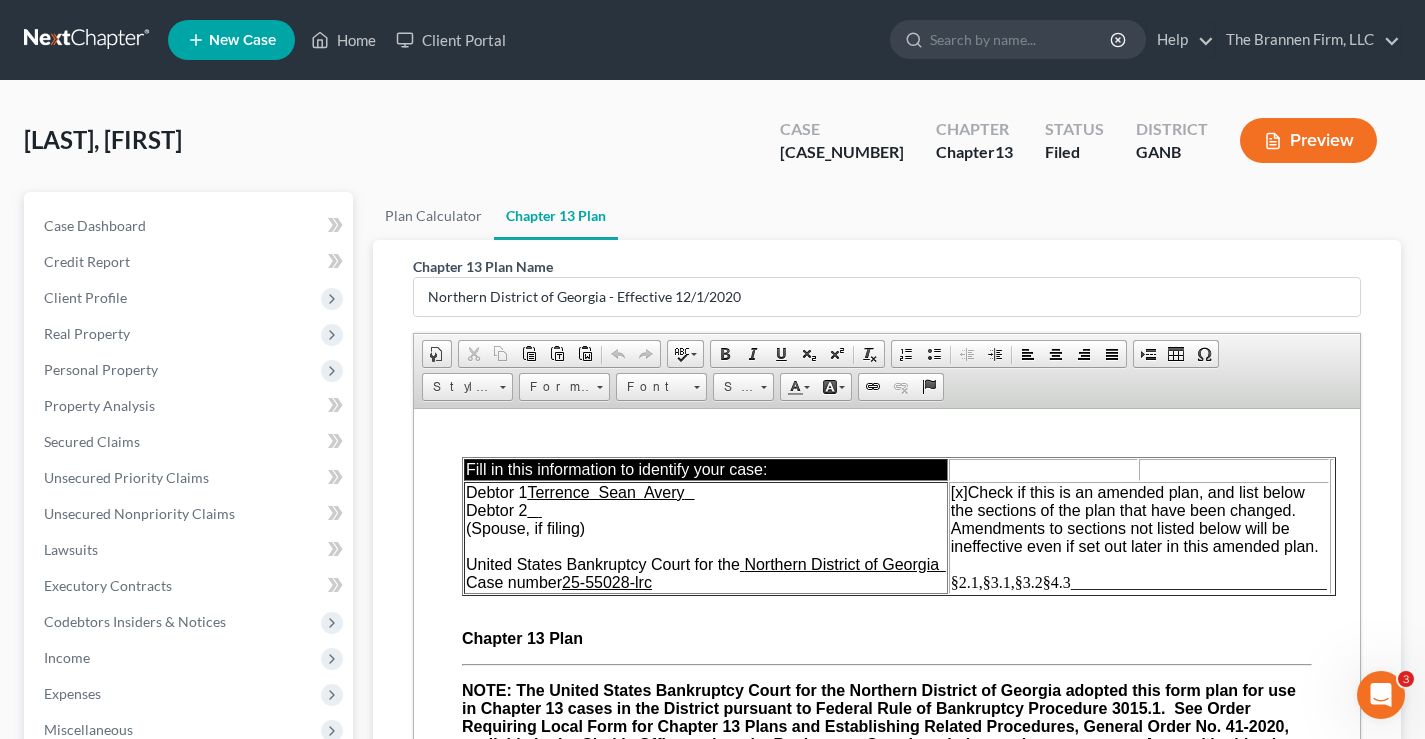scroll, scrollTop: 0, scrollLeft: 0, axis: both 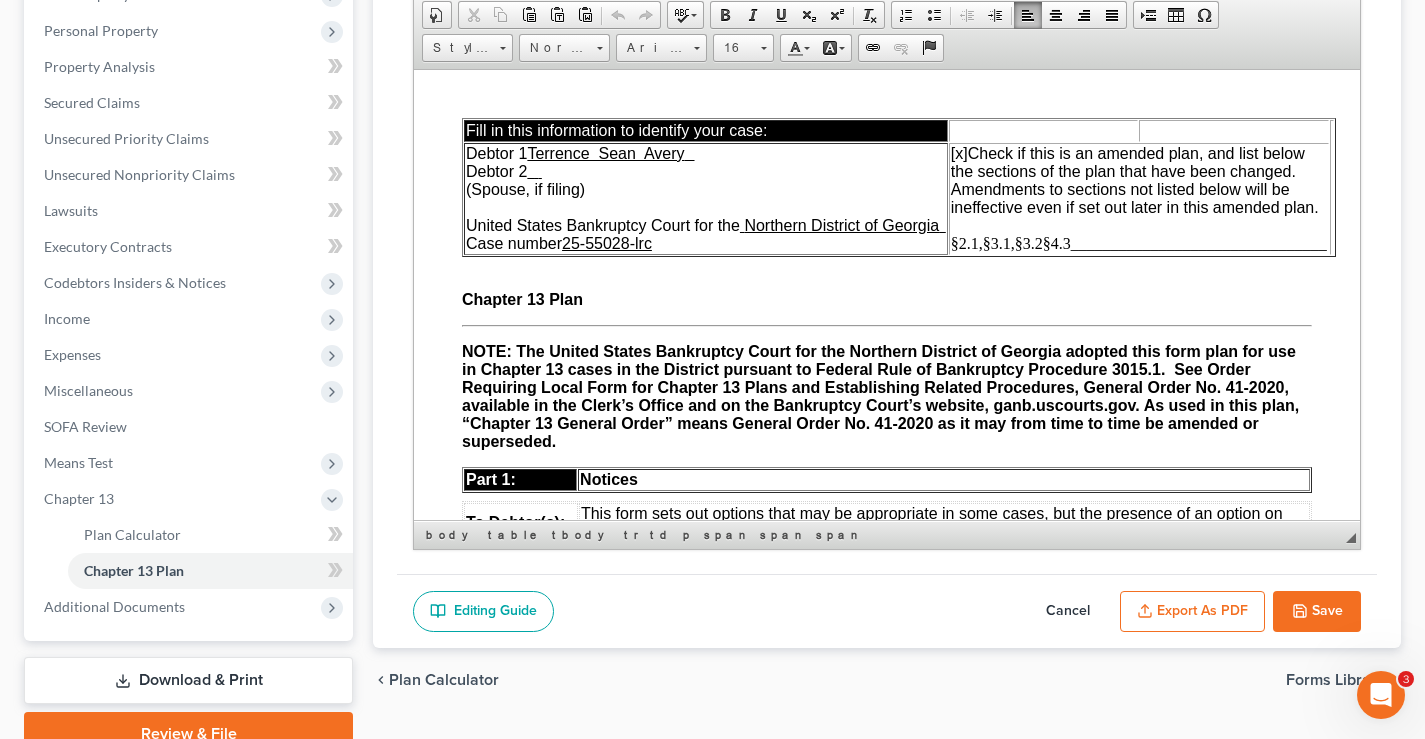 click on "§2.1,§3.1,§3.2§4.3________________________________" at bounding box center (1139, 242) 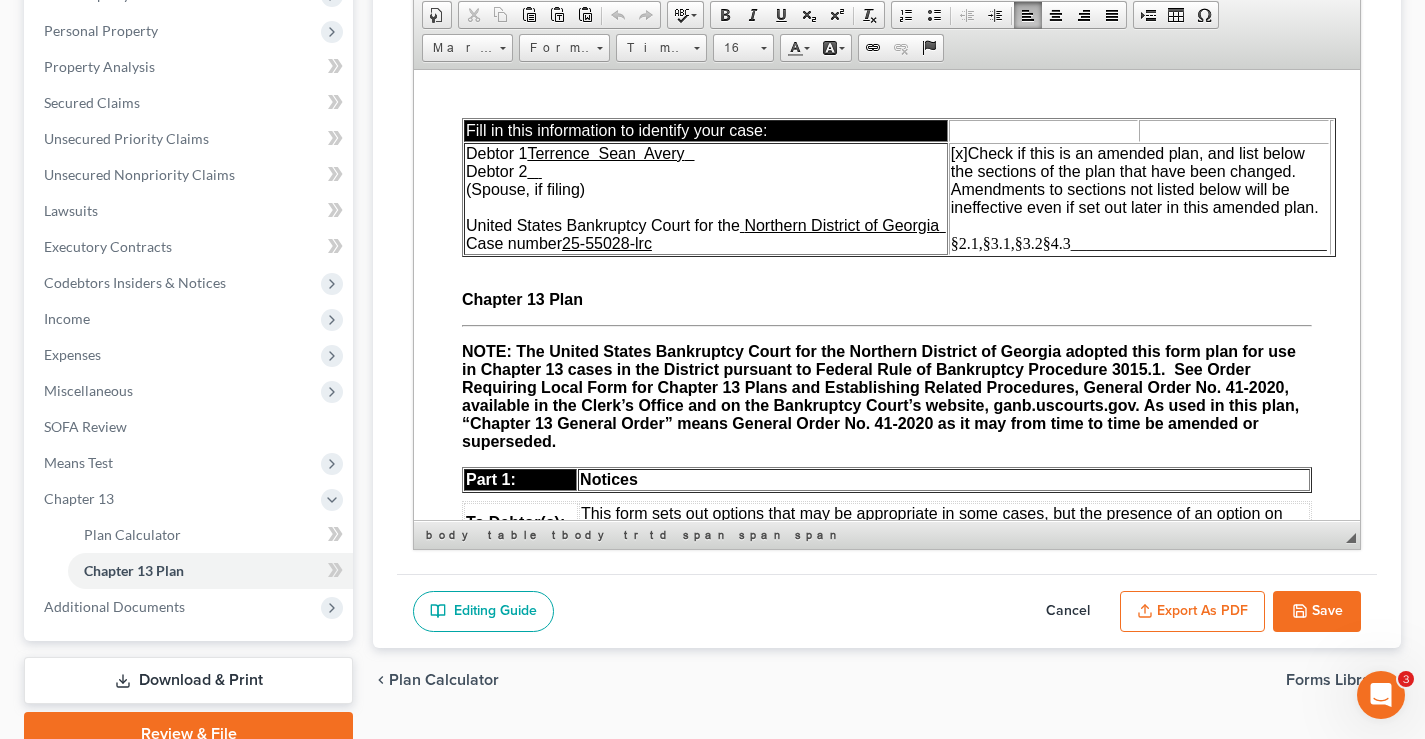 type 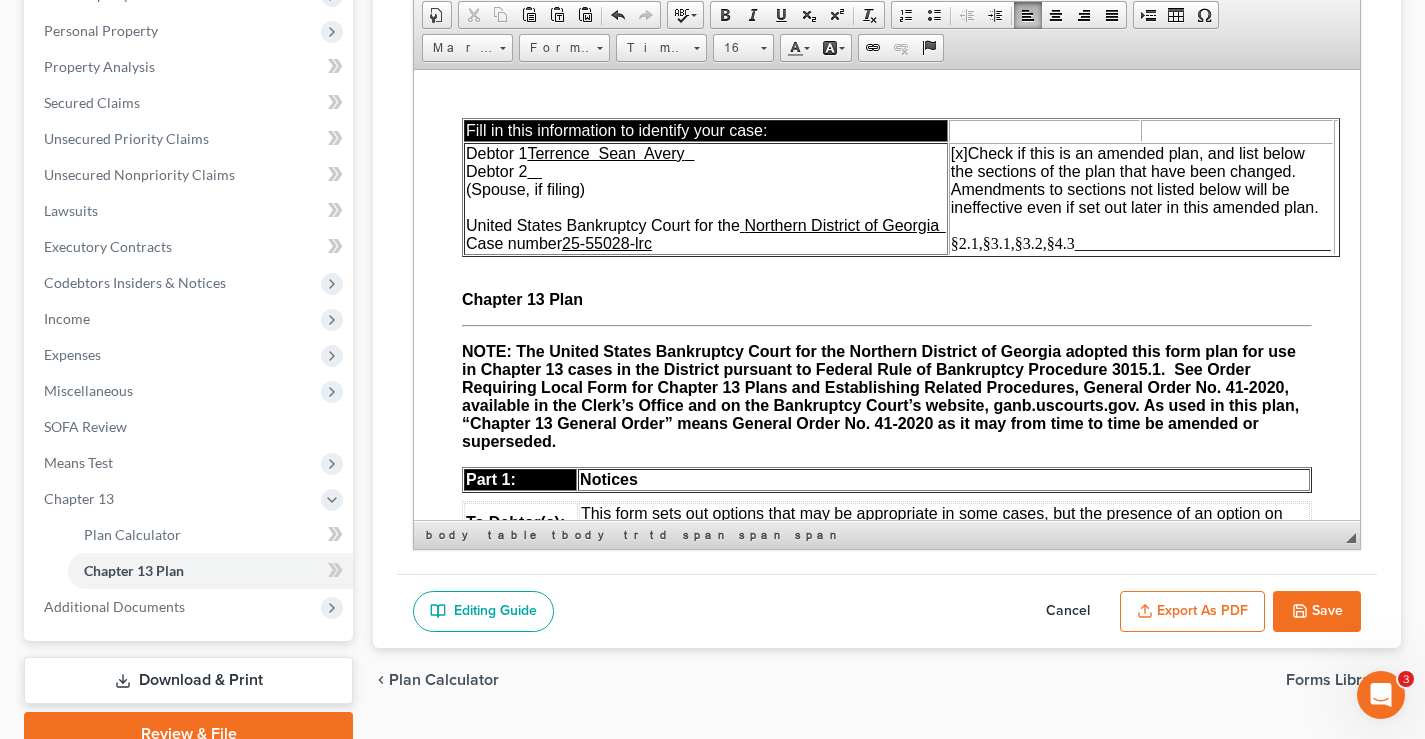 click on "Save" at bounding box center [1317, 612] 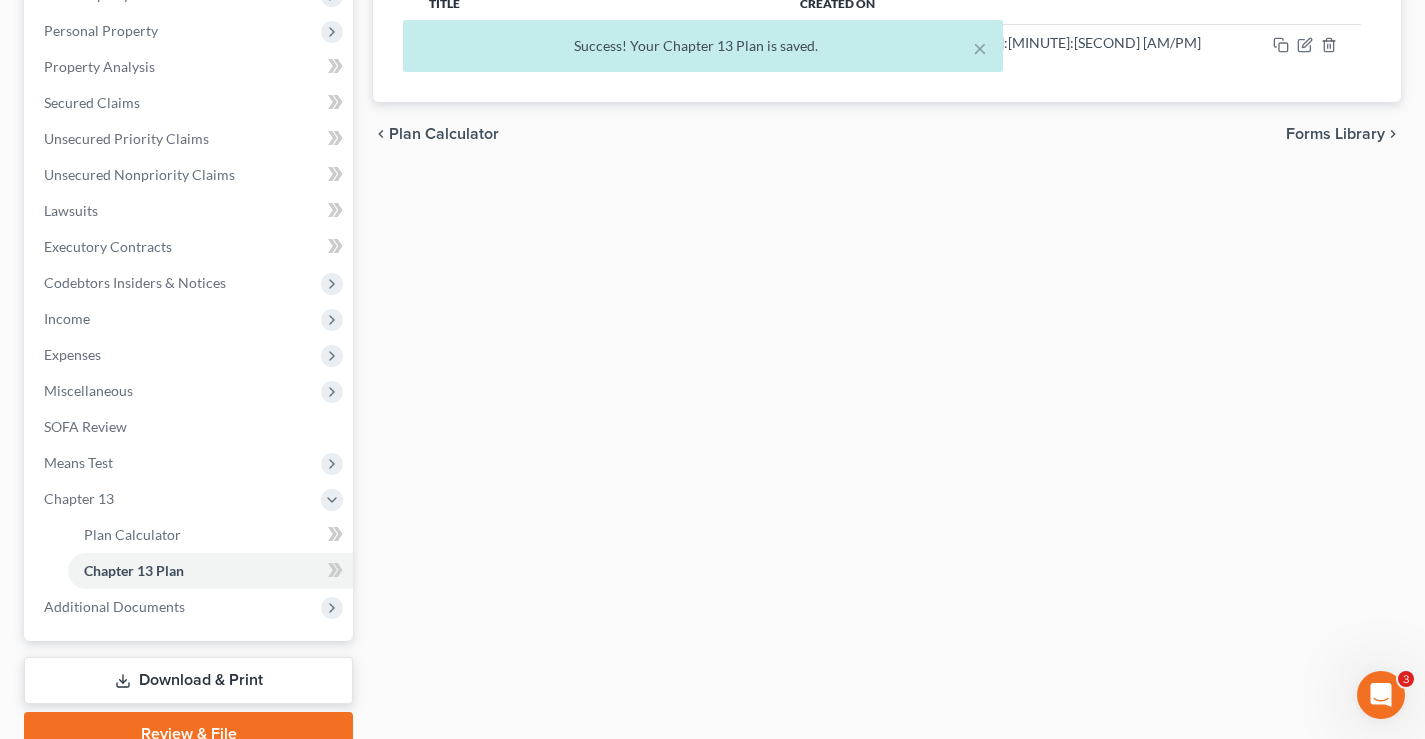 click on "×                     Success! Your Chapter 13 Plan is saved." at bounding box center (702, 51) 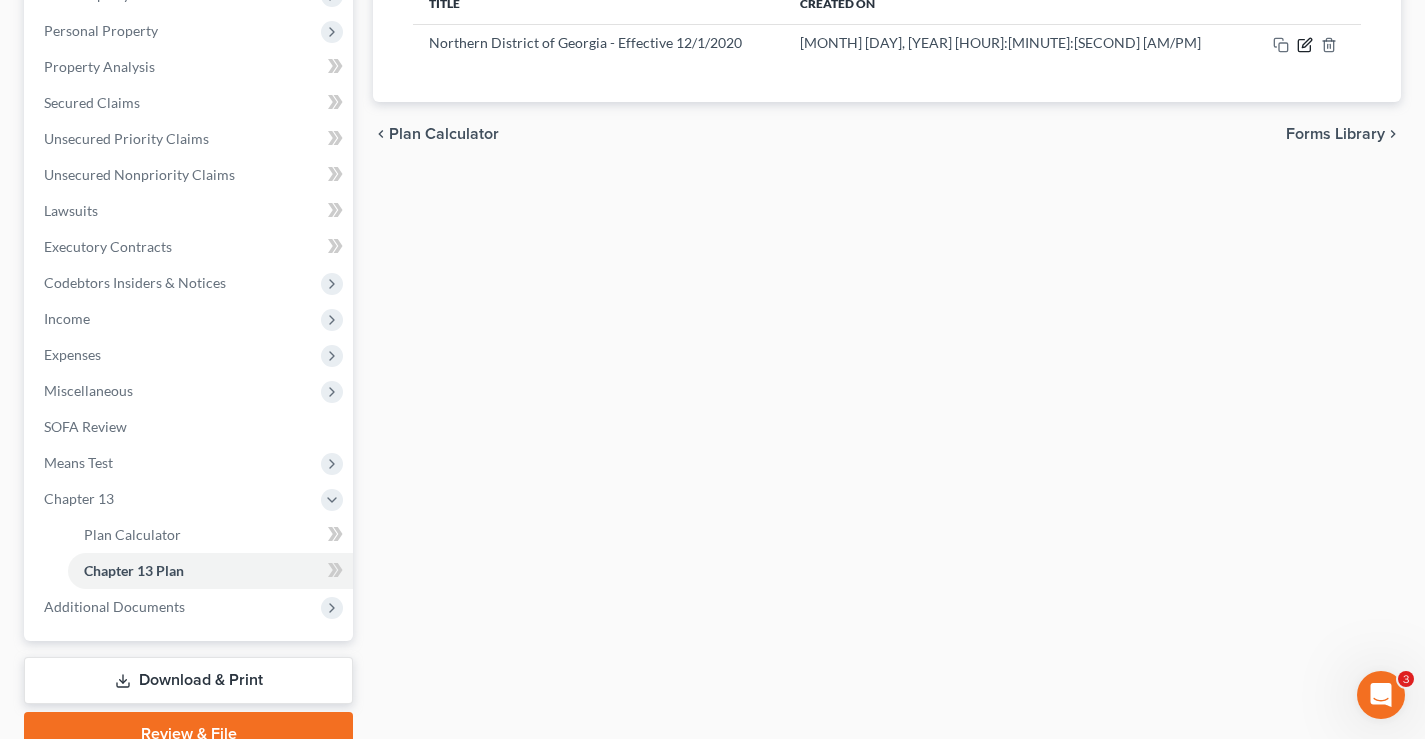 click 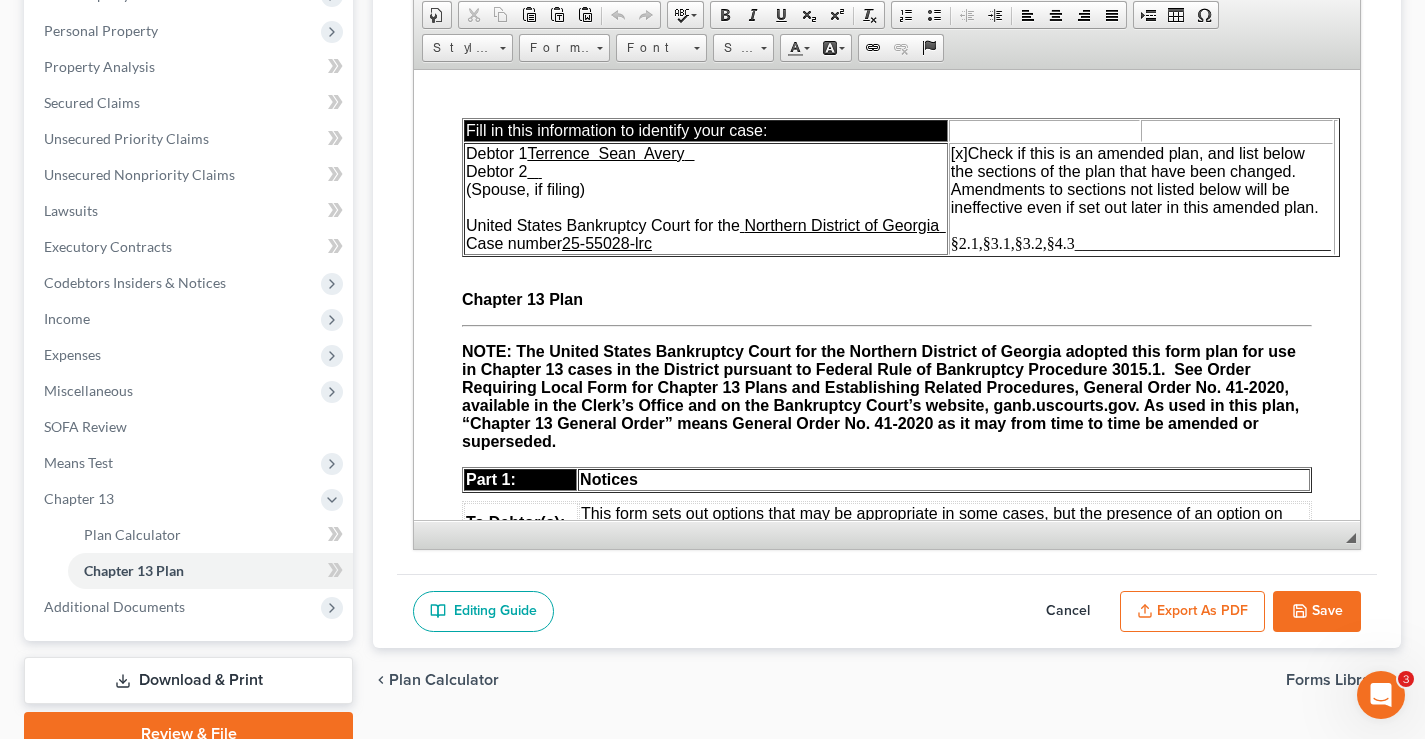 scroll, scrollTop: 0, scrollLeft: 0, axis: both 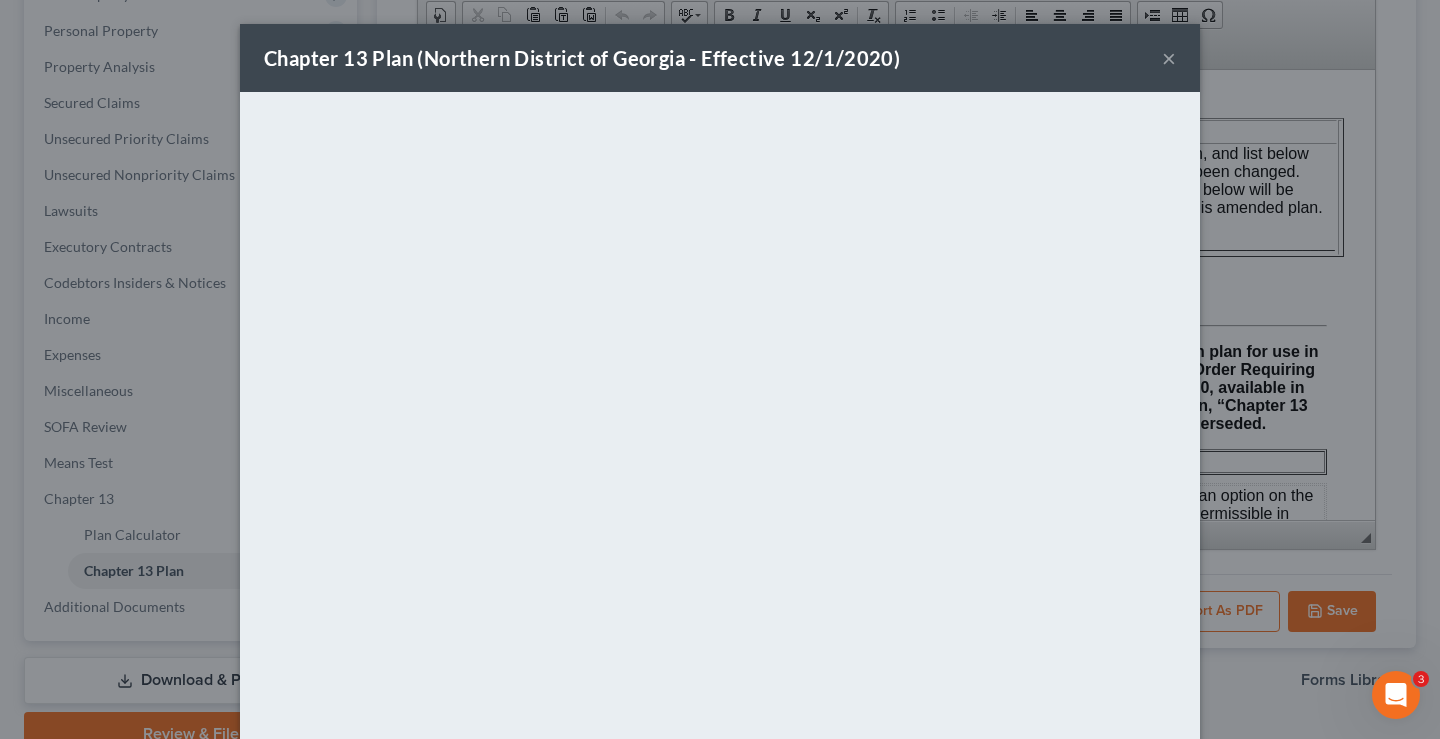 click on "×" at bounding box center [1169, 58] 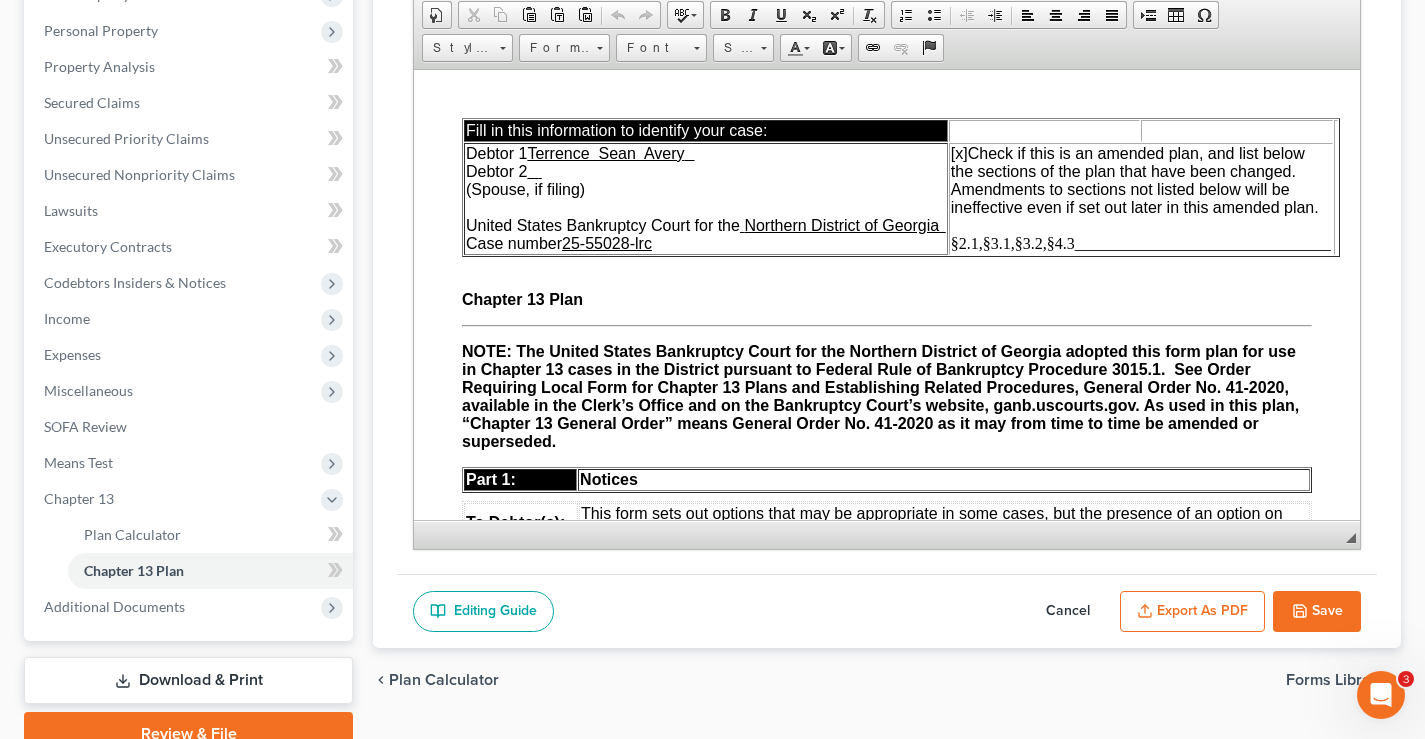 click on "Save" at bounding box center [1317, 612] 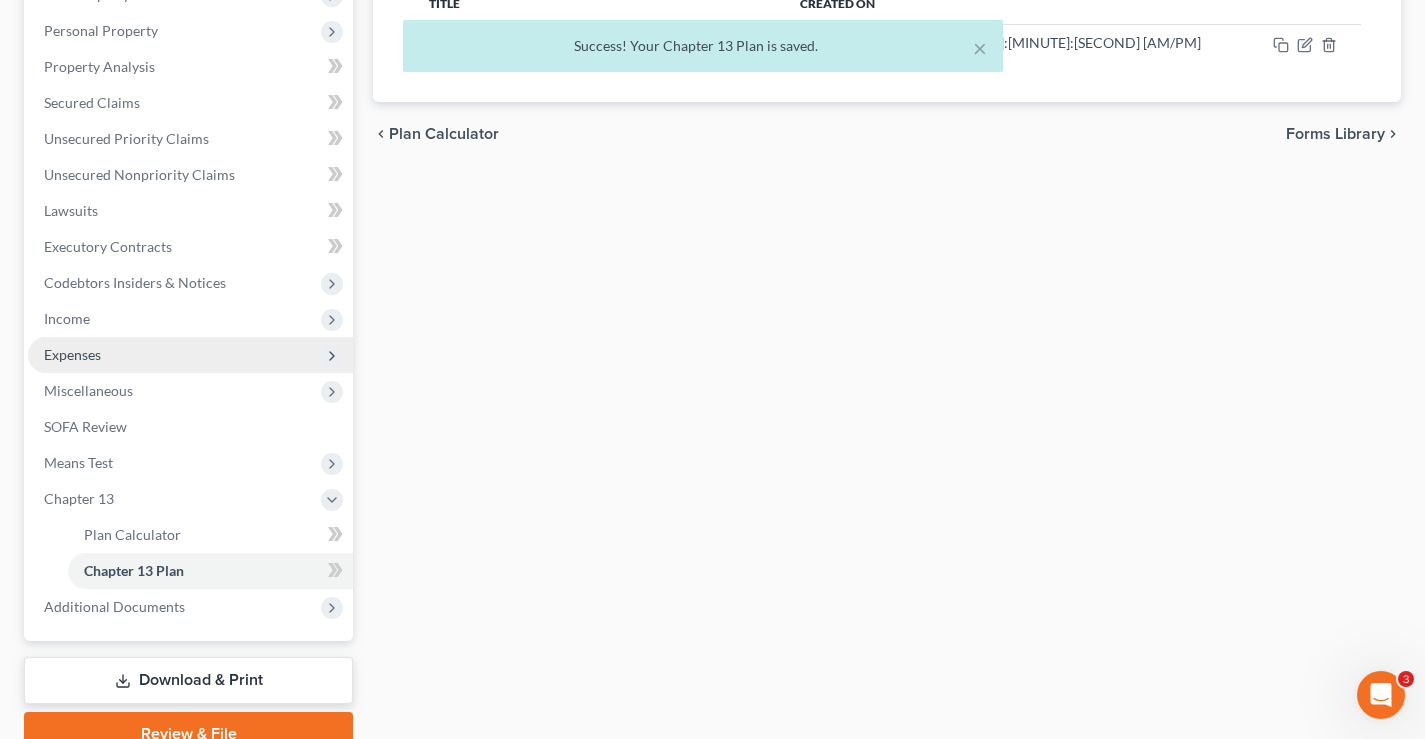 click on "Expenses" at bounding box center (72, 354) 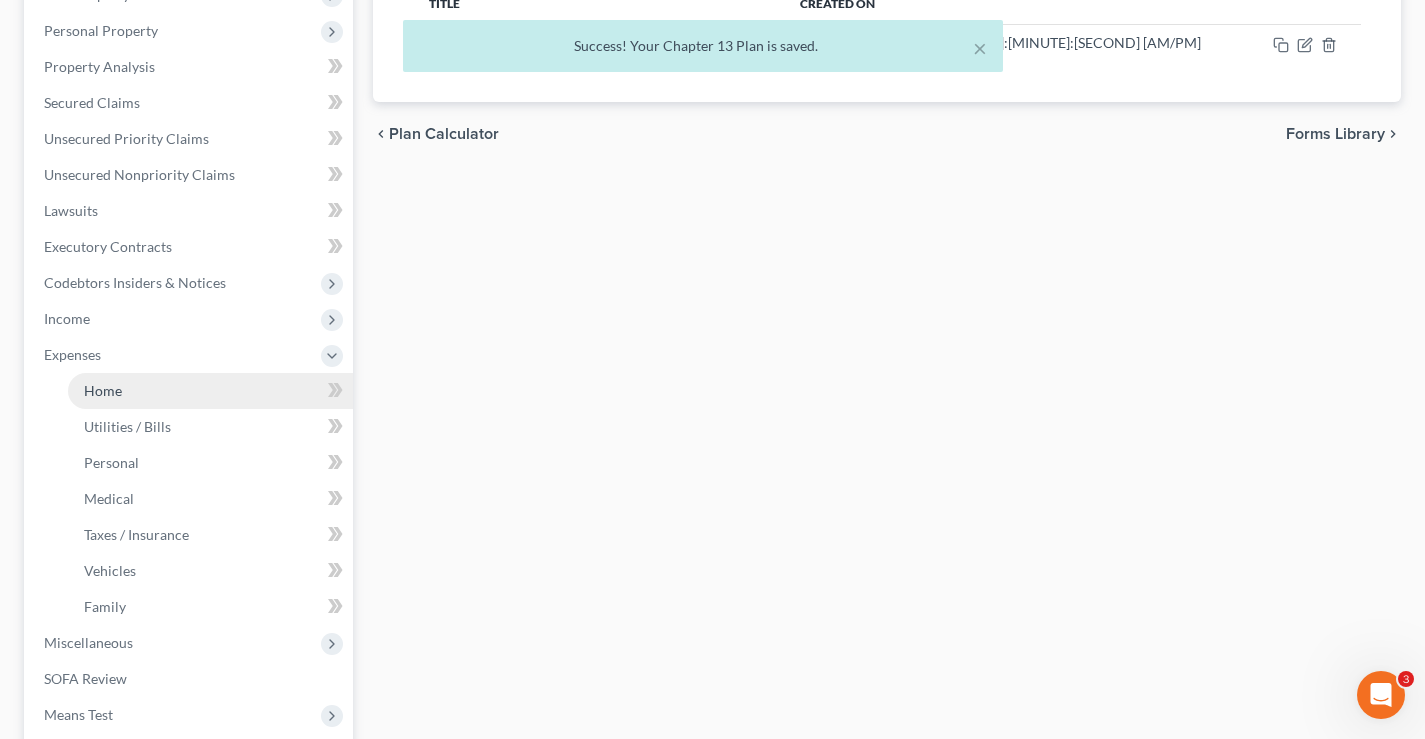 click on "Home" at bounding box center (103, 390) 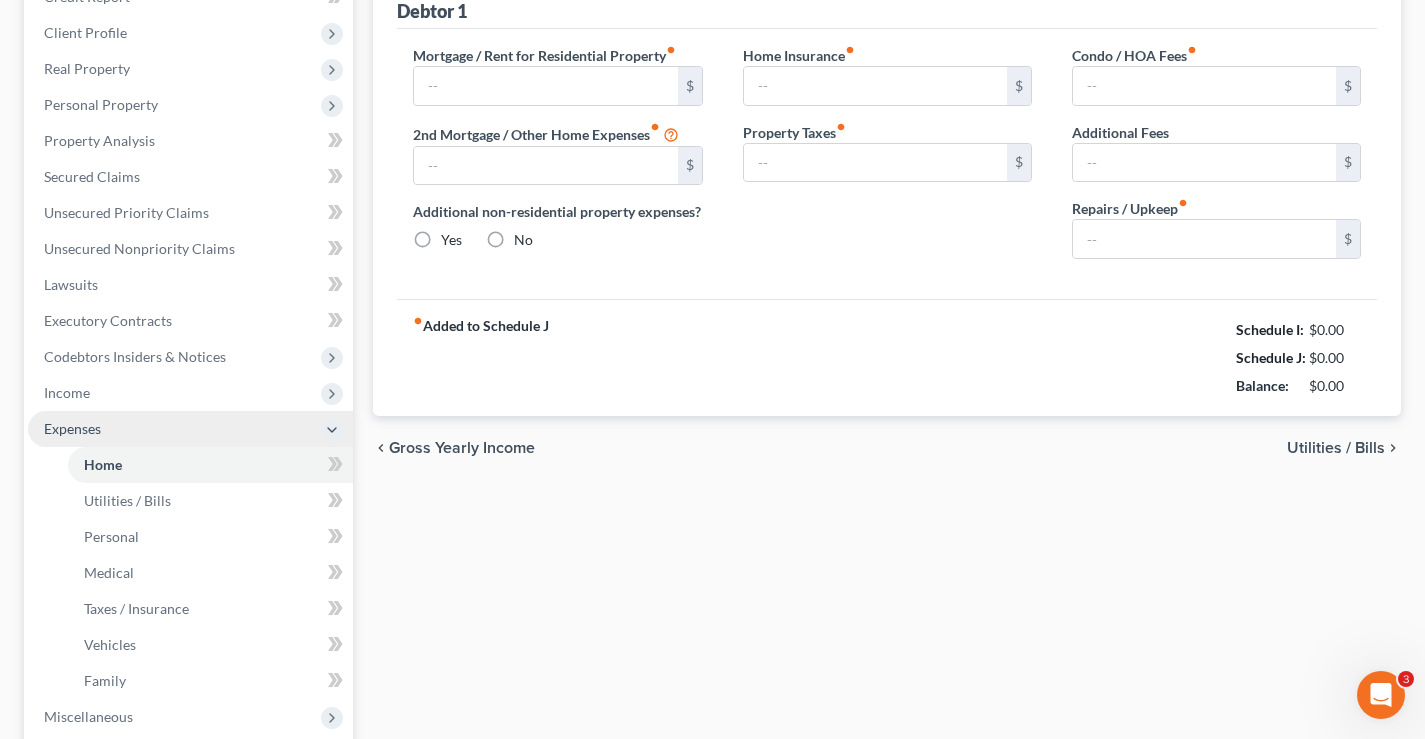 type on "1,065.00" 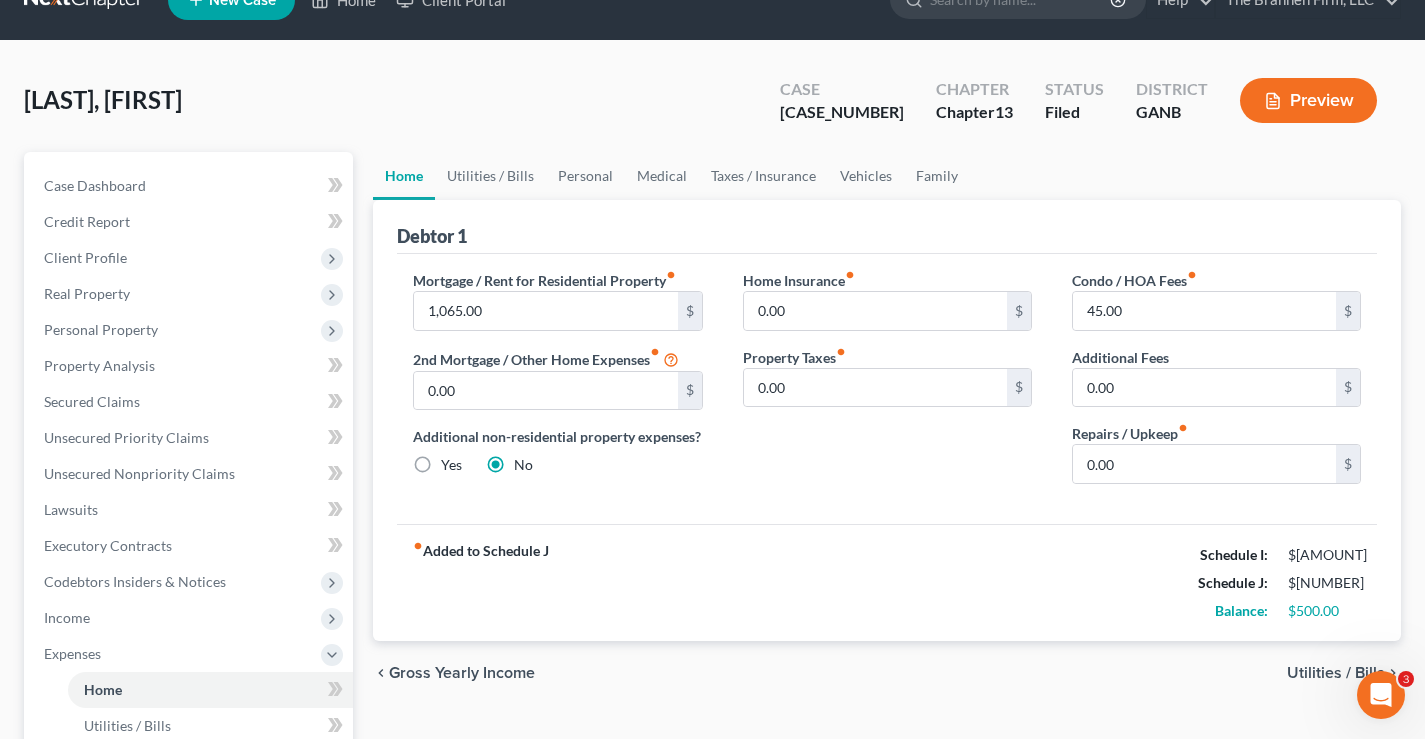 scroll, scrollTop: 0, scrollLeft: 0, axis: both 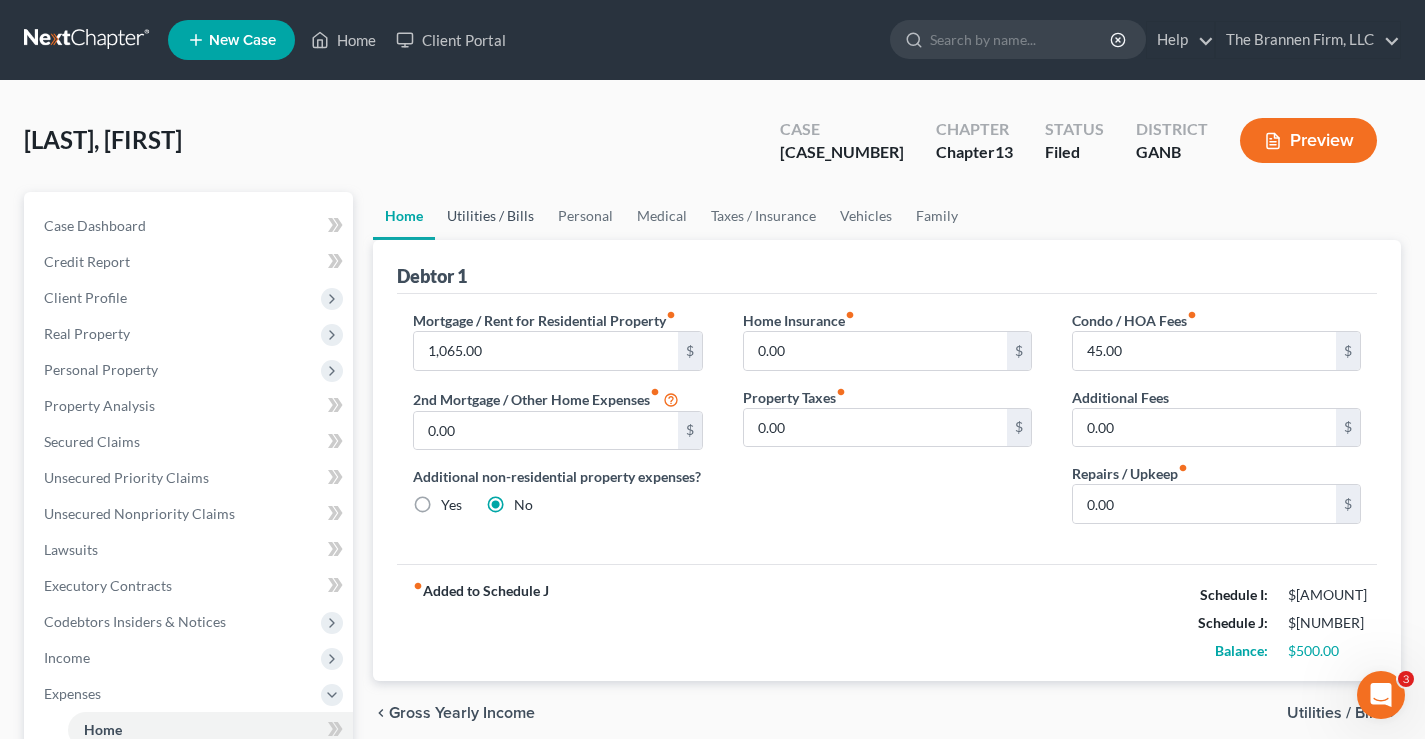 click on "Utilities / Bills" at bounding box center [490, 216] 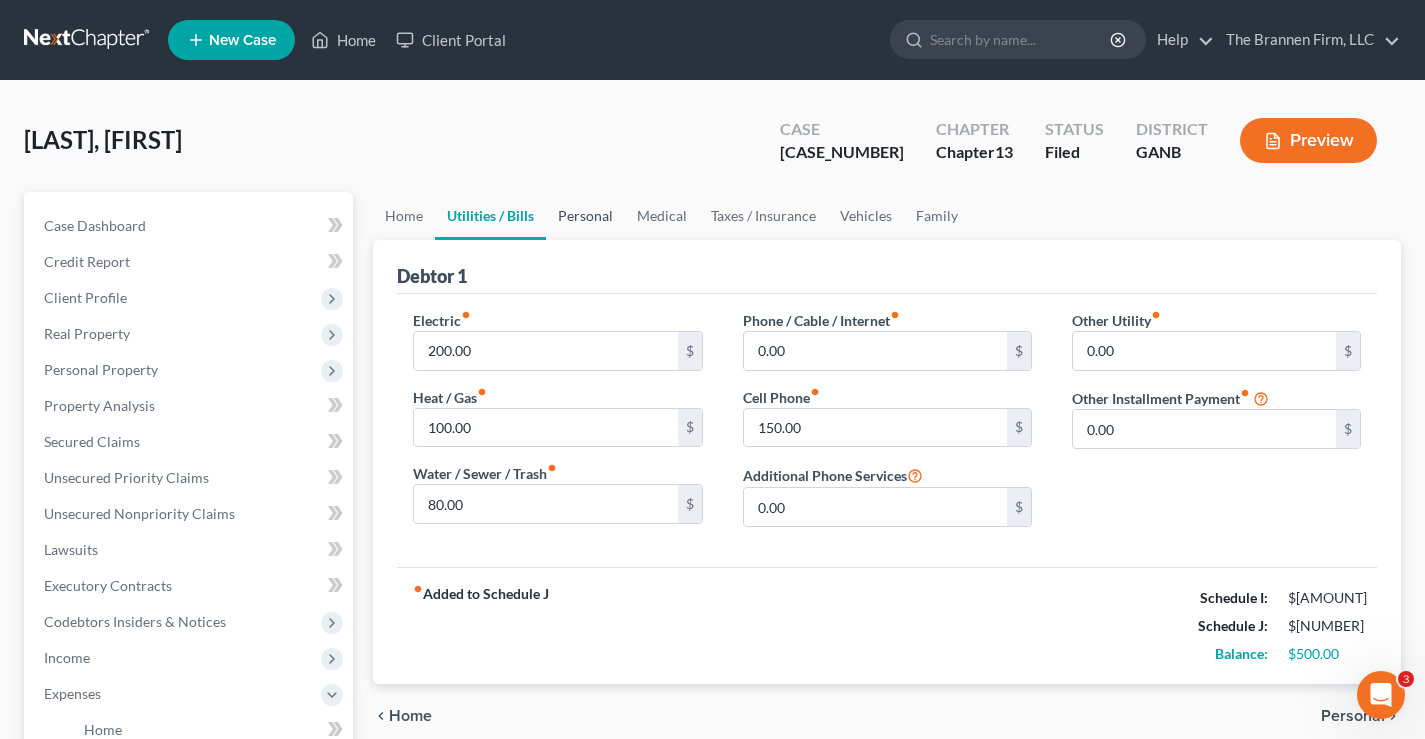 click on "Personal" at bounding box center [585, 216] 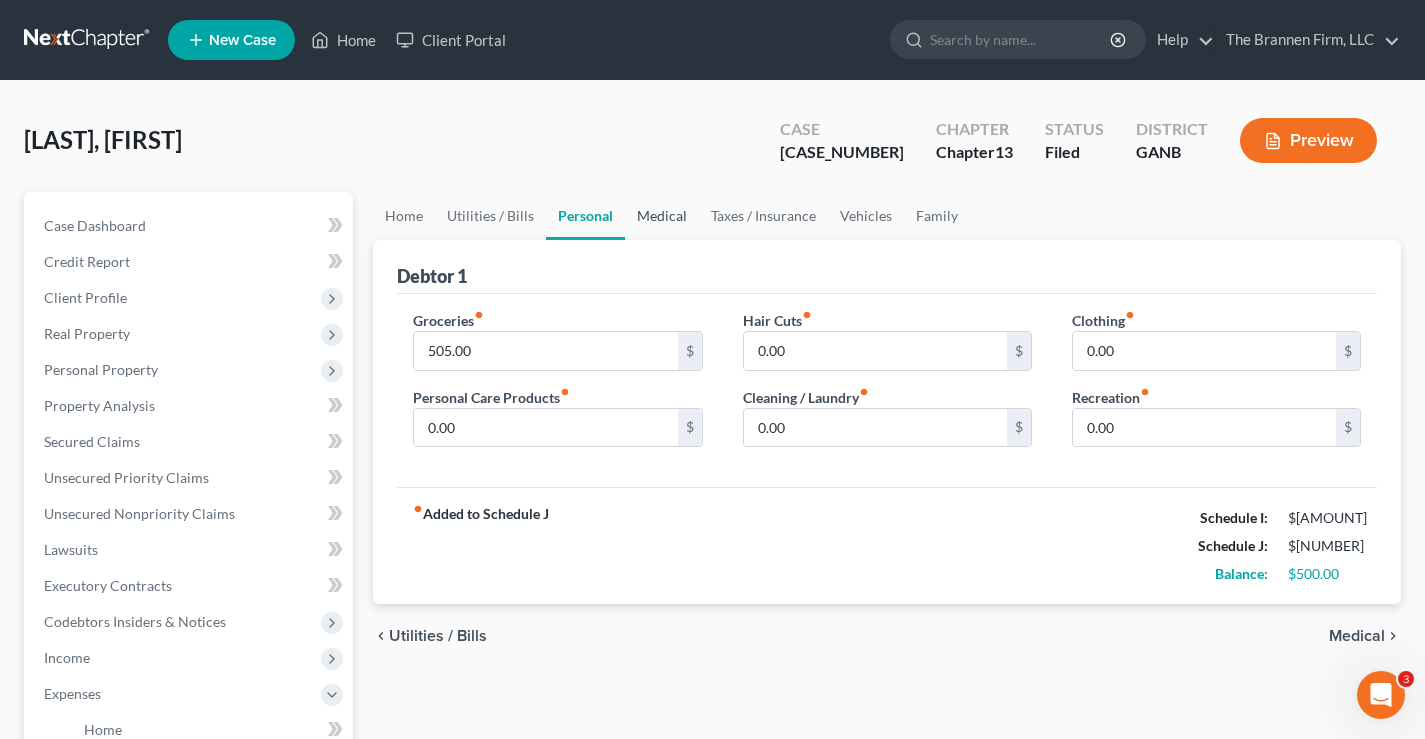 click on "Medical" at bounding box center [662, 216] 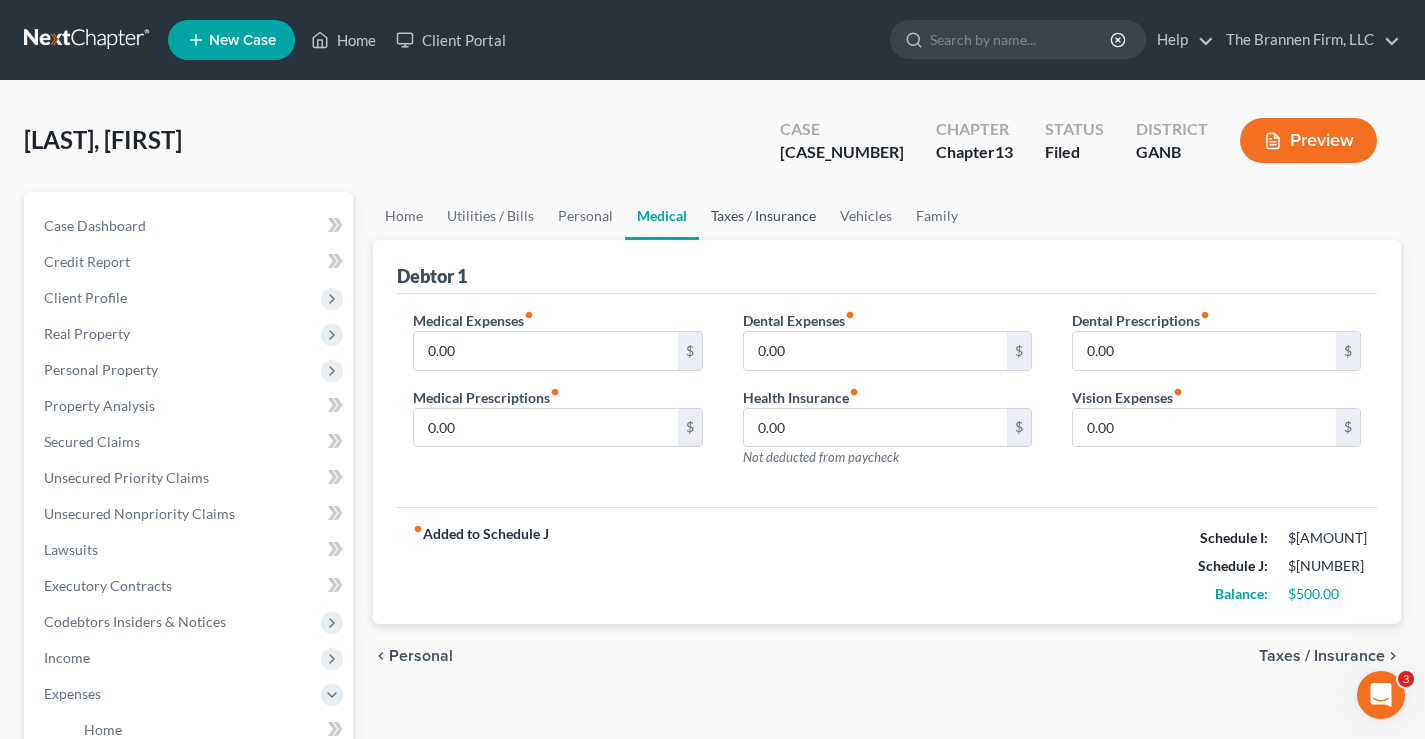 click on "Taxes / Insurance" at bounding box center [763, 216] 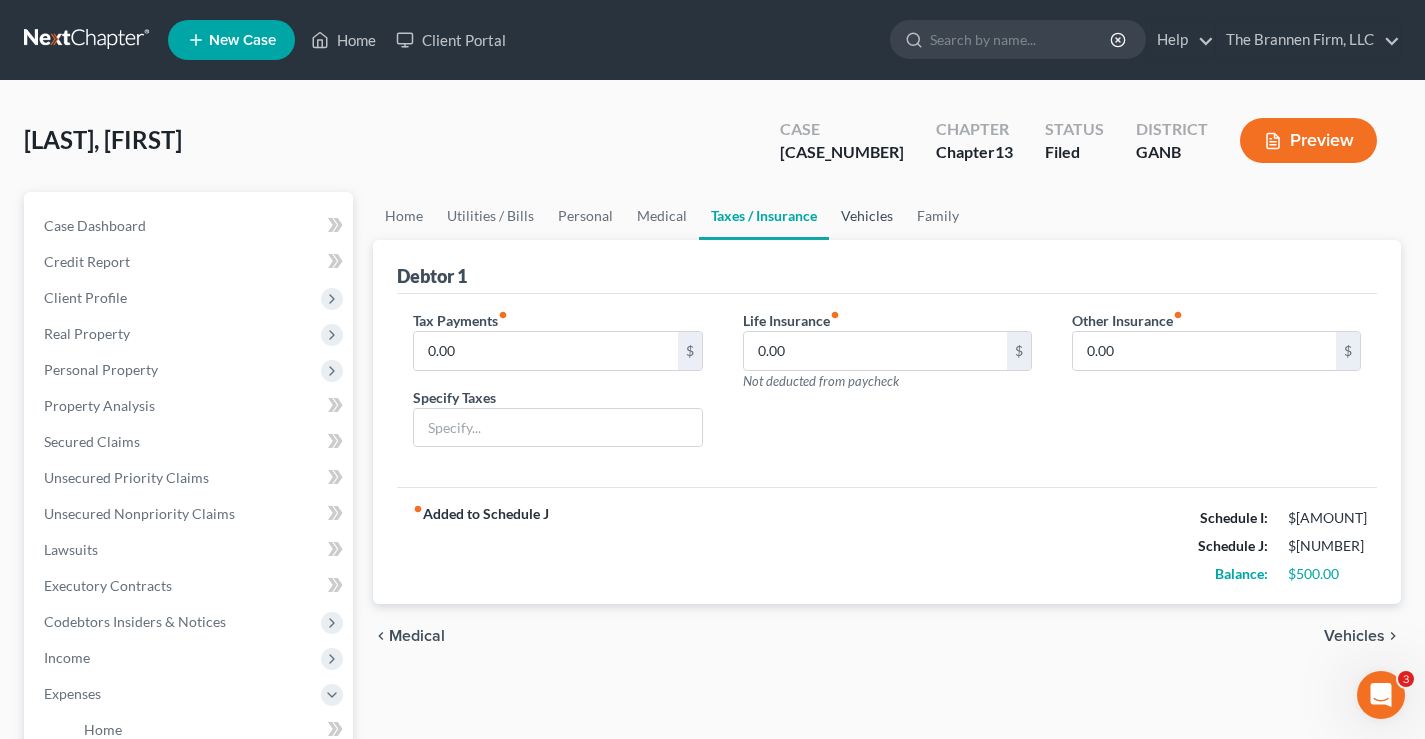 click on "Vehicles" at bounding box center (867, 216) 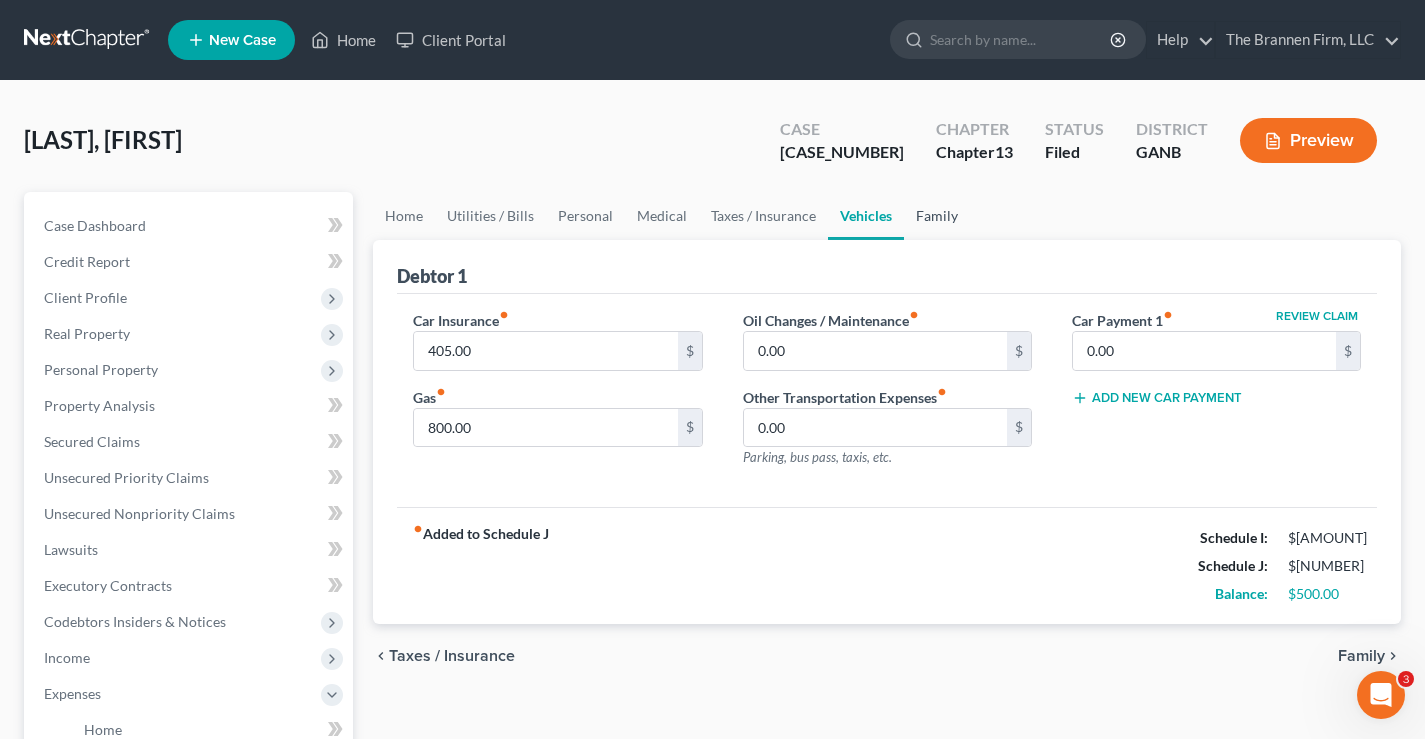 click on "Family" at bounding box center [937, 216] 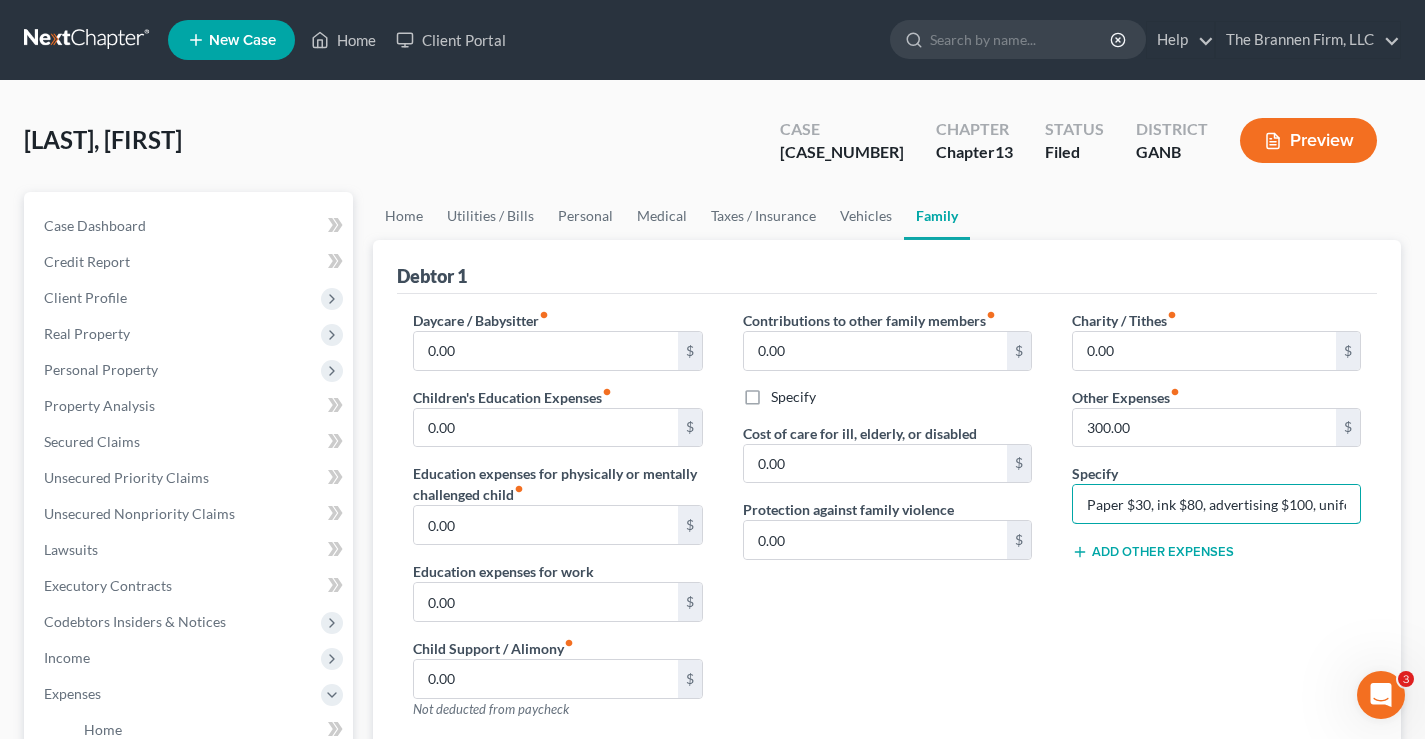 scroll, scrollTop: 0, scrollLeft: 125, axis: horizontal 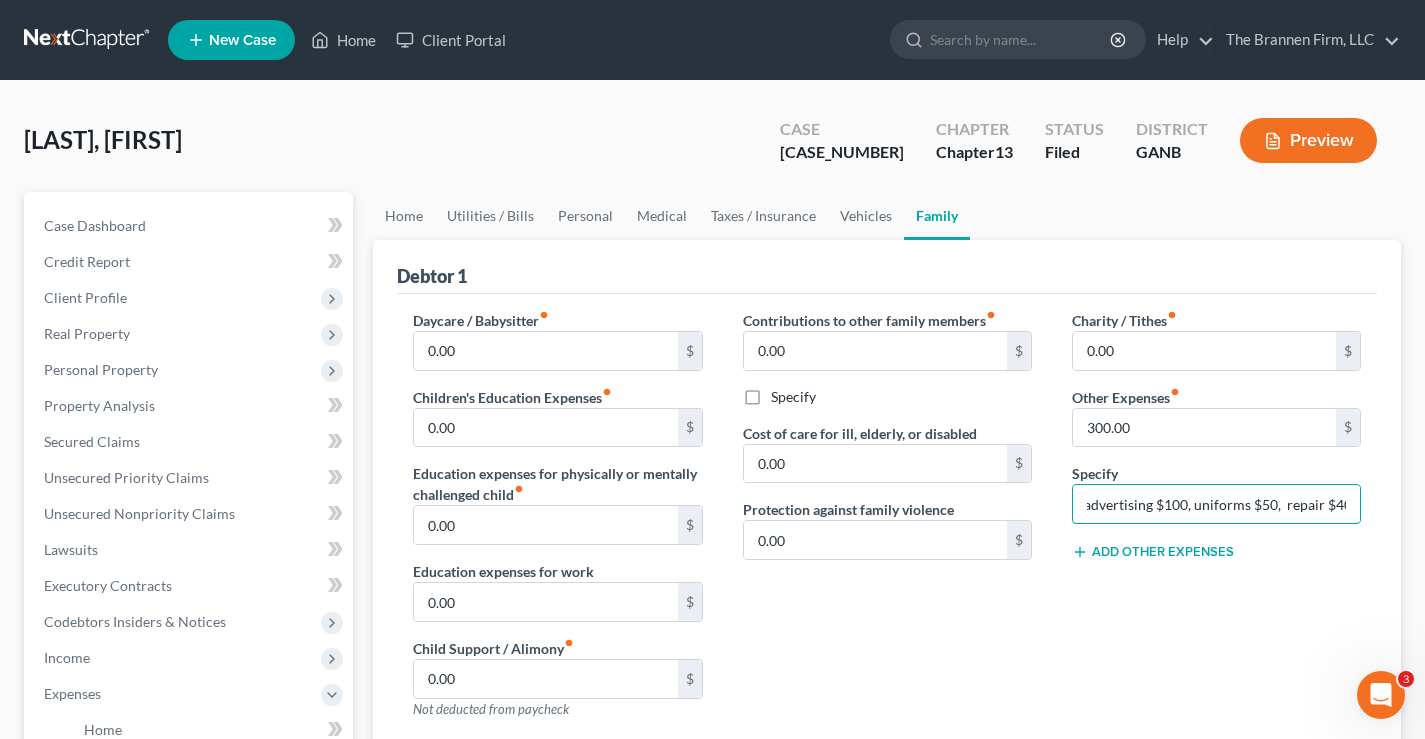 drag, startPoint x: 1123, startPoint y: 506, endPoint x: 1390, endPoint y: 503, distance: 267.01685 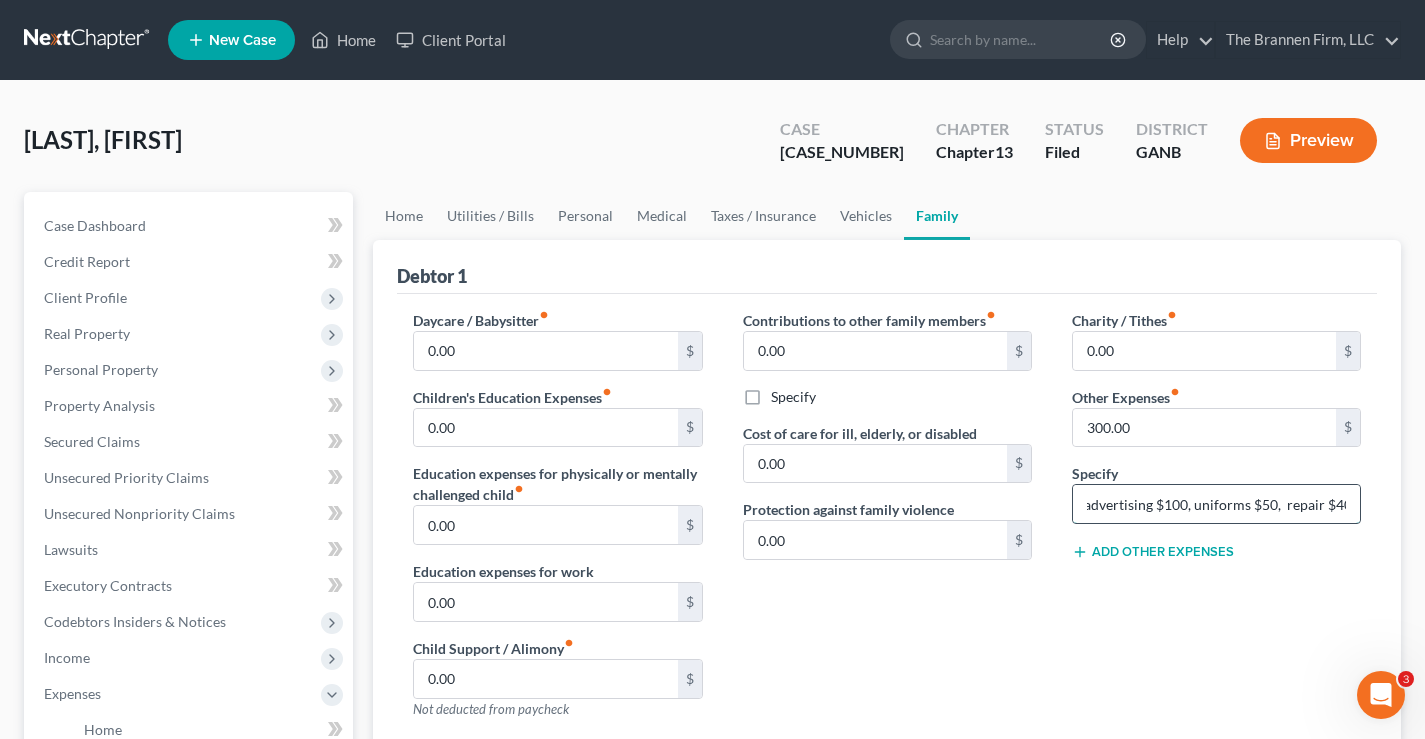 click on "Paper $30, ink $80, advertising $100, uniforms $50,  repair $40" at bounding box center (1216, 504) 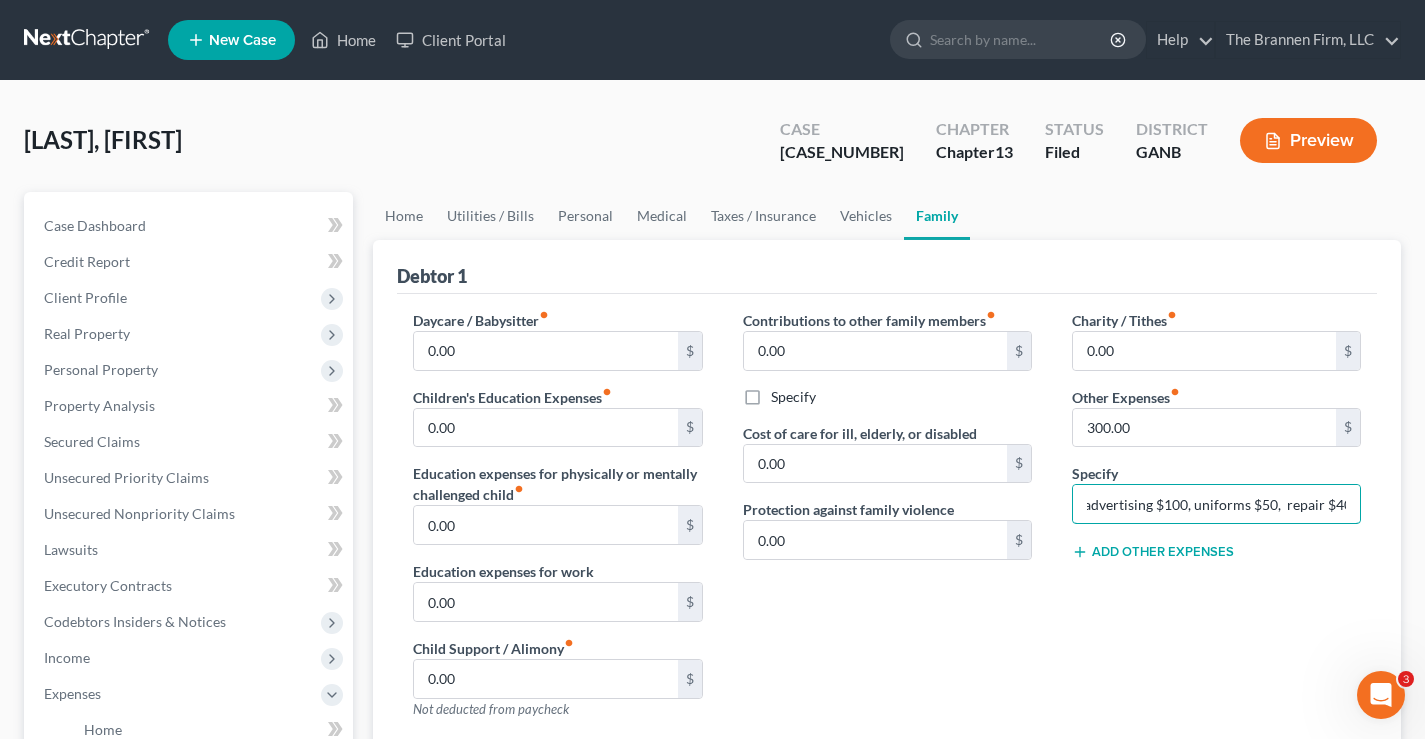 scroll, scrollTop: 0, scrollLeft: 0, axis: both 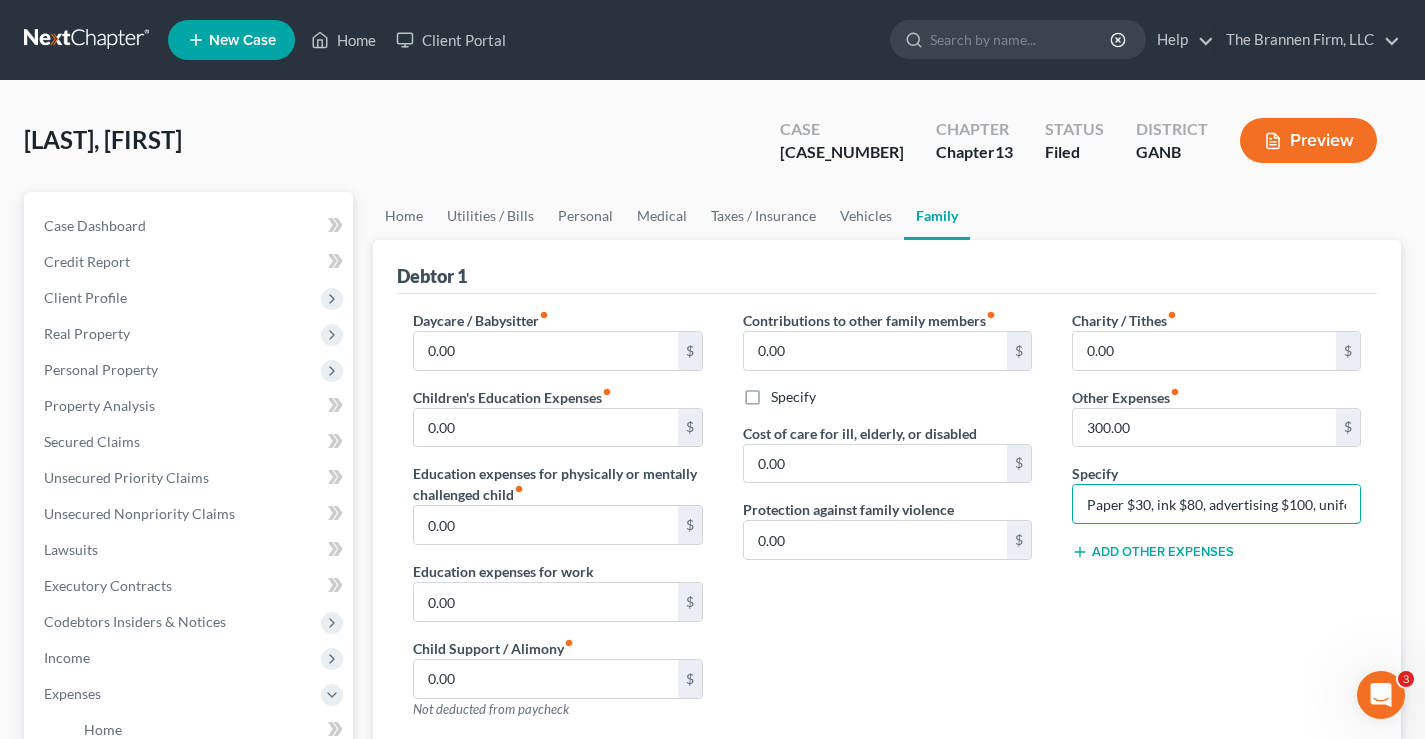 drag, startPoint x: 1113, startPoint y: 506, endPoint x: 1057, endPoint y: 506, distance: 56 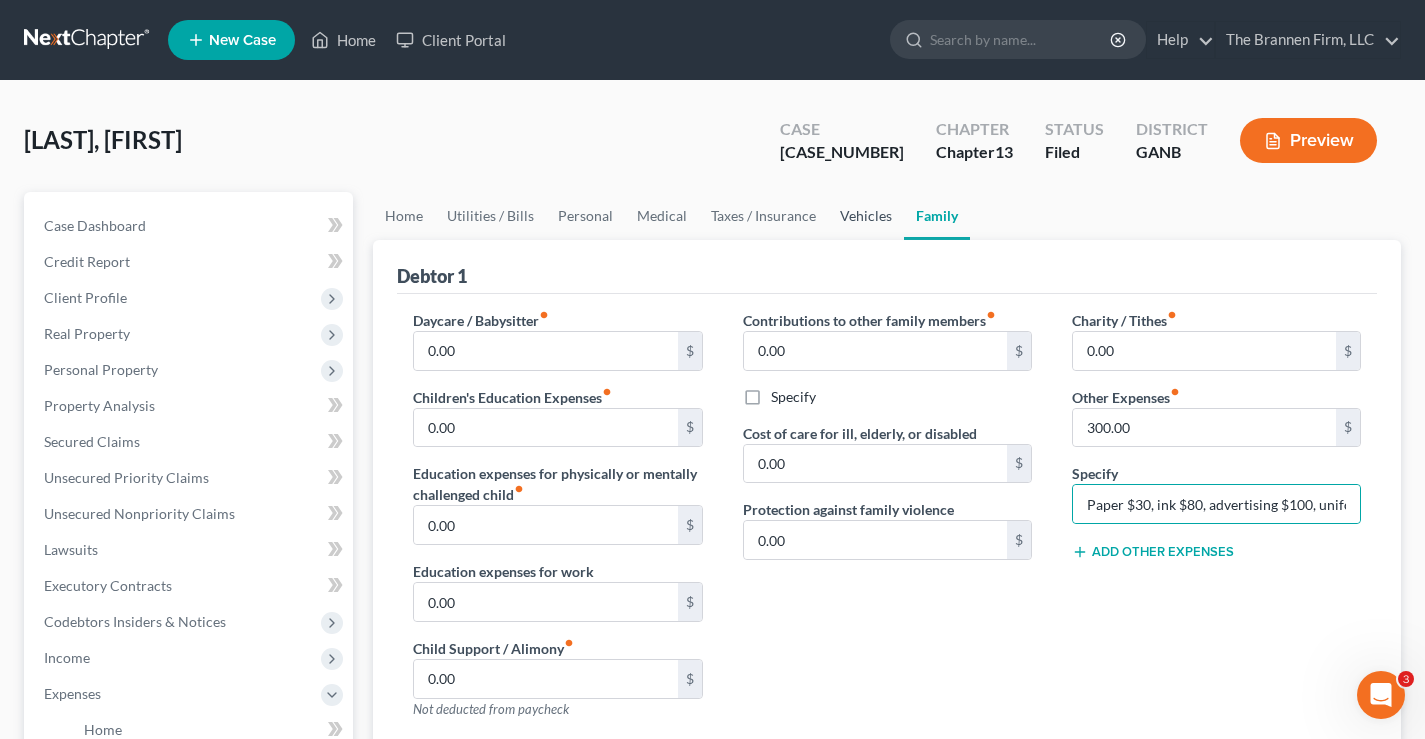 click on "Vehicles" at bounding box center [866, 216] 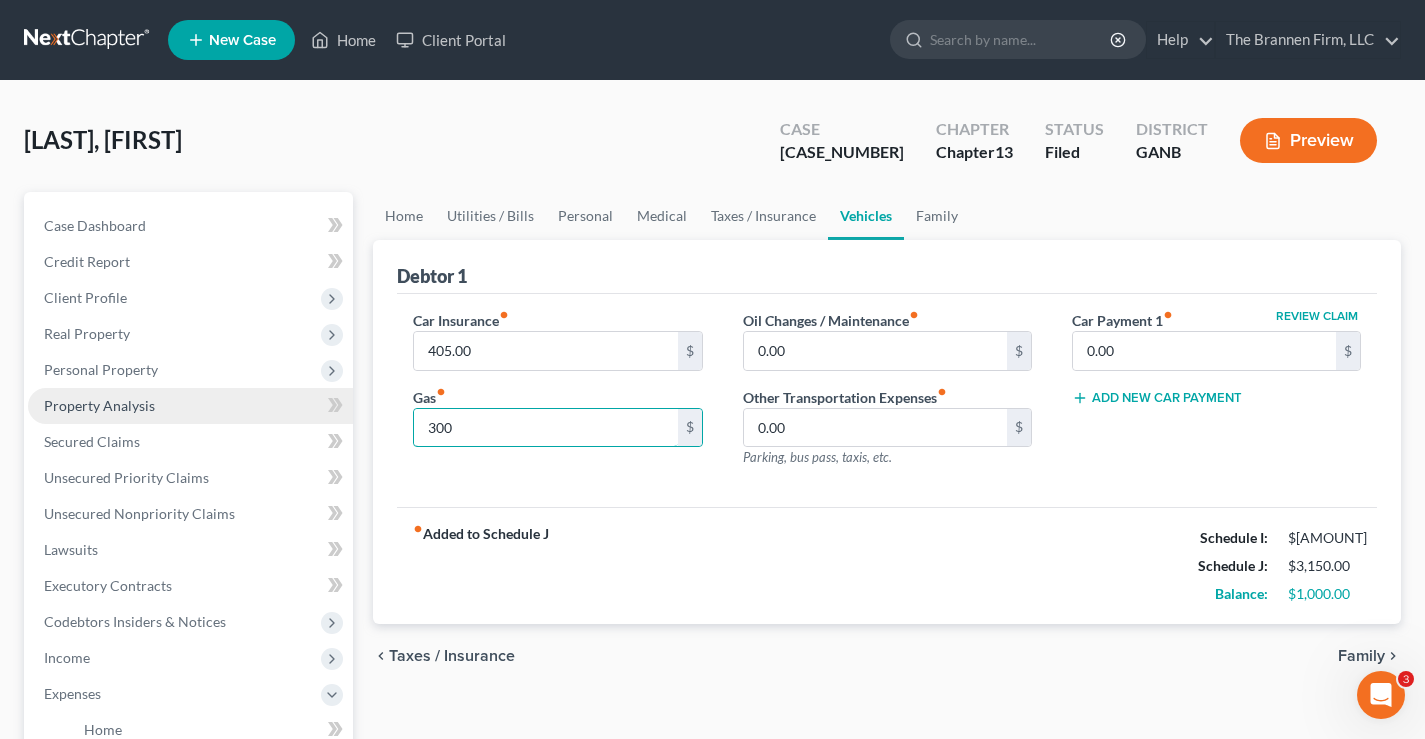 type on "300" 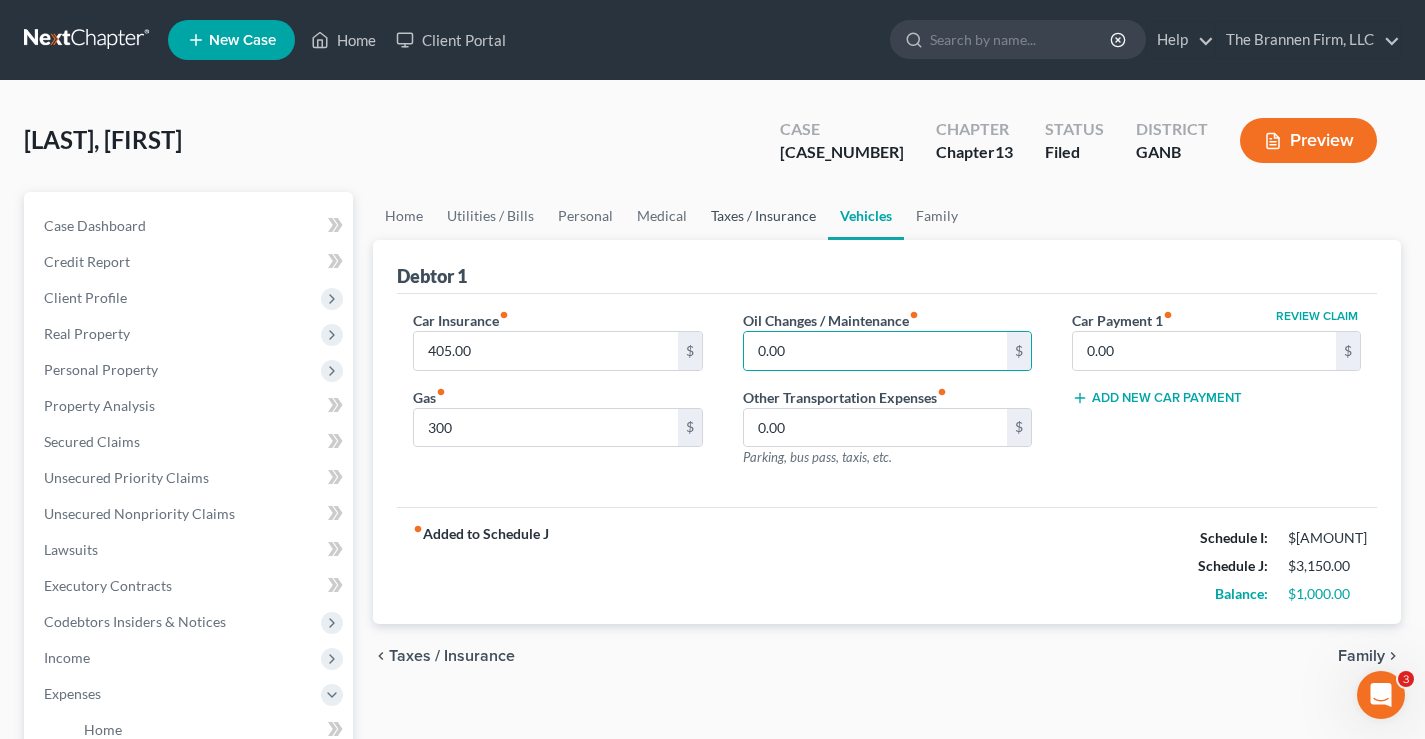 click on "Taxes / Insurance" at bounding box center [763, 216] 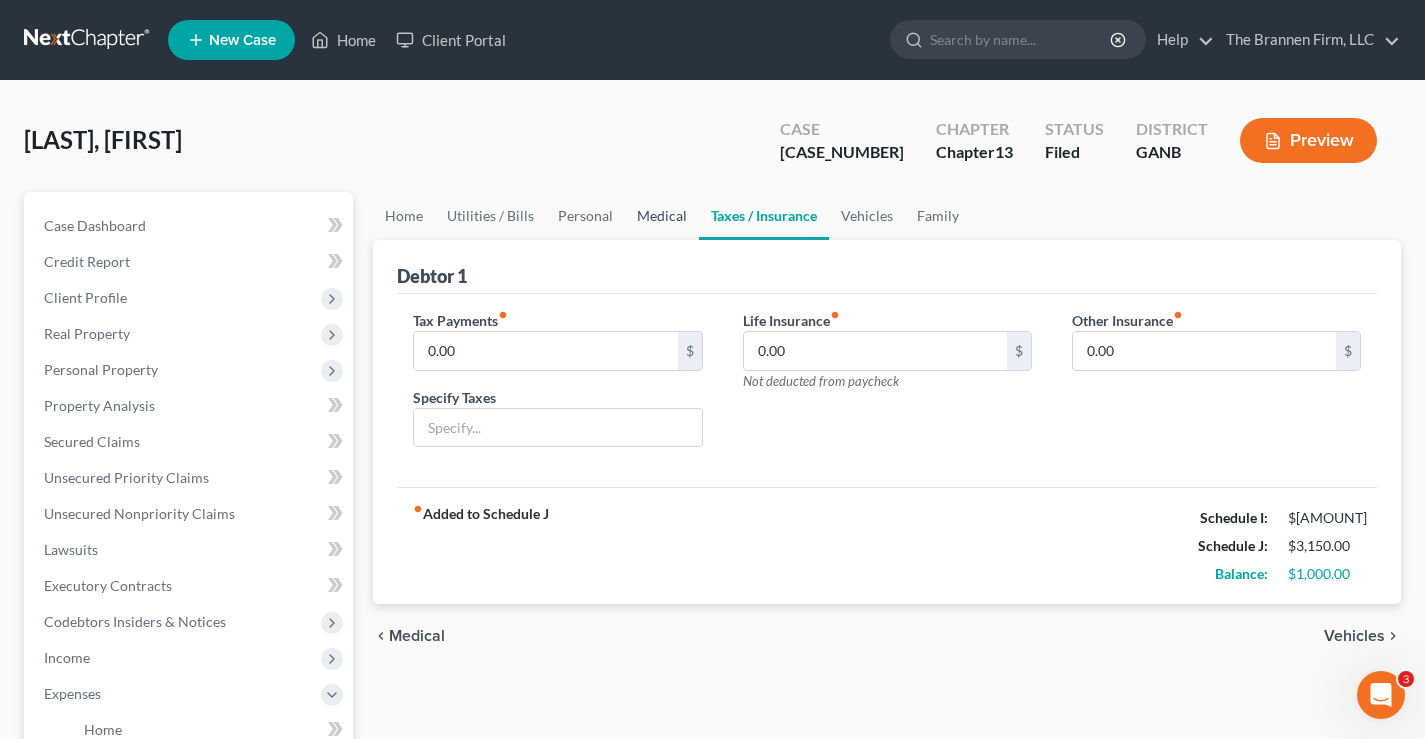 click on "Medical" at bounding box center [662, 216] 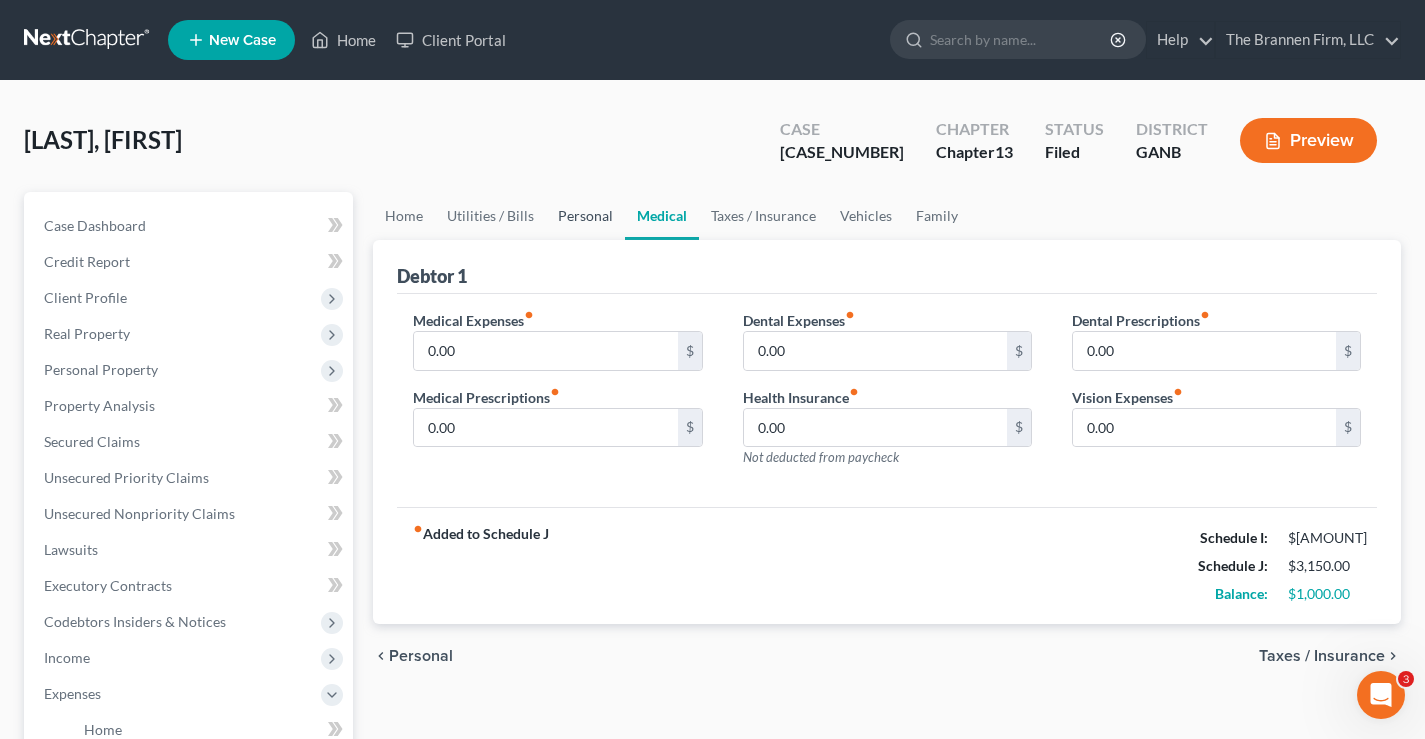 click on "Personal" at bounding box center (585, 216) 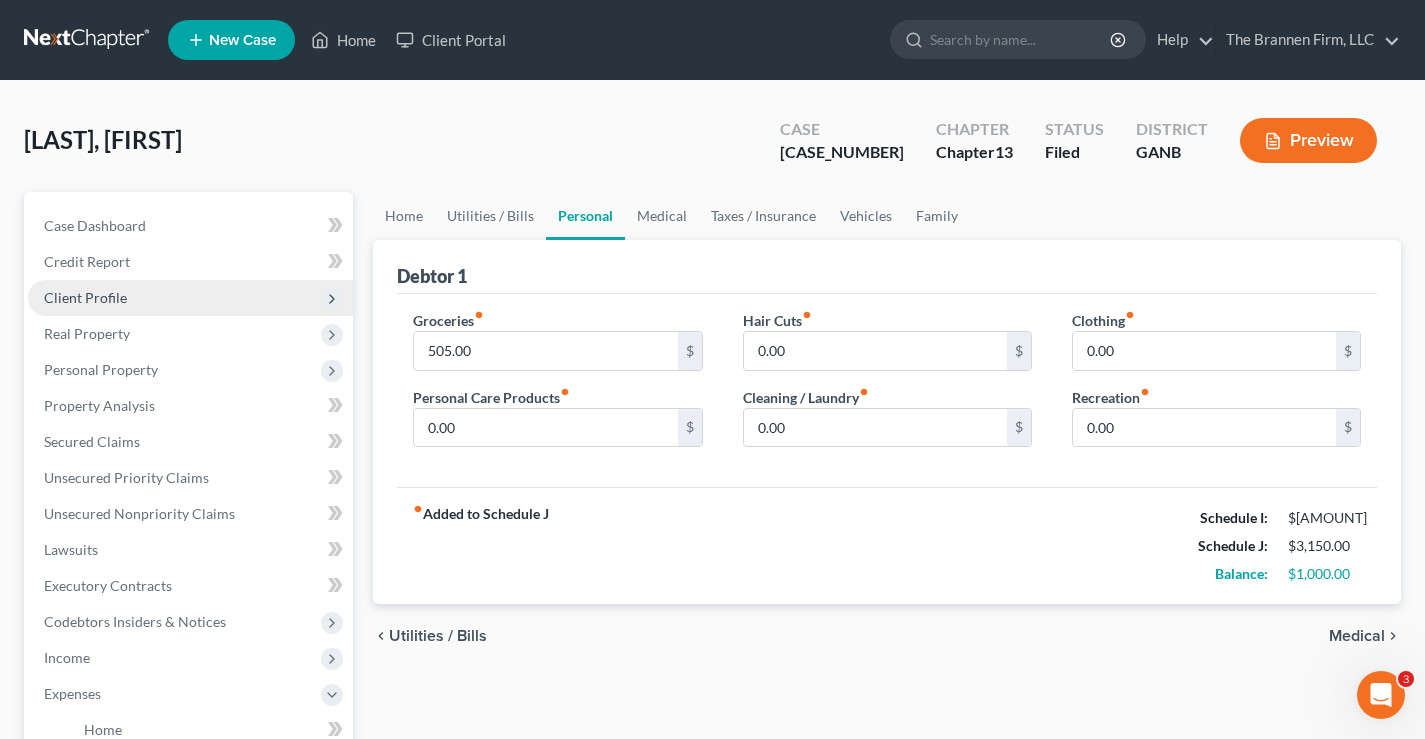 click on "Client Profile" at bounding box center (85, 297) 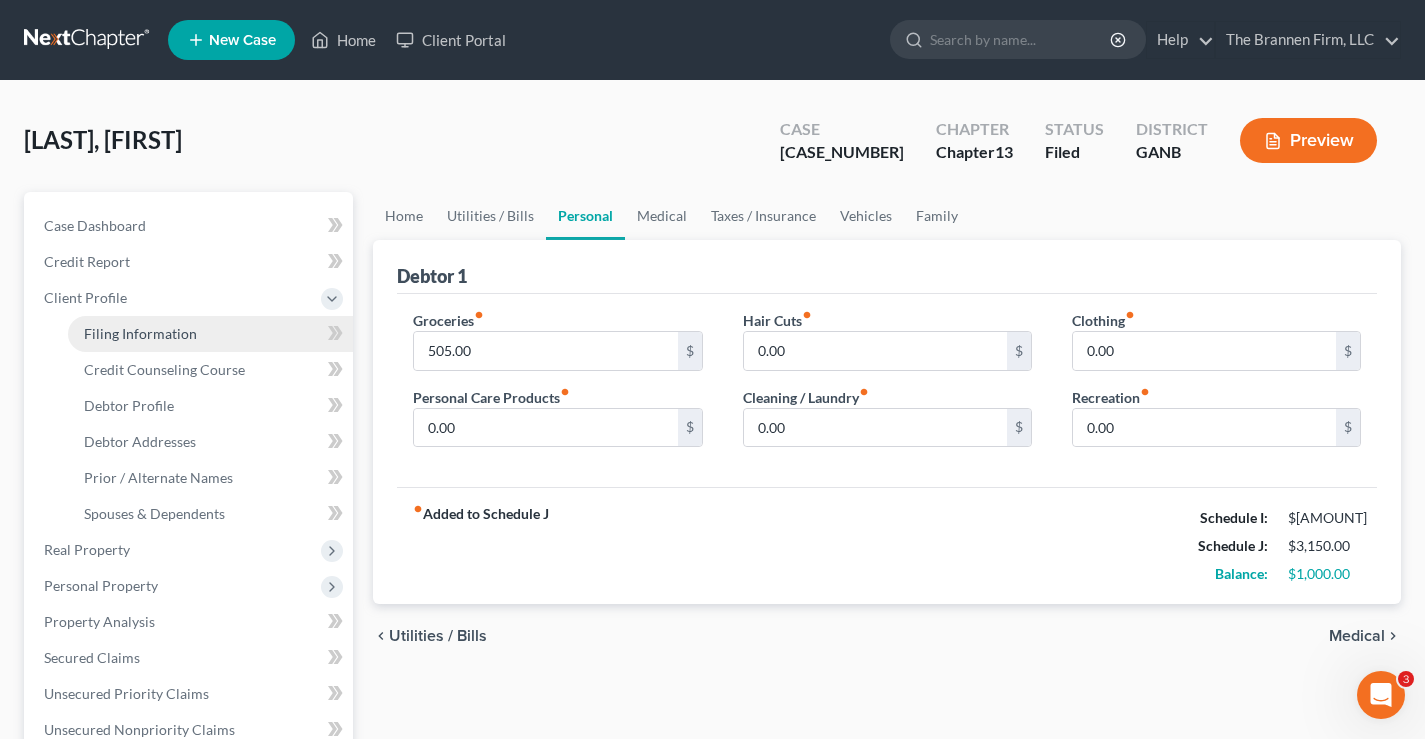 click on "Filing Information" at bounding box center (140, 333) 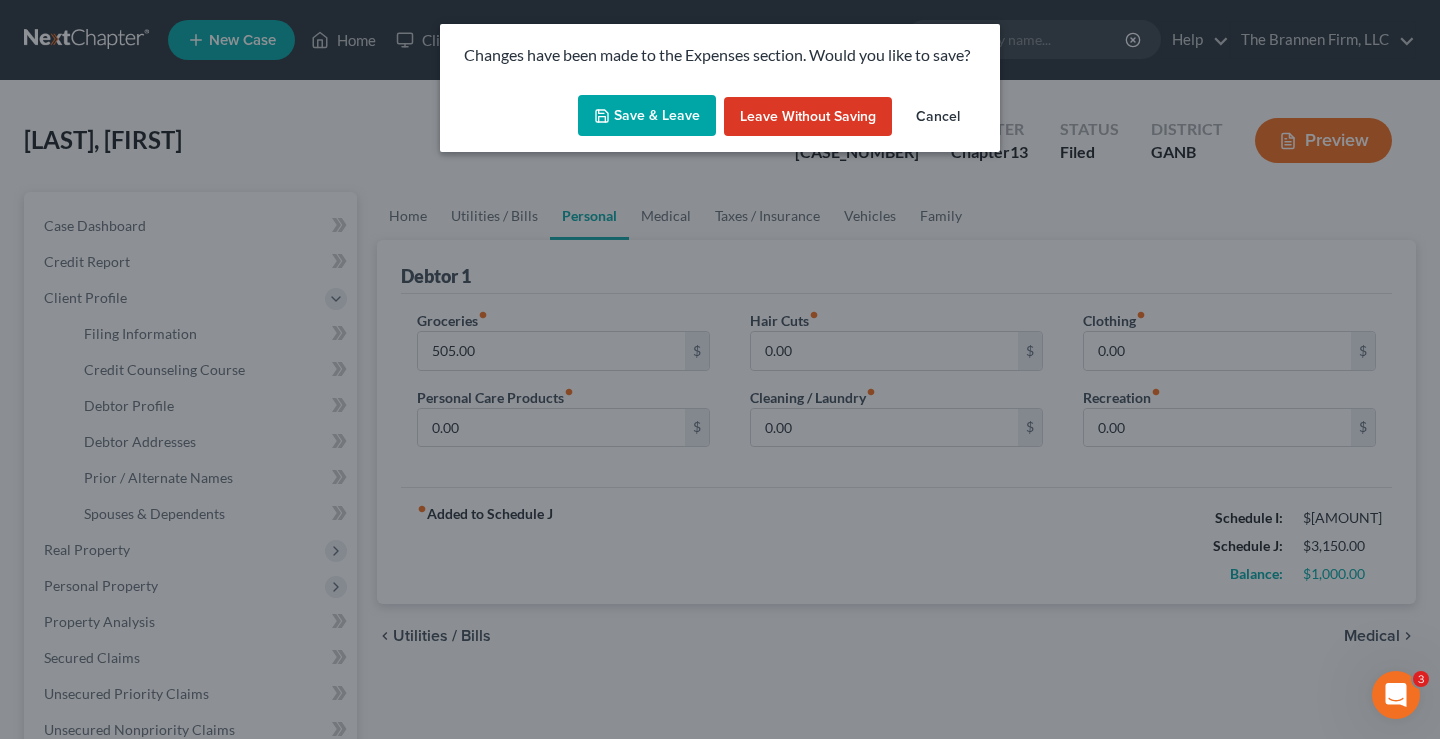 click on "Save & Leave" at bounding box center [647, 116] 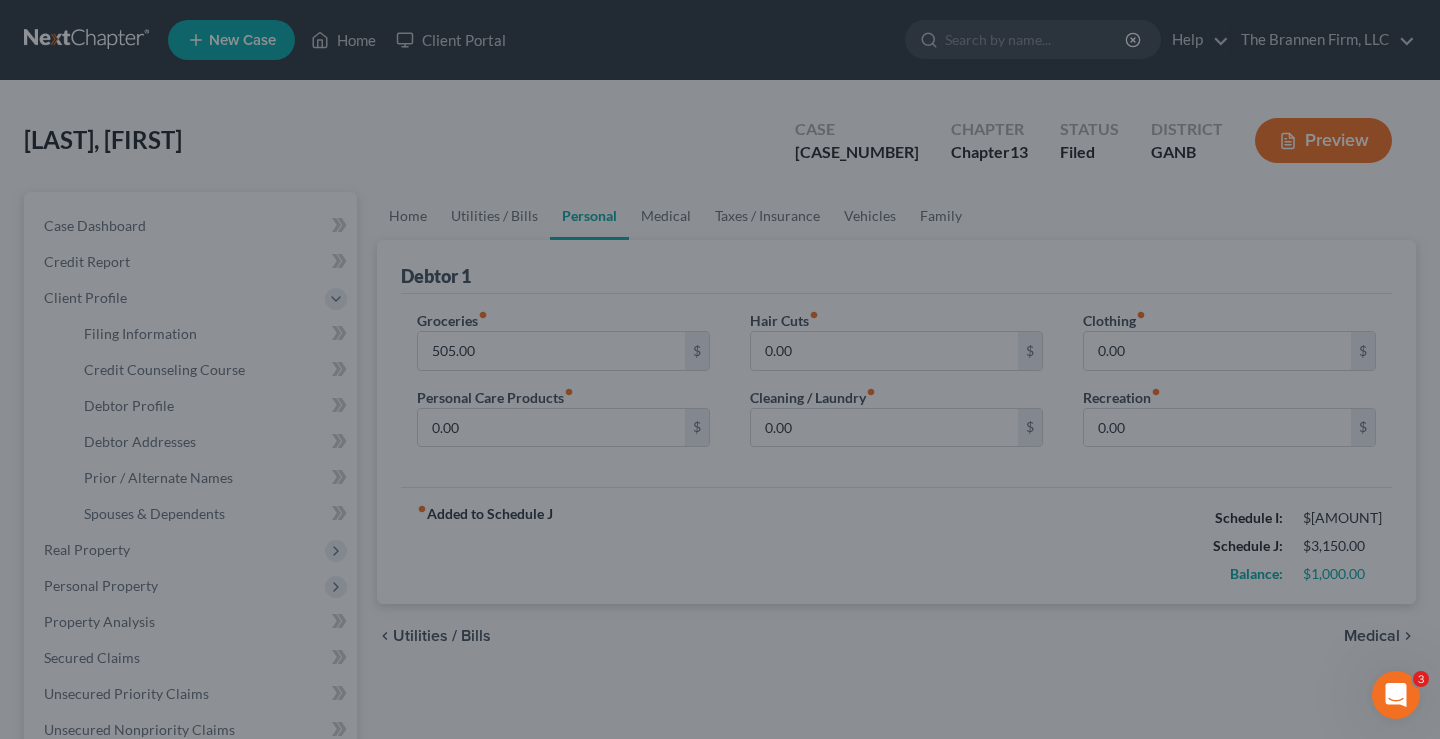 select on "1" 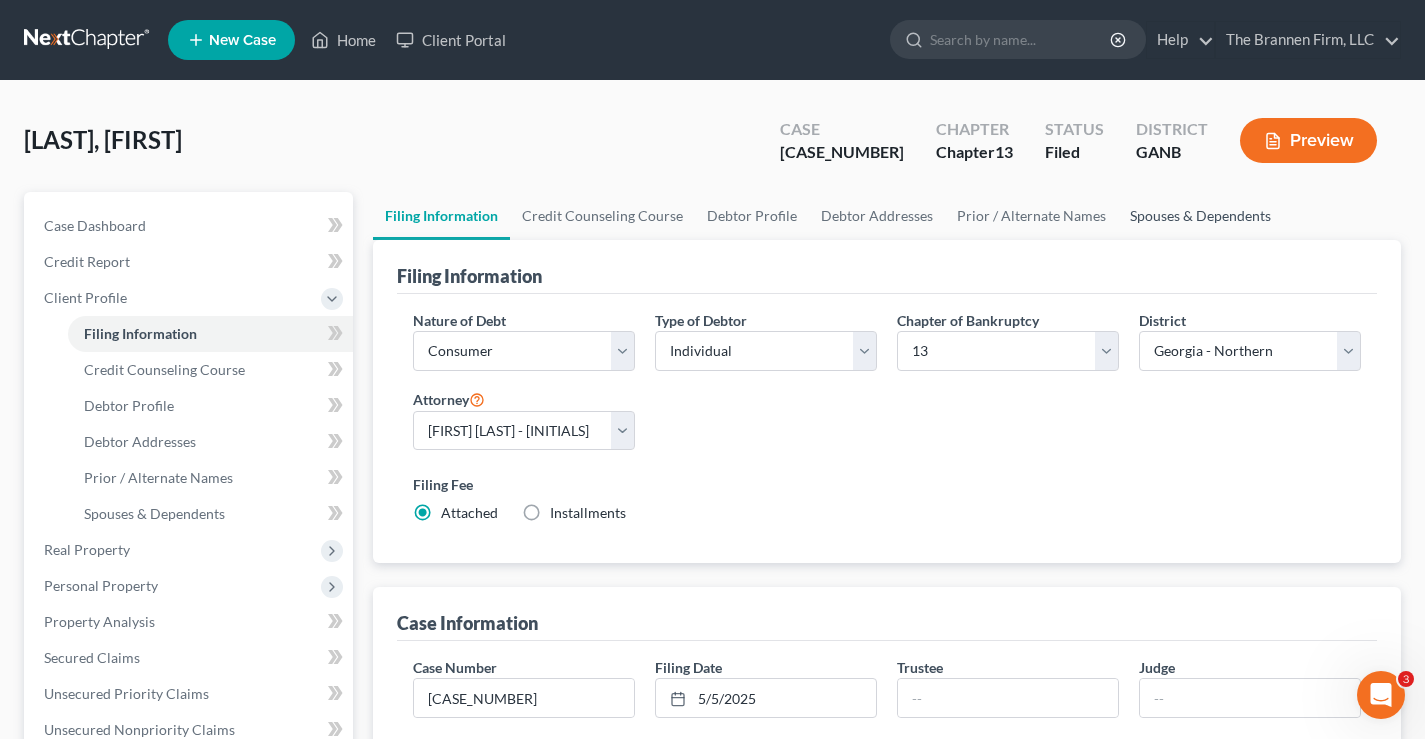 click on "Spouses & Dependents" at bounding box center [1200, 216] 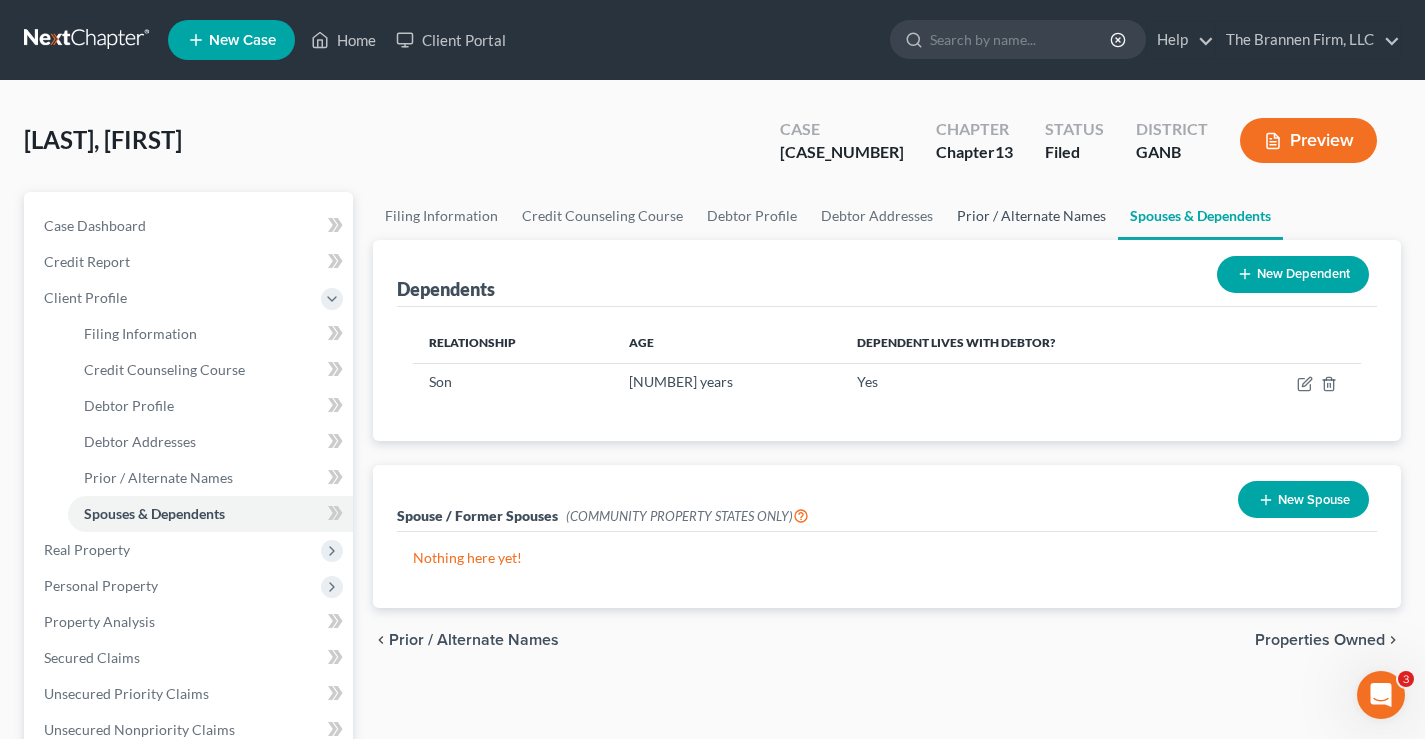 click on "Prior / Alternate Names" at bounding box center (1031, 216) 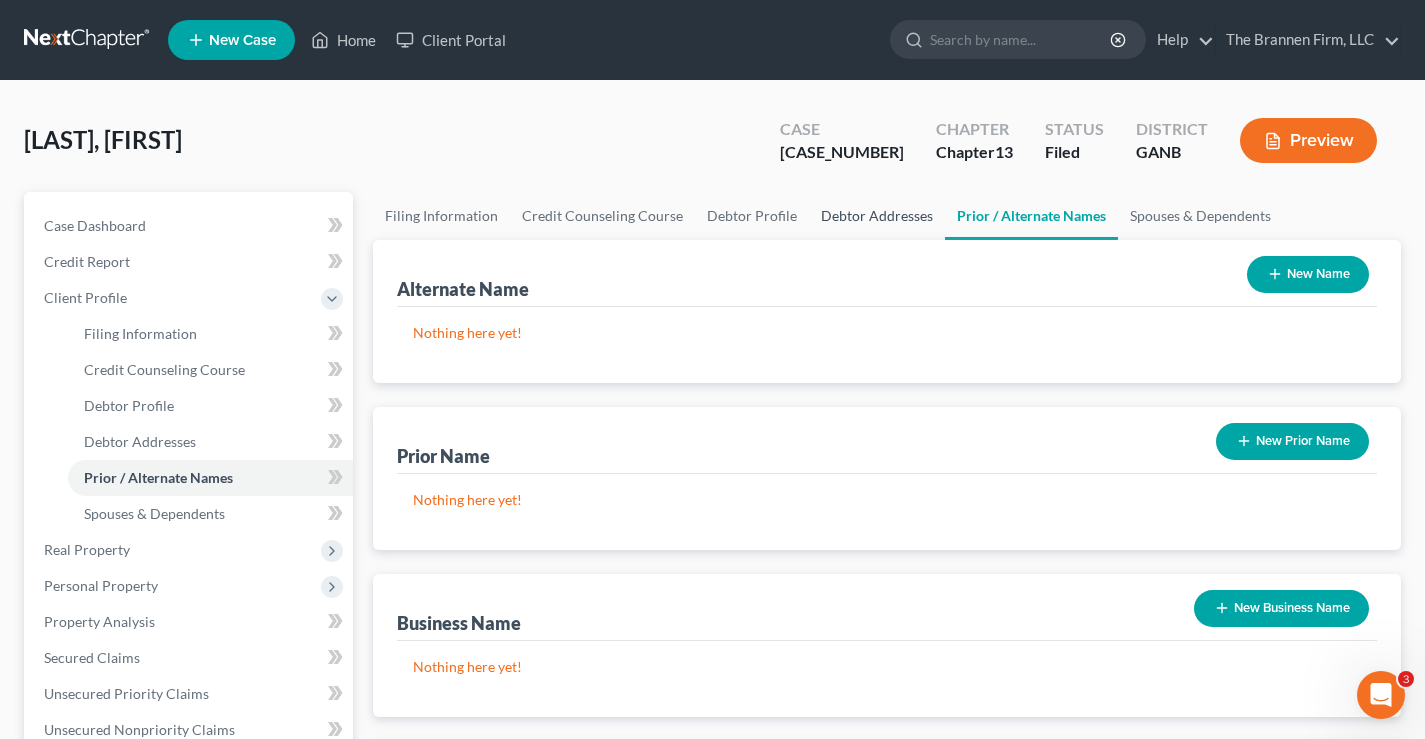 click on "Debtor Addresses" at bounding box center [877, 216] 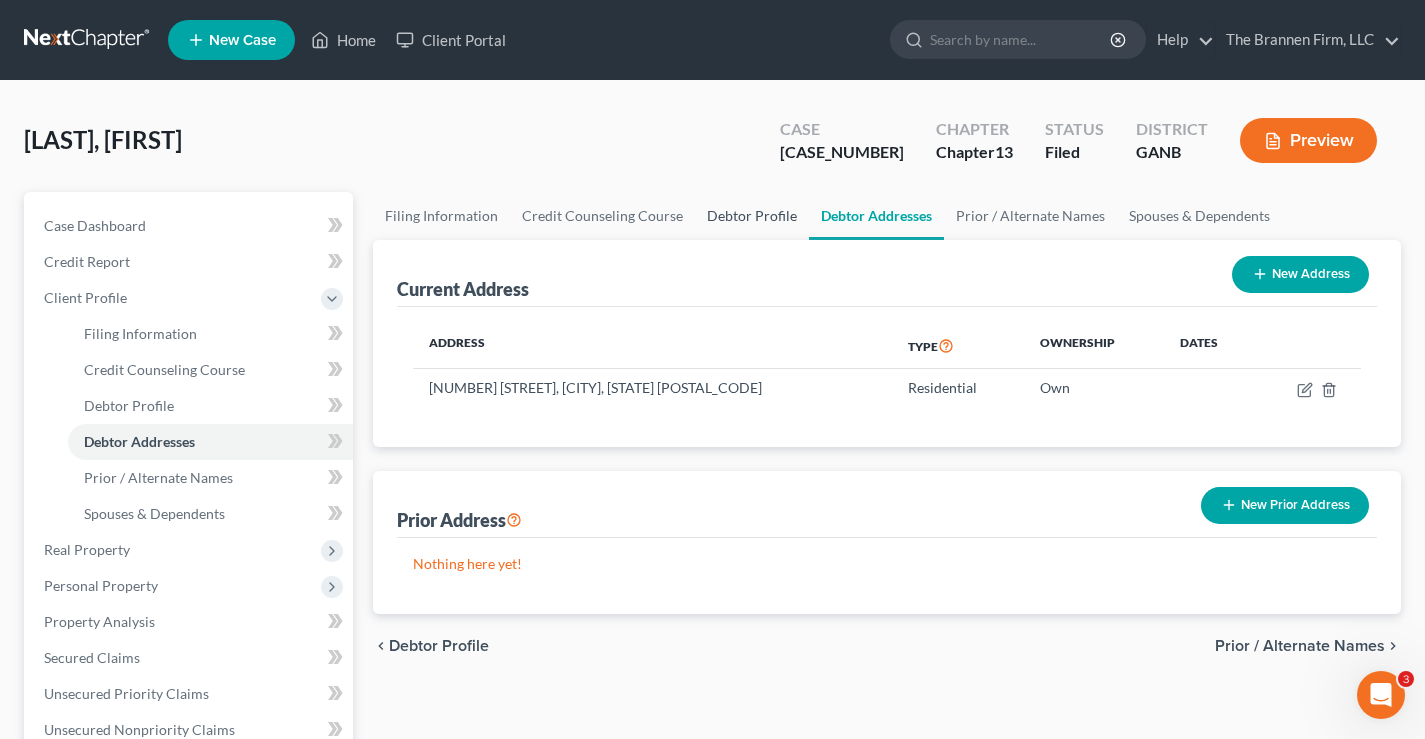 click on "Debtor Profile" at bounding box center (752, 216) 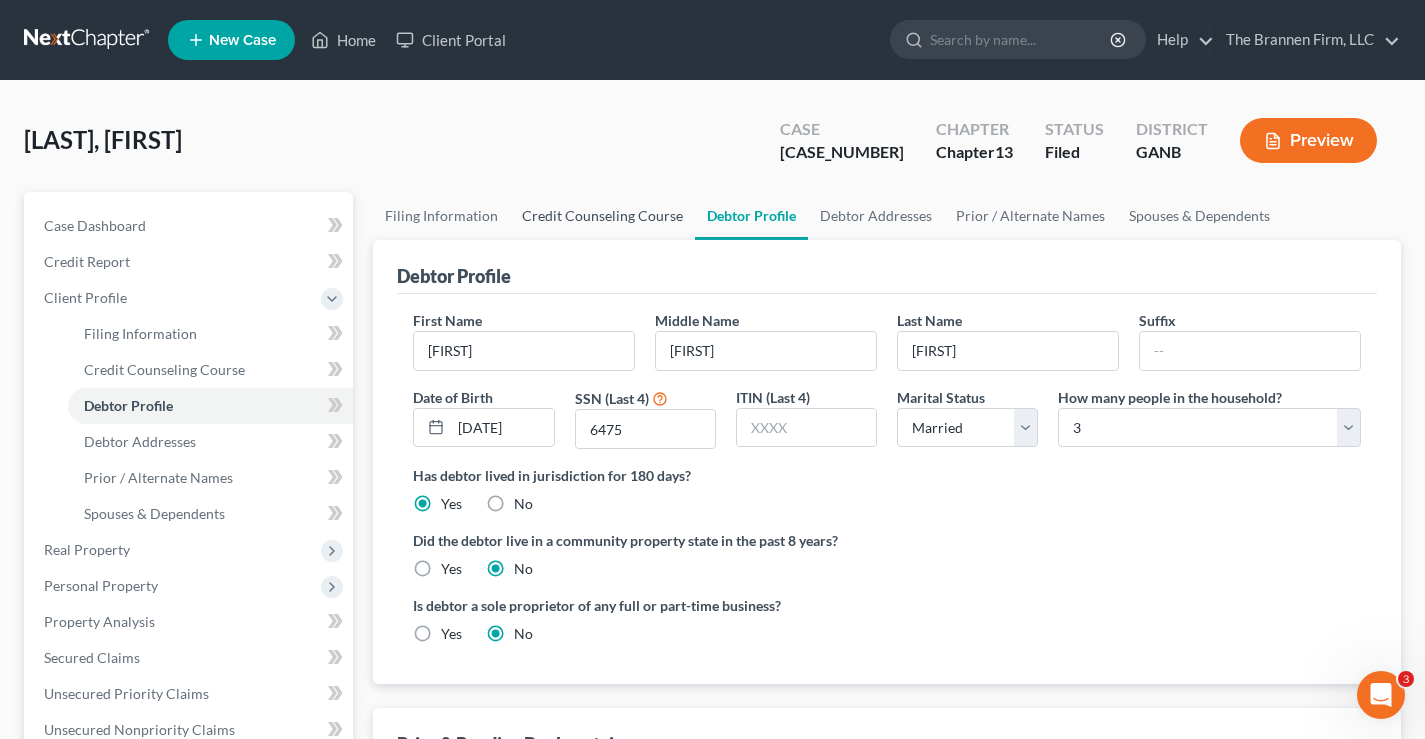 click on "Credit Counseling Course" at bounding box center (602, 216) 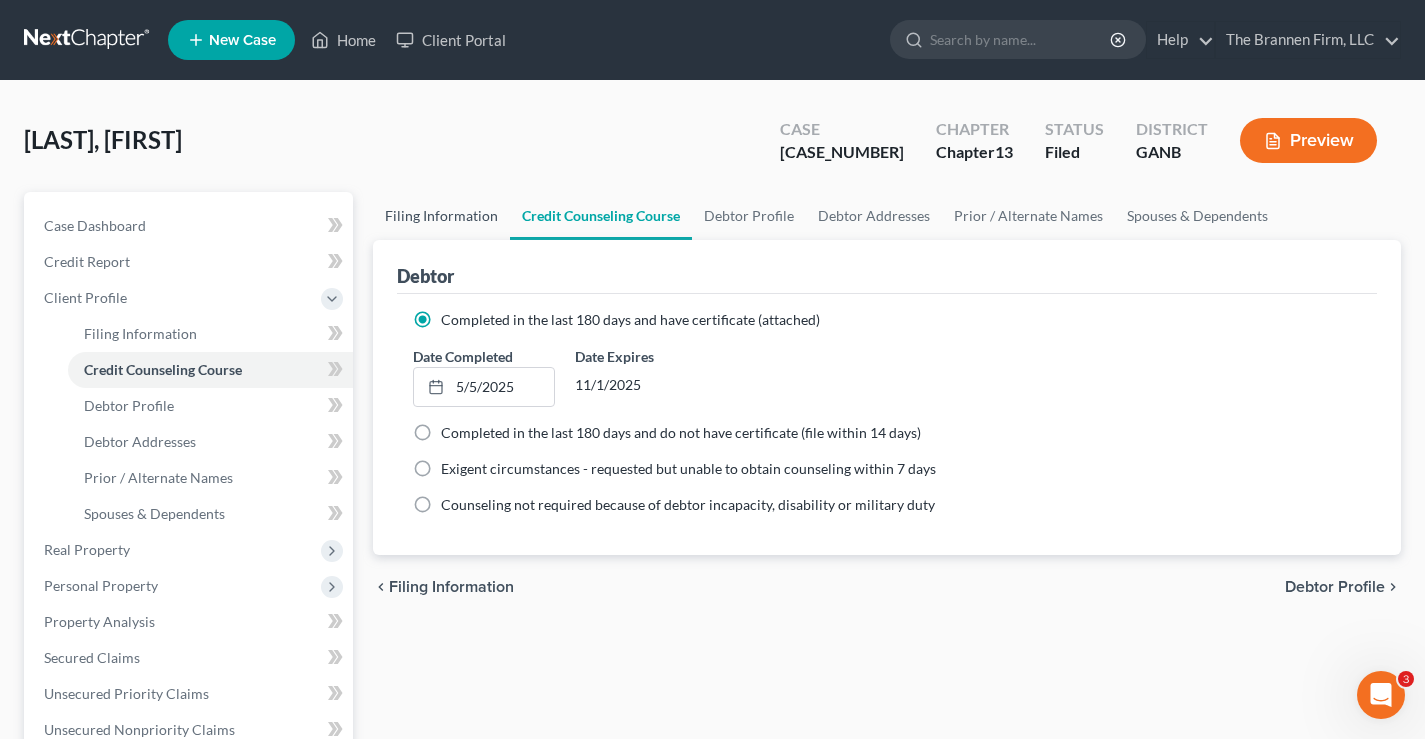 click on "Filing Information" at bounding box center (441, 216) 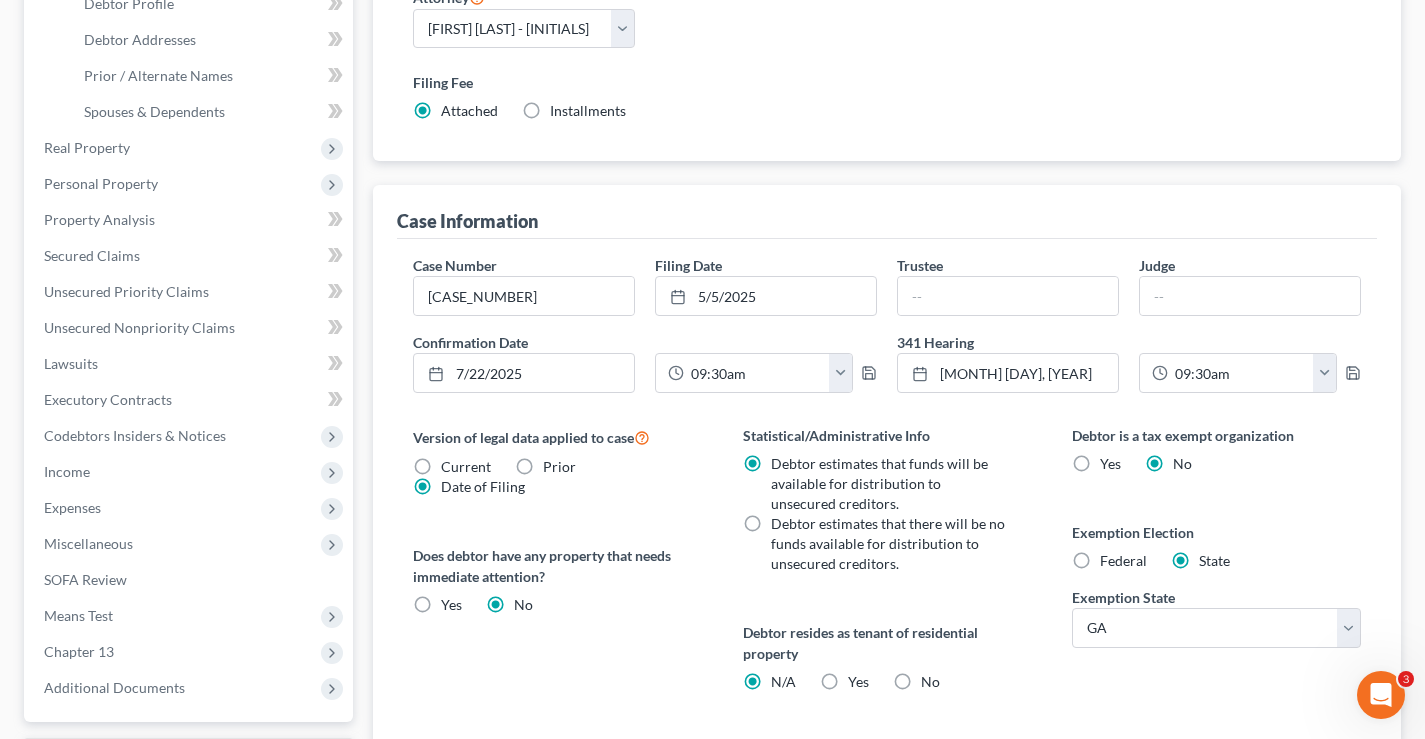 scroll, scrollTop: 500, scrollLeft: 0, axis: vertical 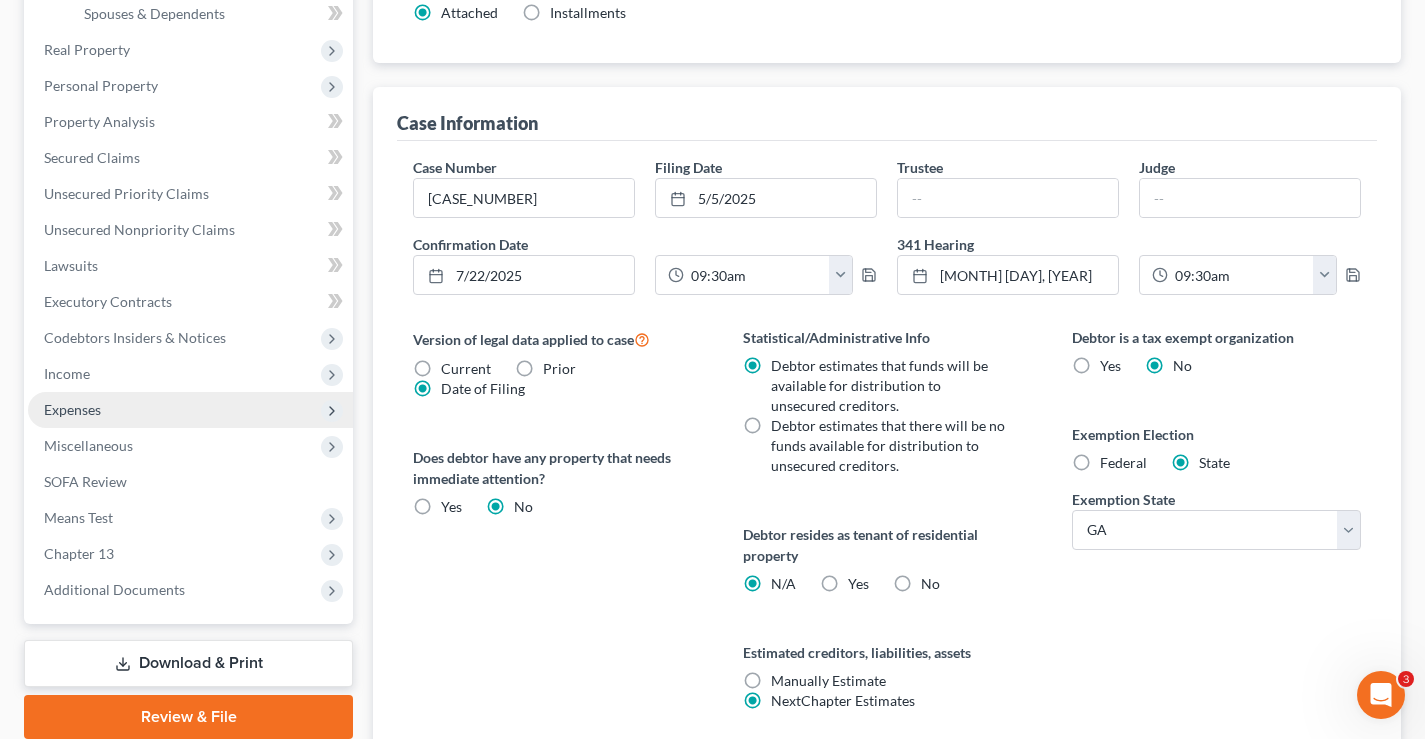 click on "Expenses" at bounding box center [72, 409] 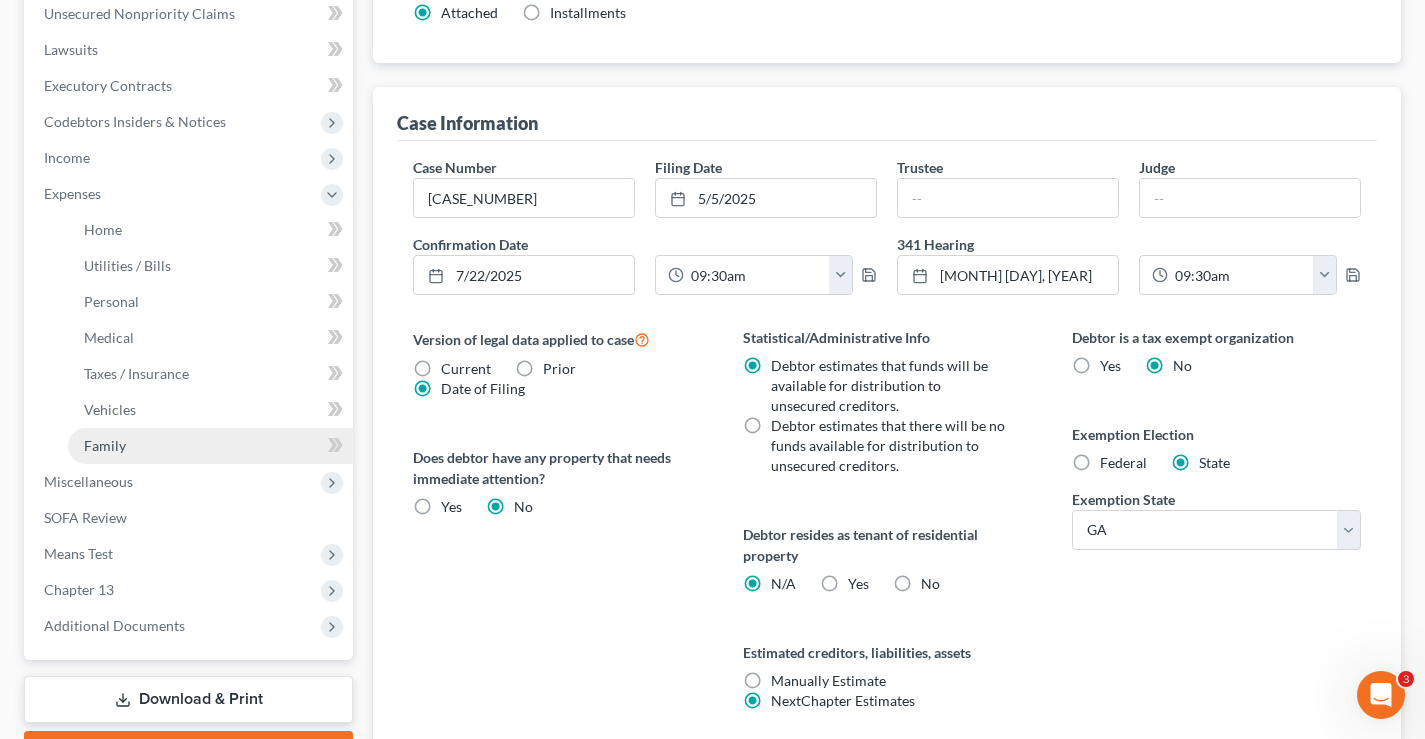 click on "Family" at bounding box center [105, 445] 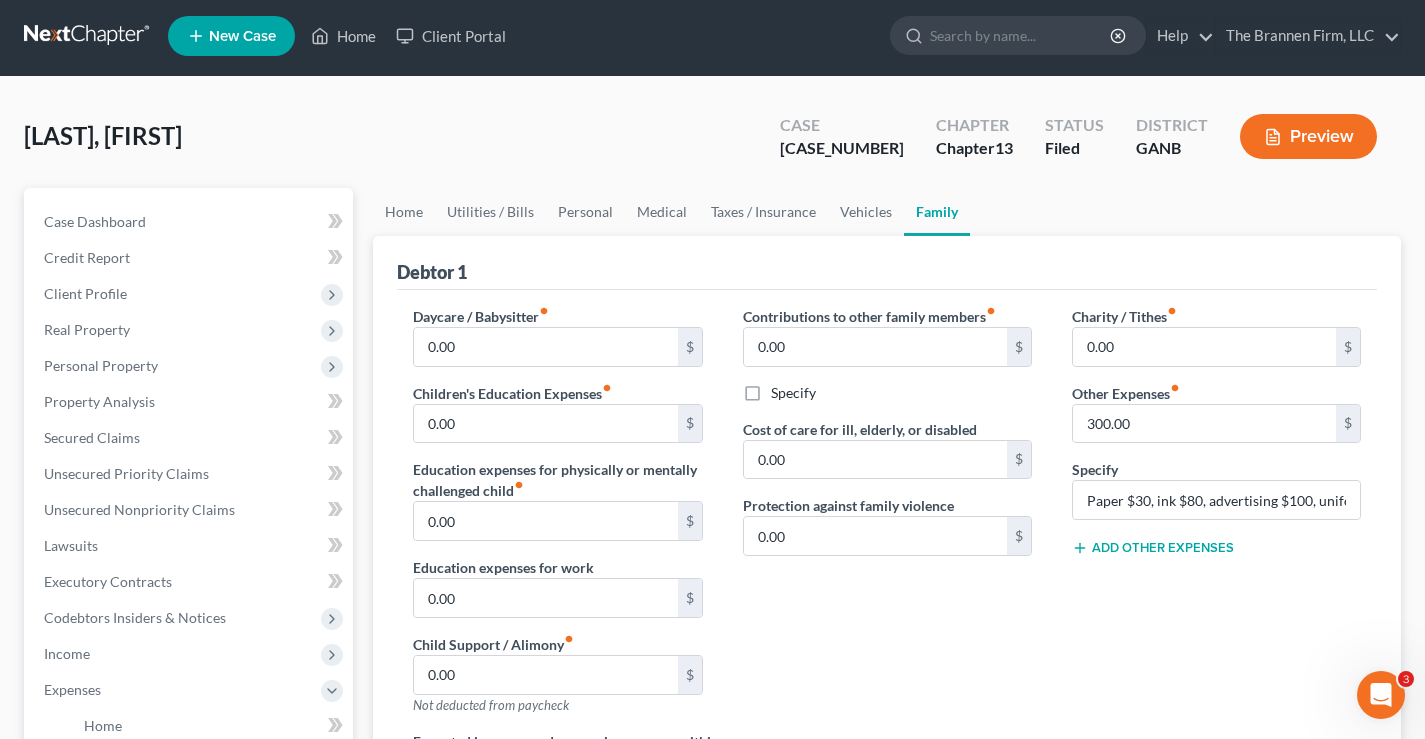 scroll, scrollTop: 0, scrollLeft: 0, axis: both 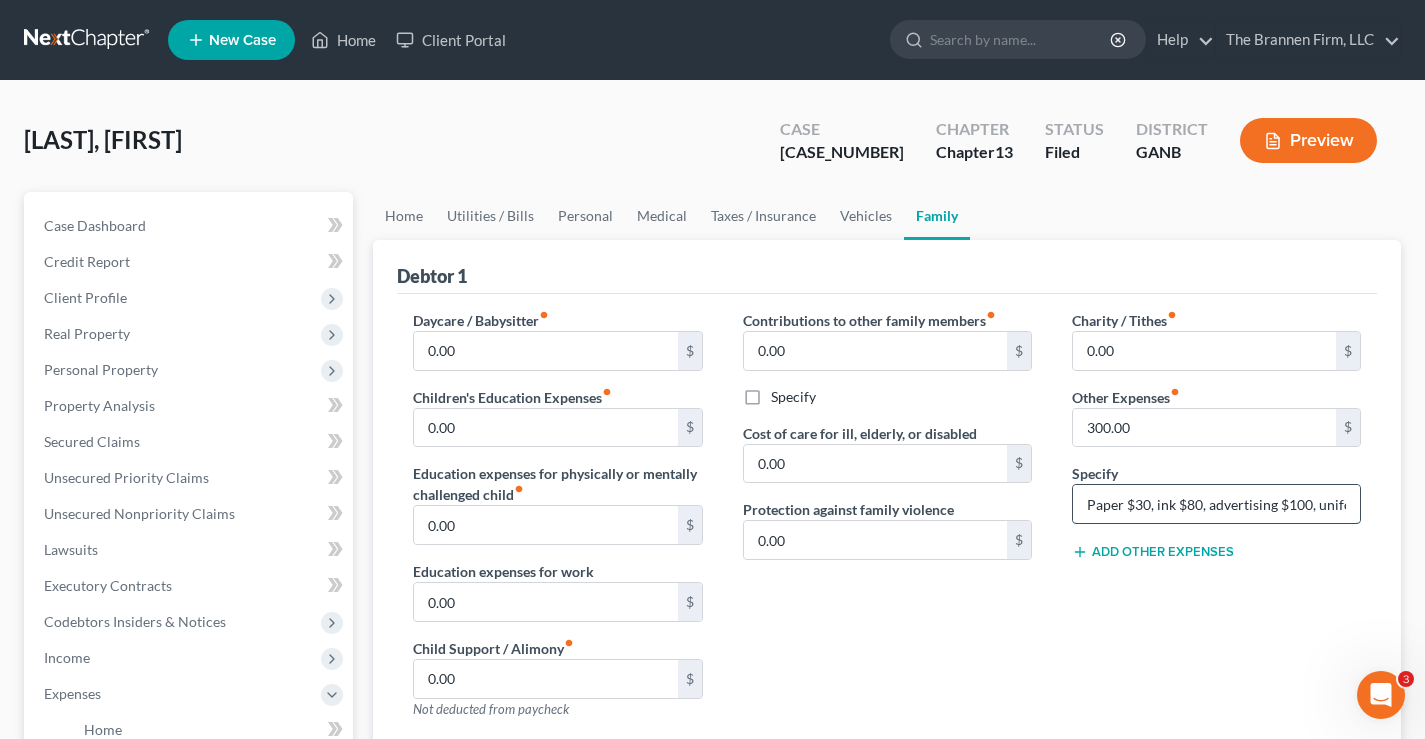 click on "Paper $30, ink $80, advertising $100, uniforms $50,  repair $40" at bounding box center [1216, 504] 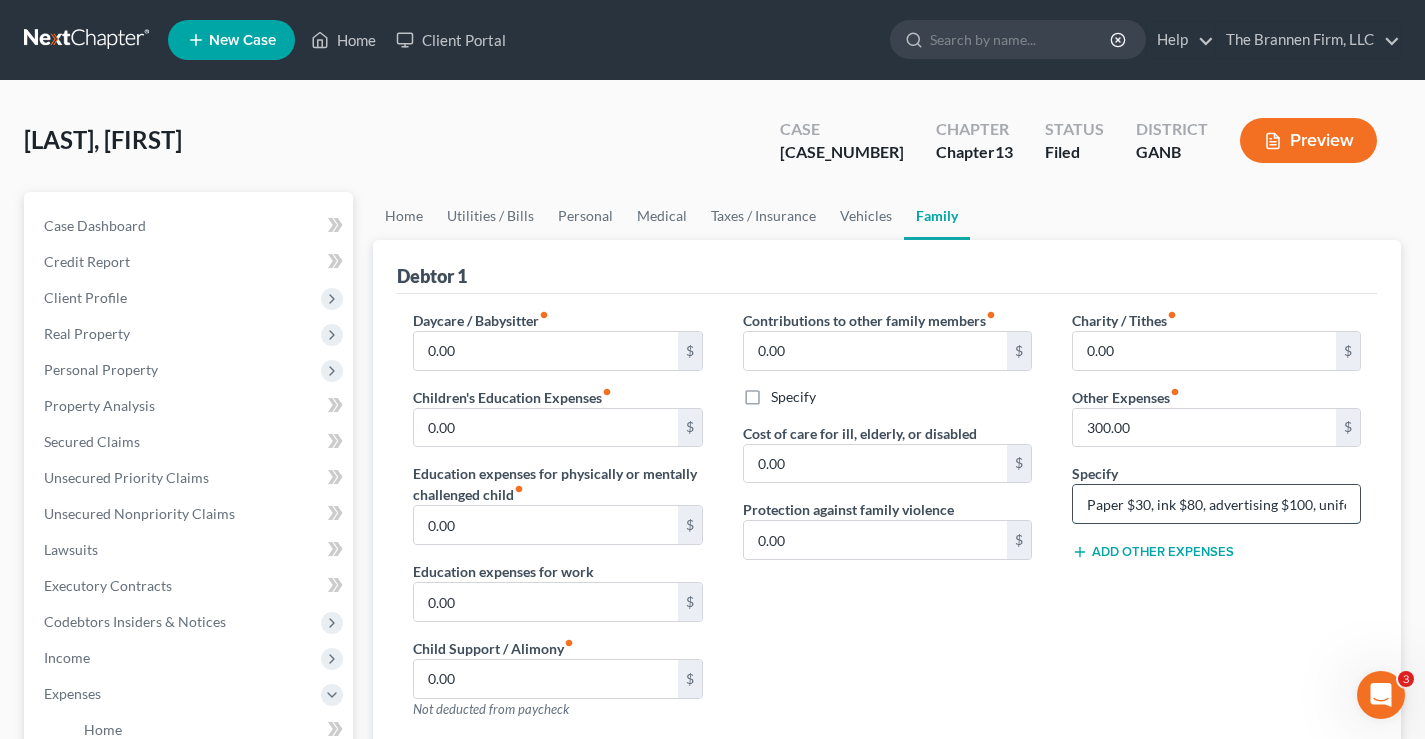 click on "Paper $30, ink $80, advertising $100, uniforms $50,  repair $40" at bounding box center [1216, 504] 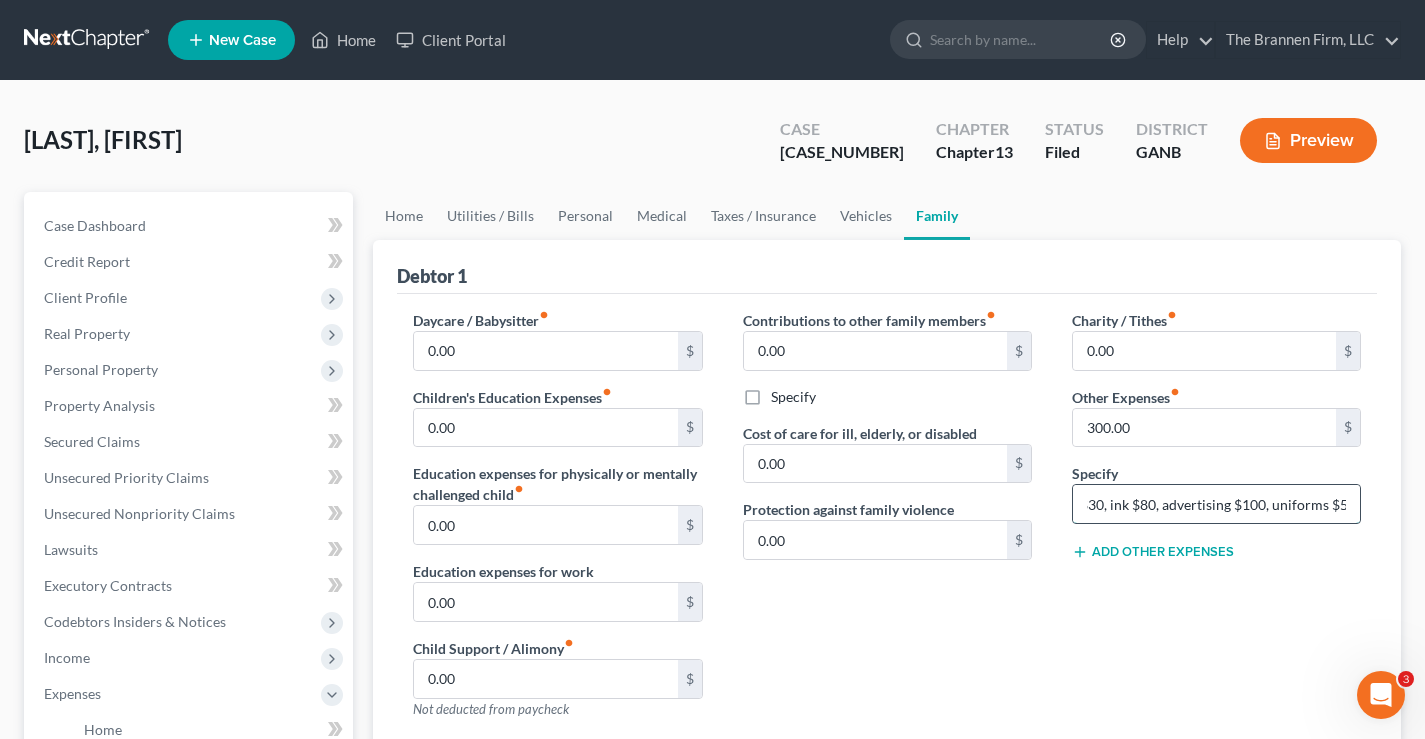 scroll, scrollTop: 0, scrollLeft: 125, axis: horizontal 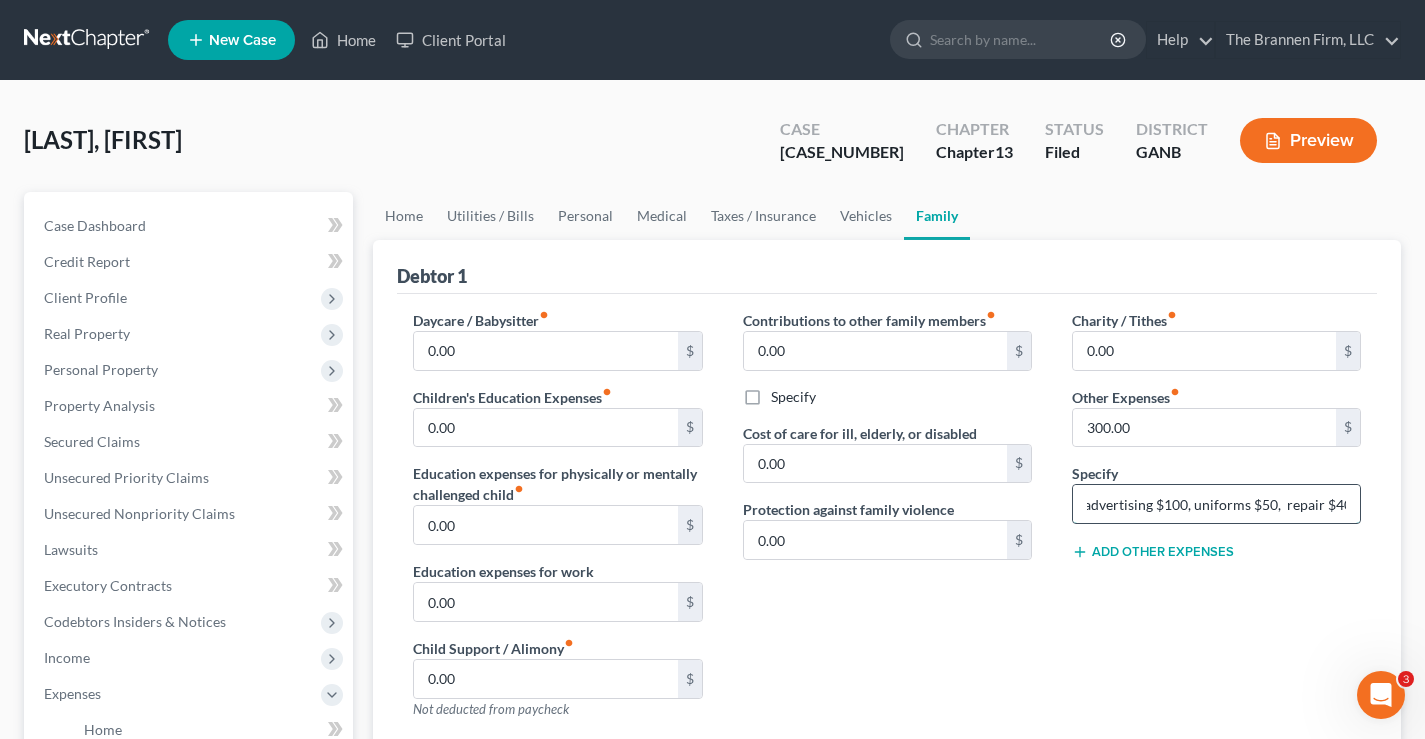 drag, startPoint x: 1285, startPoint y: 506, endPoint x: 1354, endPoint y: 504, distance: 69.02898 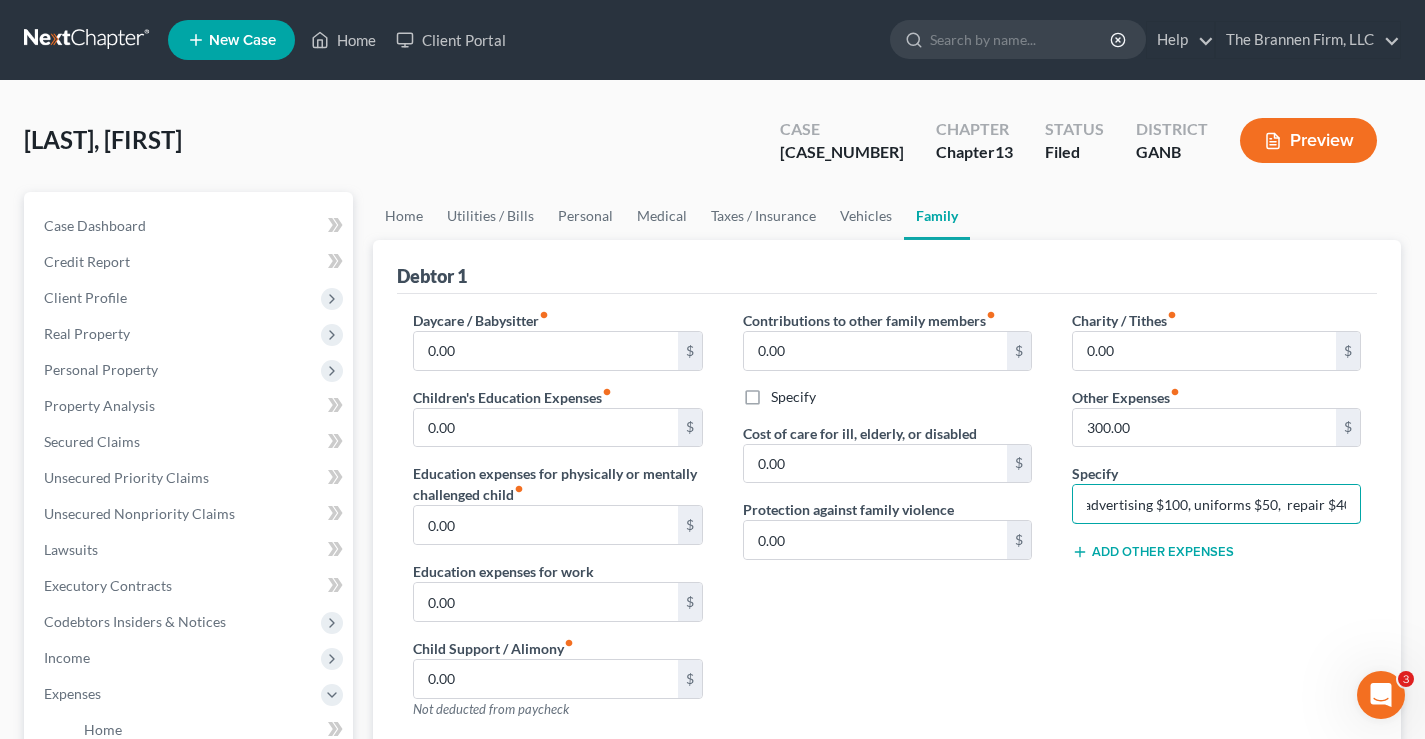 scroll, scrollTop: 0, scrollLeft: 0, axis: both 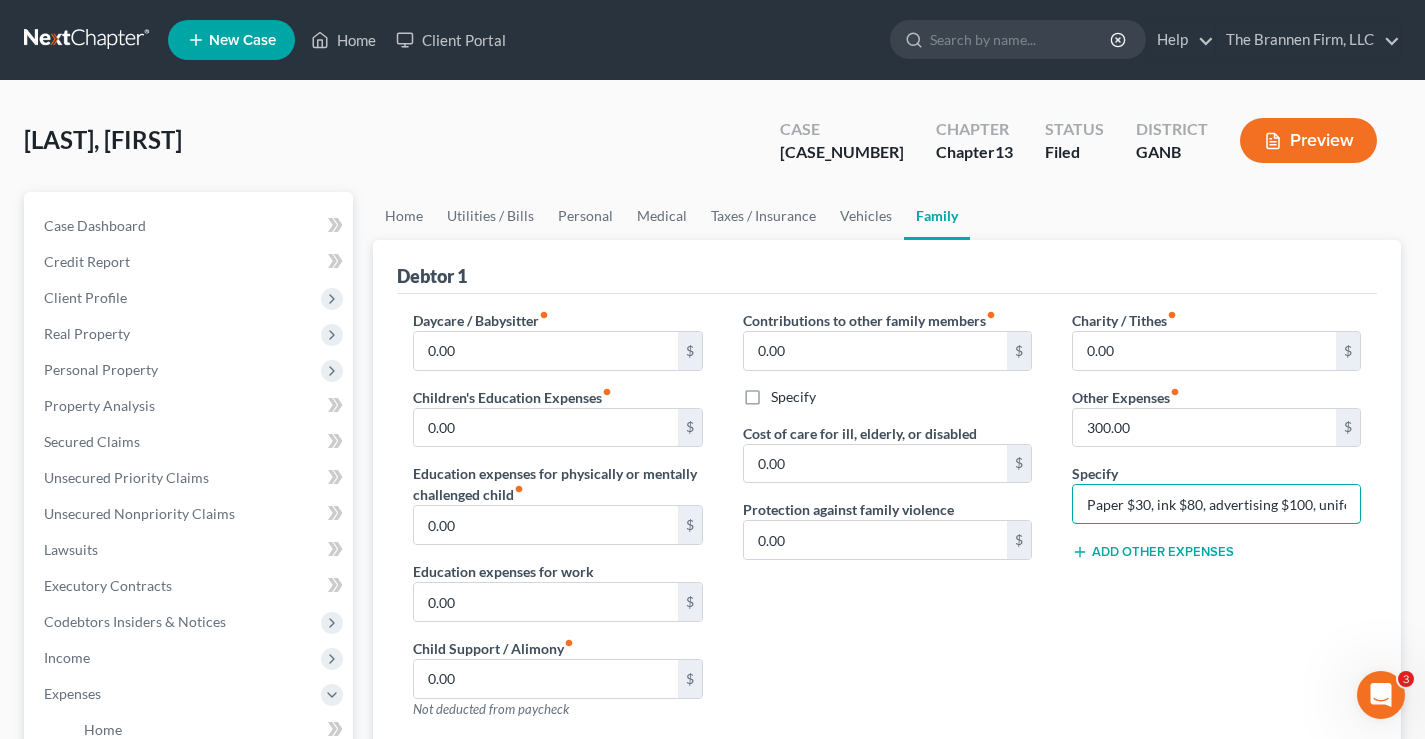 drag, startPoint x: 1281, startPoint y: 508, endPoint x: 929, endPoint y: 507, distance: 352.00143 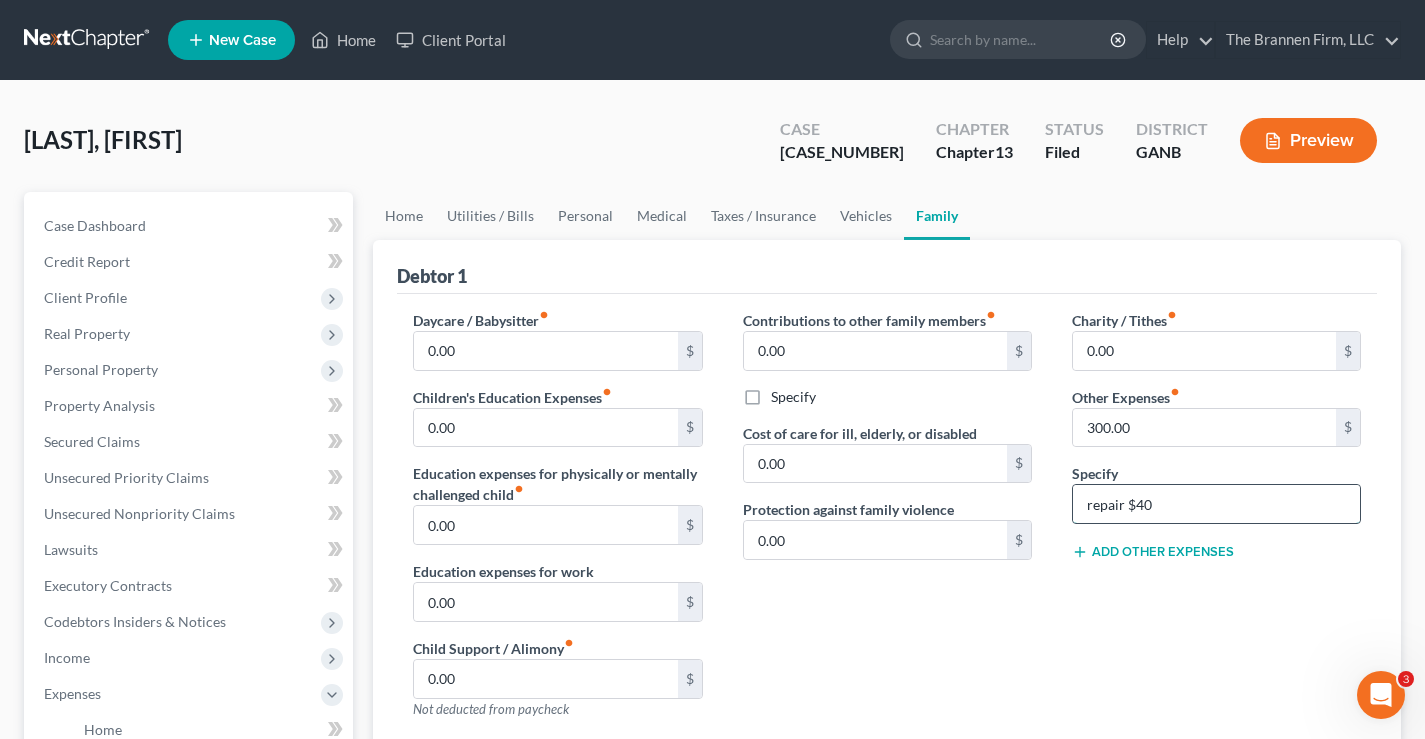 drag, startPoint x: 1140, startPoint y: 506, endPoint x: 1185, endPoint y: 497, distance: 45.891174 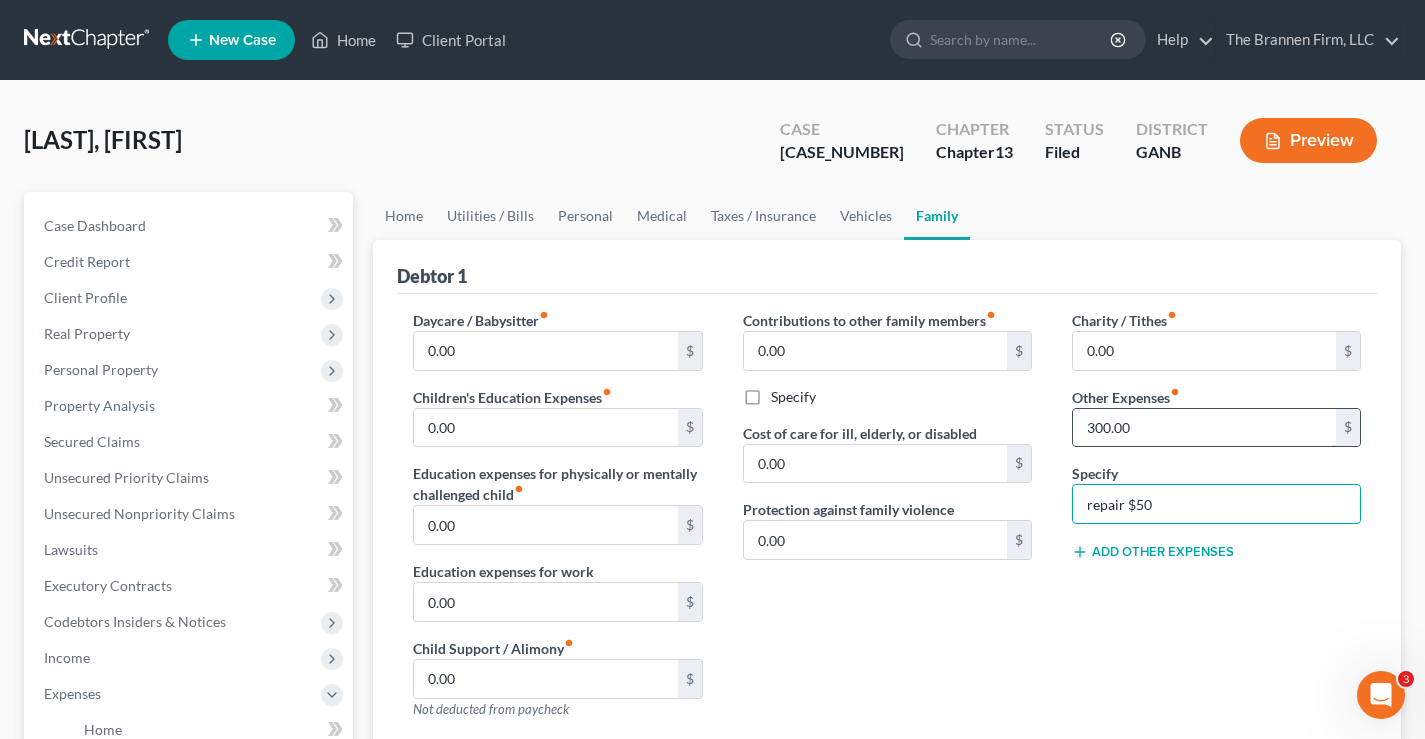 type on "repair $50" 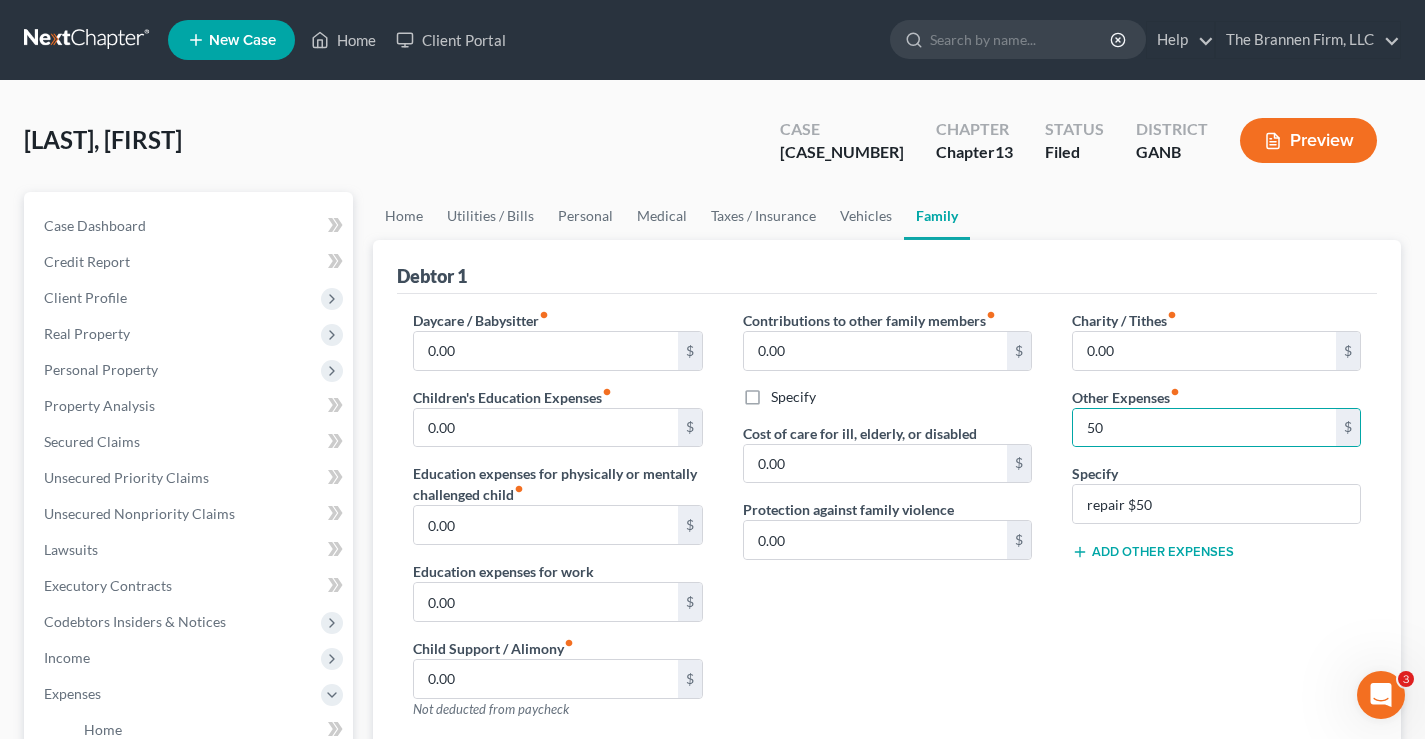 drag, startPoint x: 966, startPoint y: 598, endPoint x: 1309, endPoint y: 616, distance: 343.472 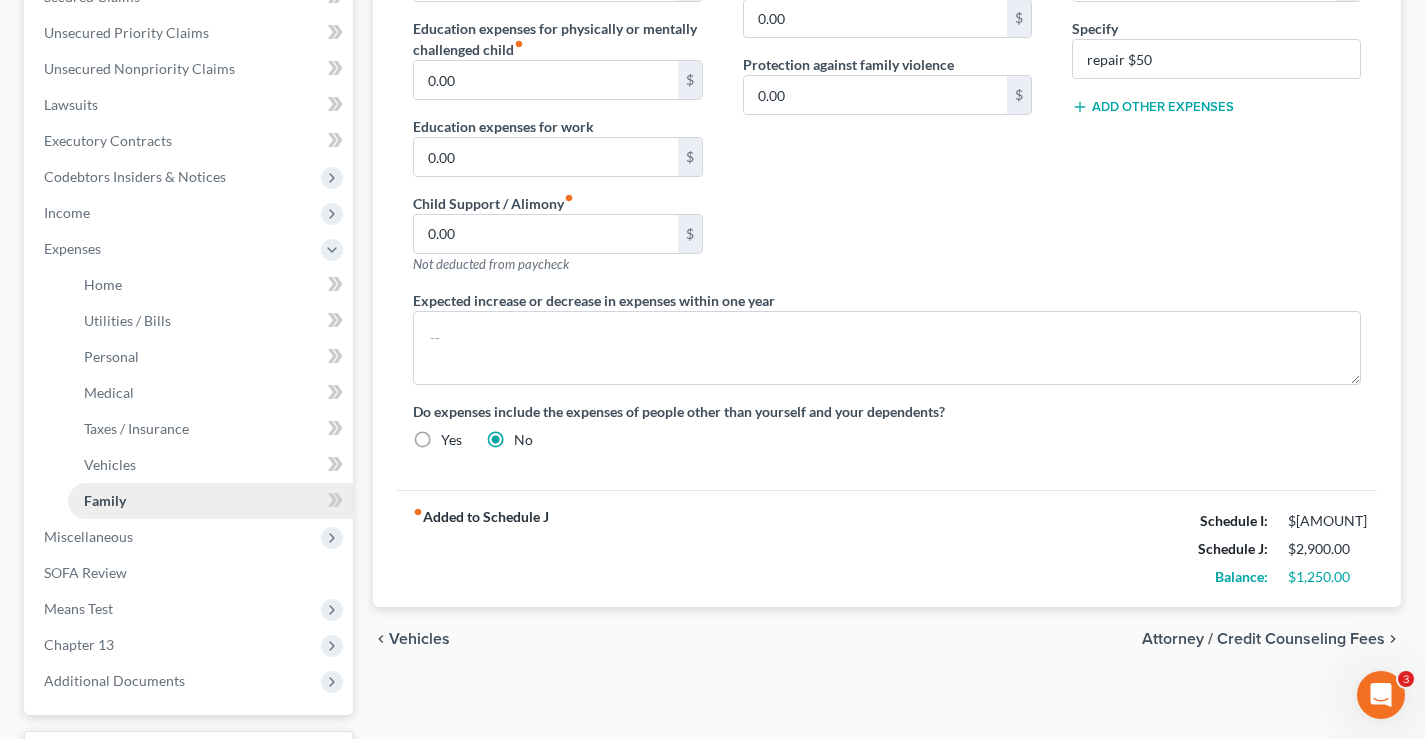 scroll, scrollTop: 612, scrollLeft: 0, axis: vertical 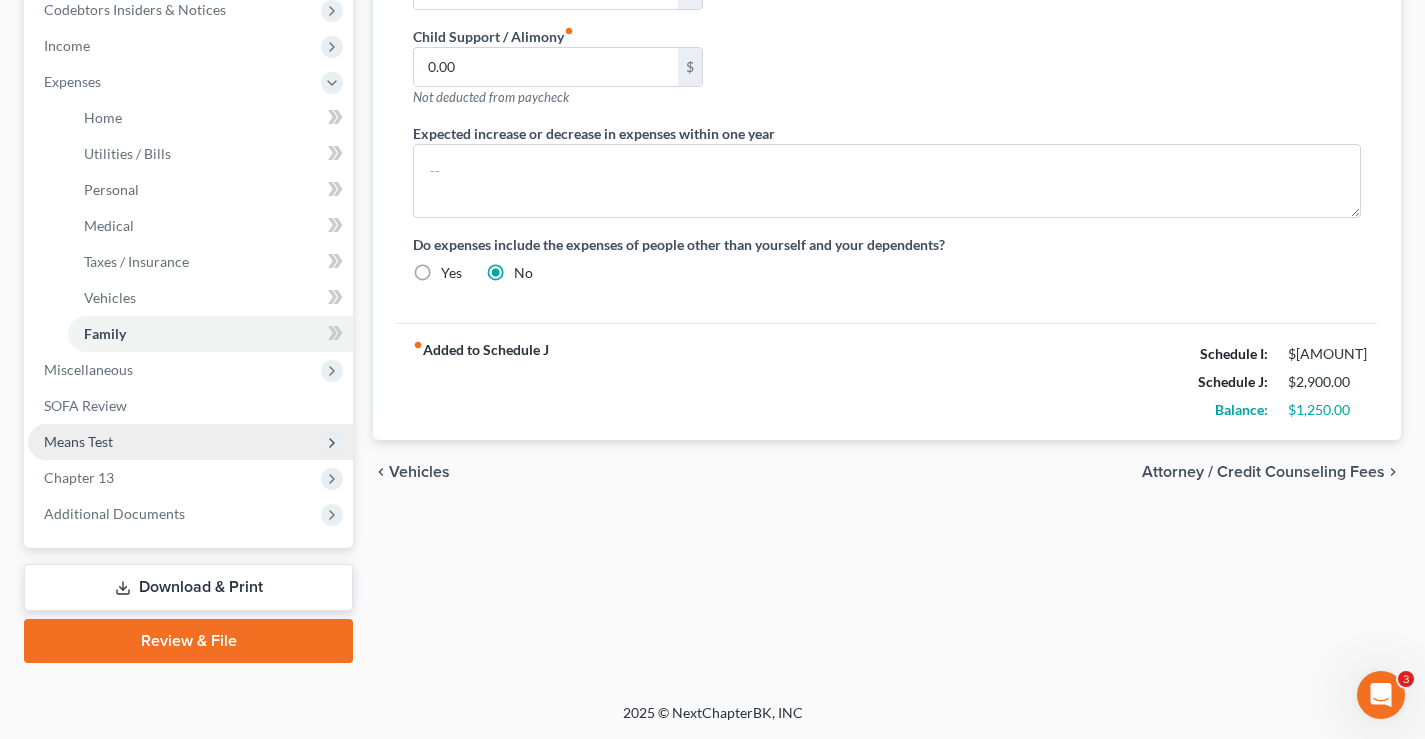 click on "Means Test" at bounding box center (78, 441) 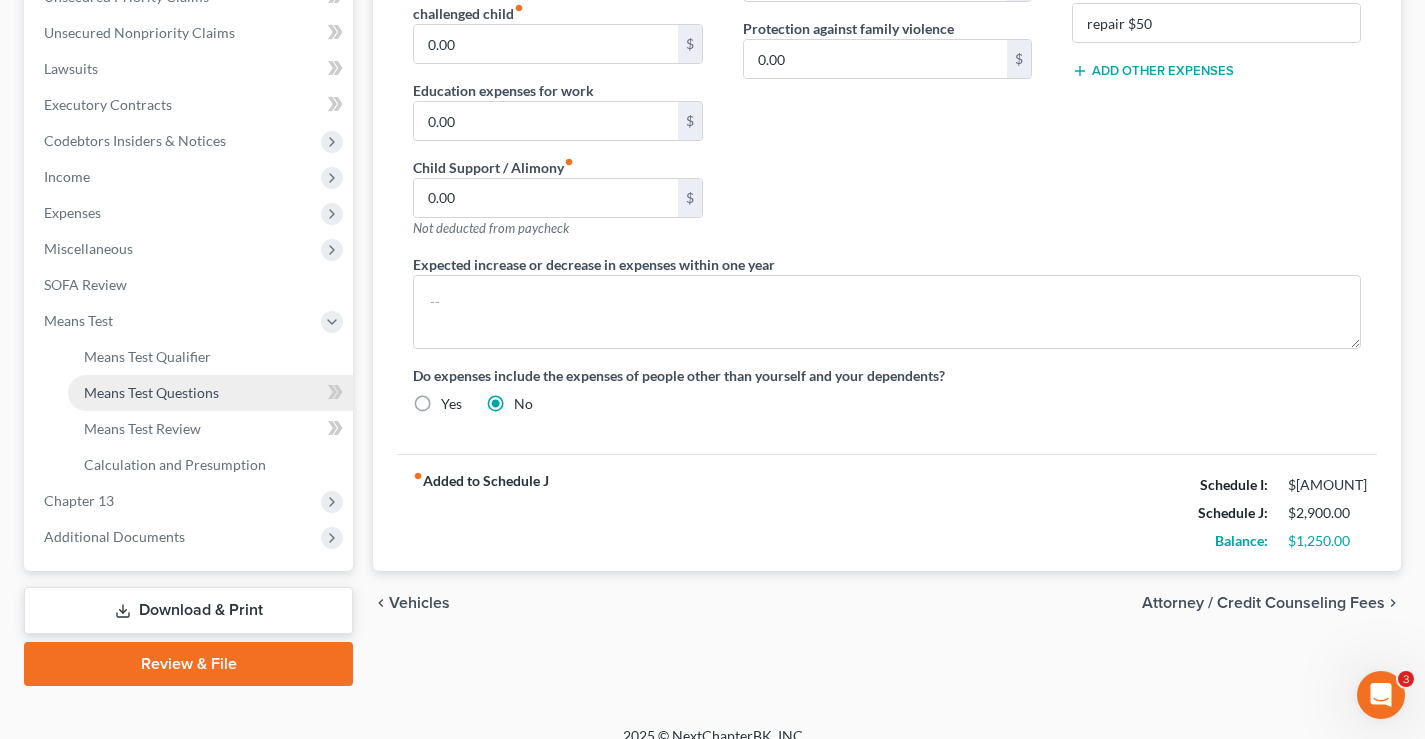 scroll, scrollTop: 504, scrollLeft: 0, axis: vertical 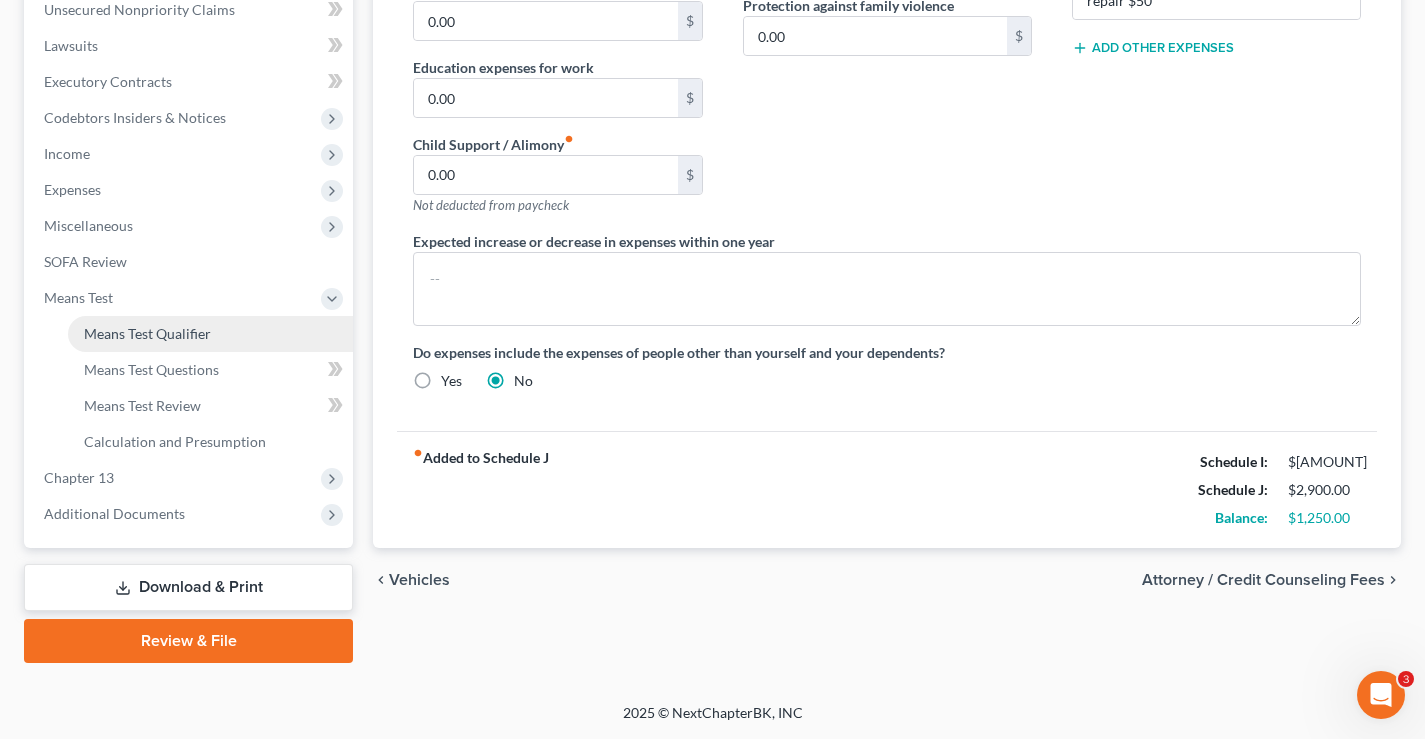 click on "Means Test Qualifier" at bounding box center [147, 333] 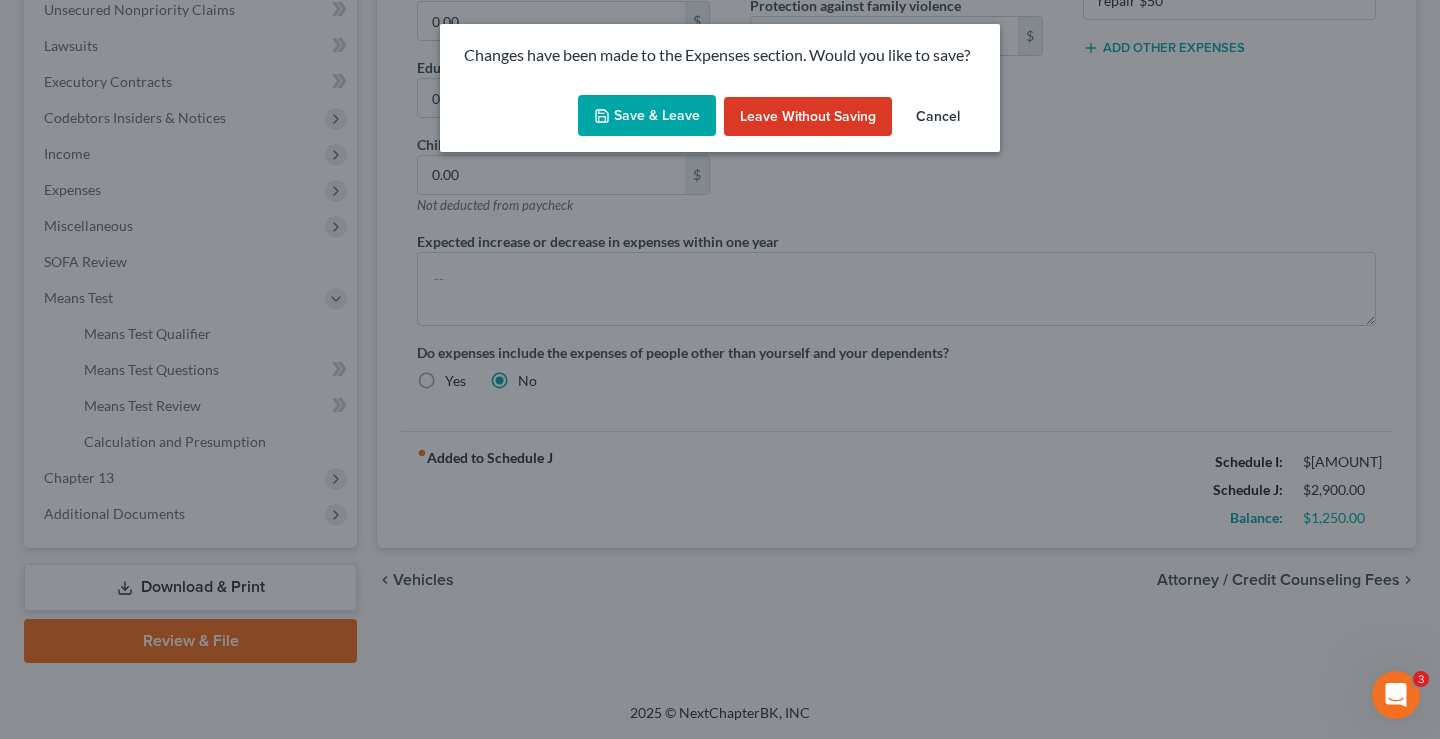 click on "Save & Leave" at bounding box center (647, 116) 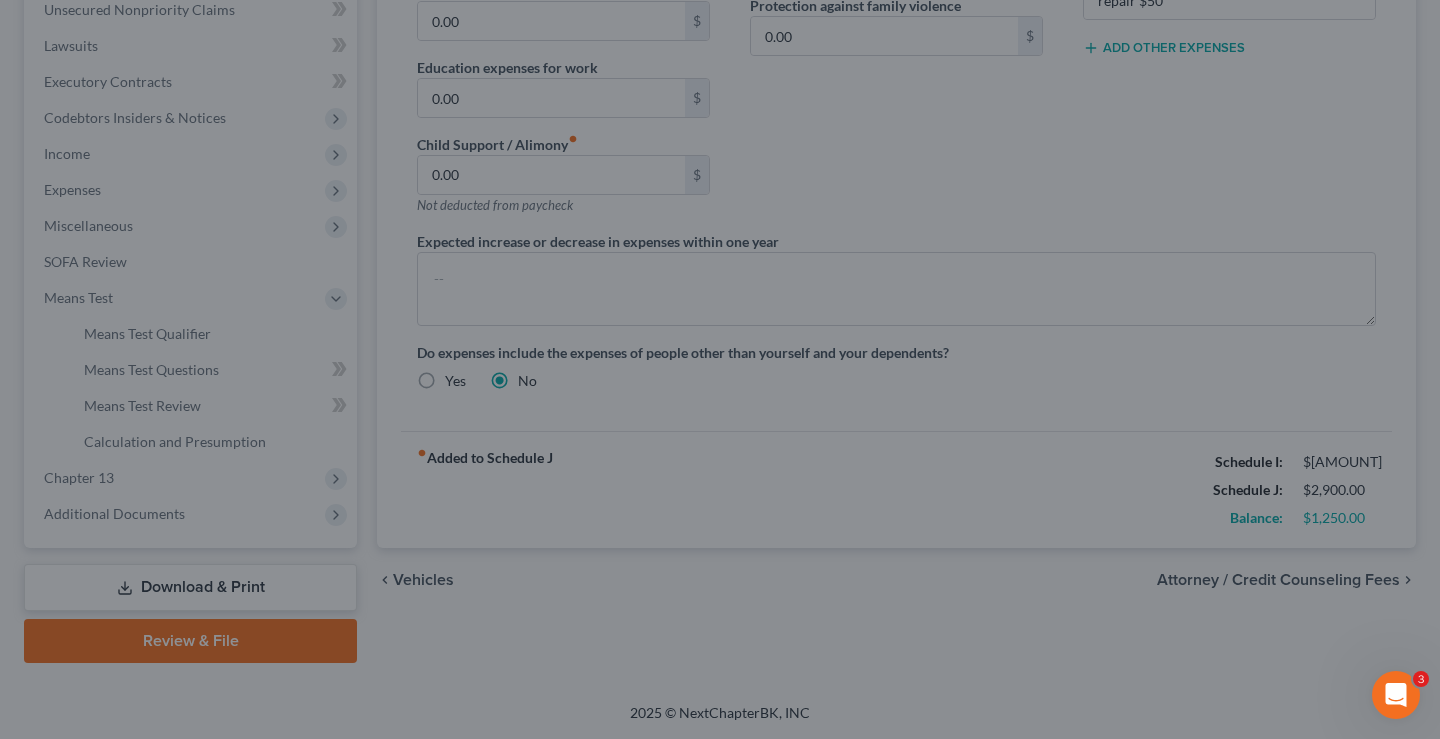 type on "50.00" 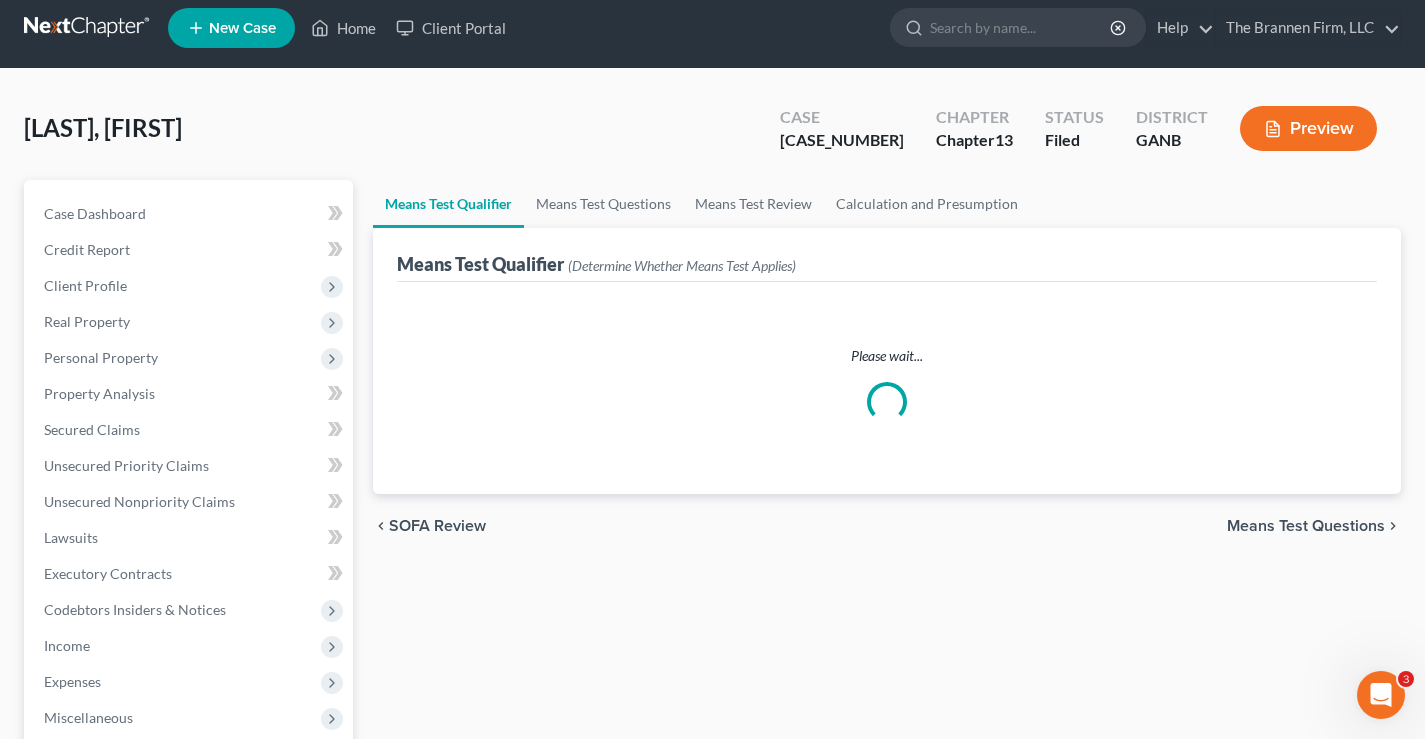 scroll, scrollTop: 0, scrollLeft: 0, axis: both 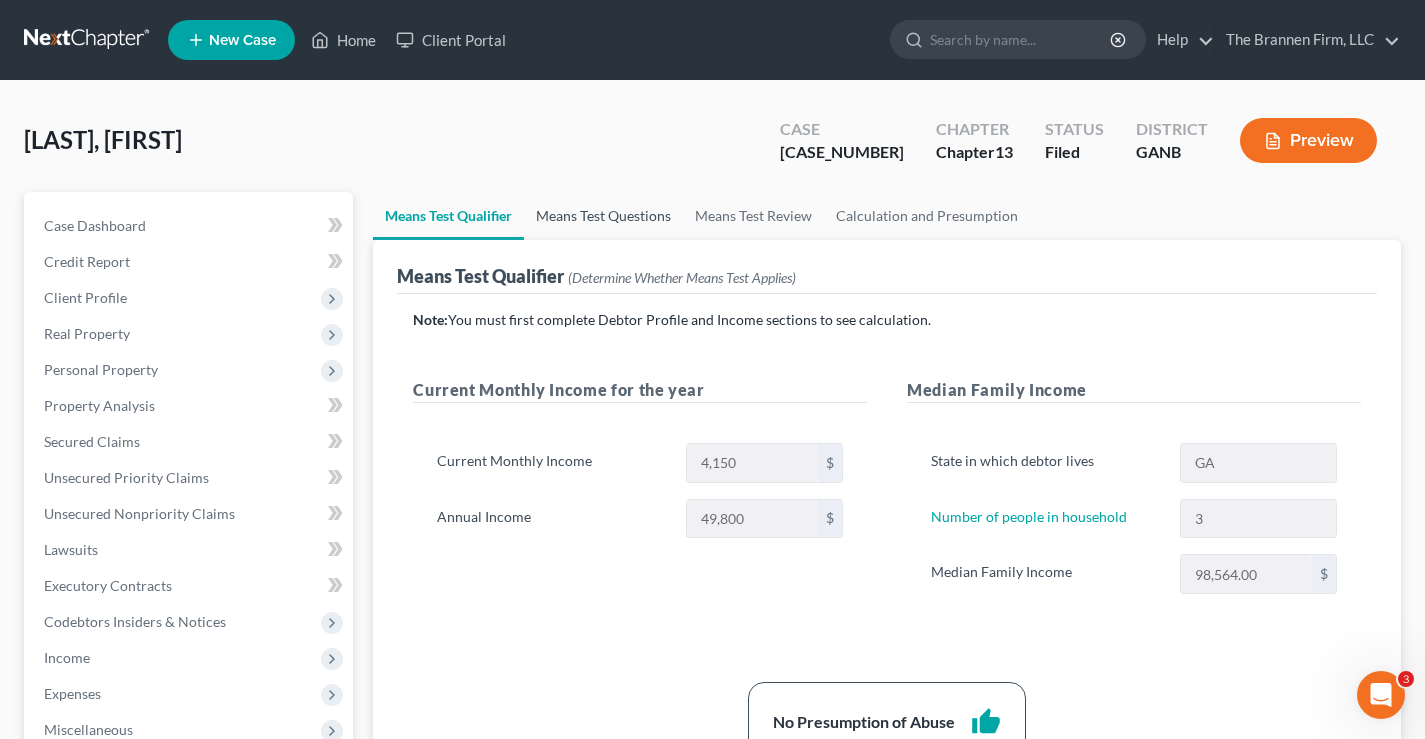 click on "Means Test Questions" at bounding box center (603, 216) 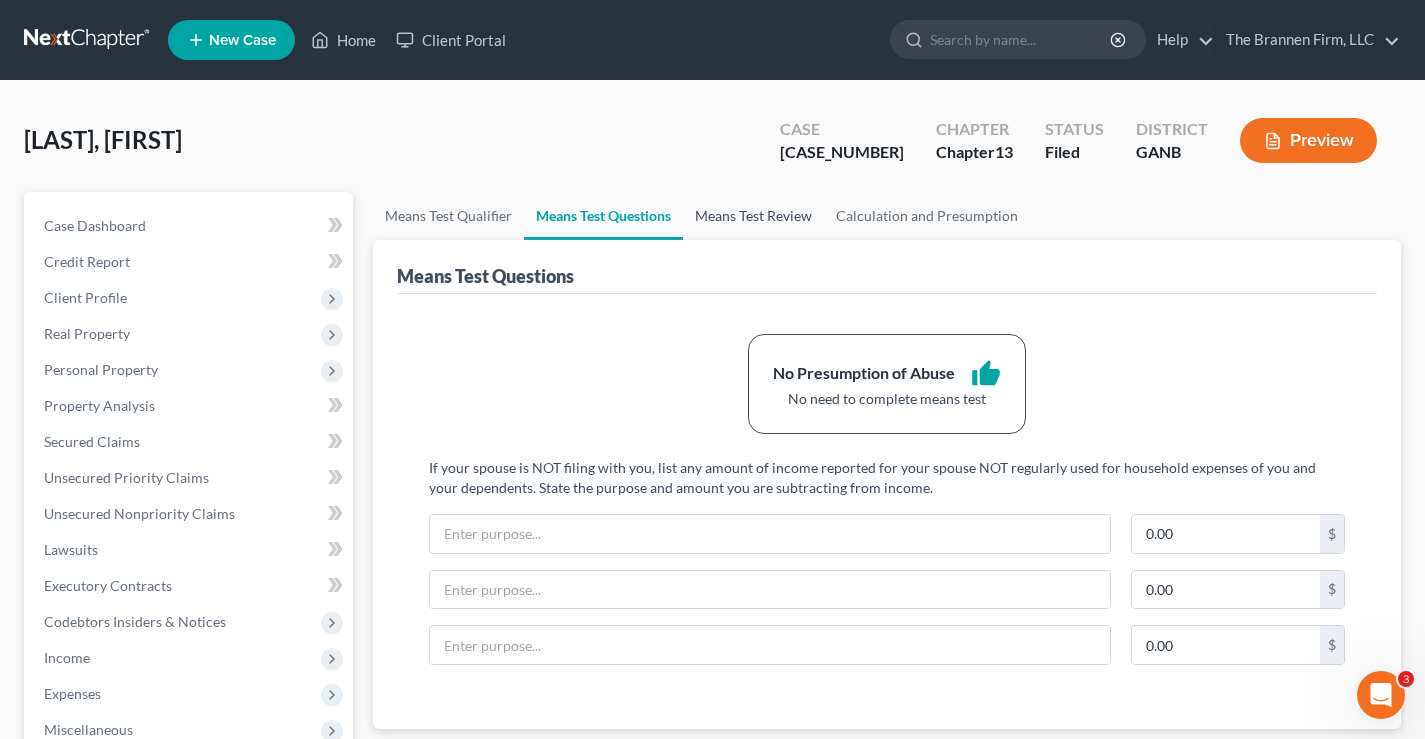 click on "Means Test Review" at bounding box center (753, 216) 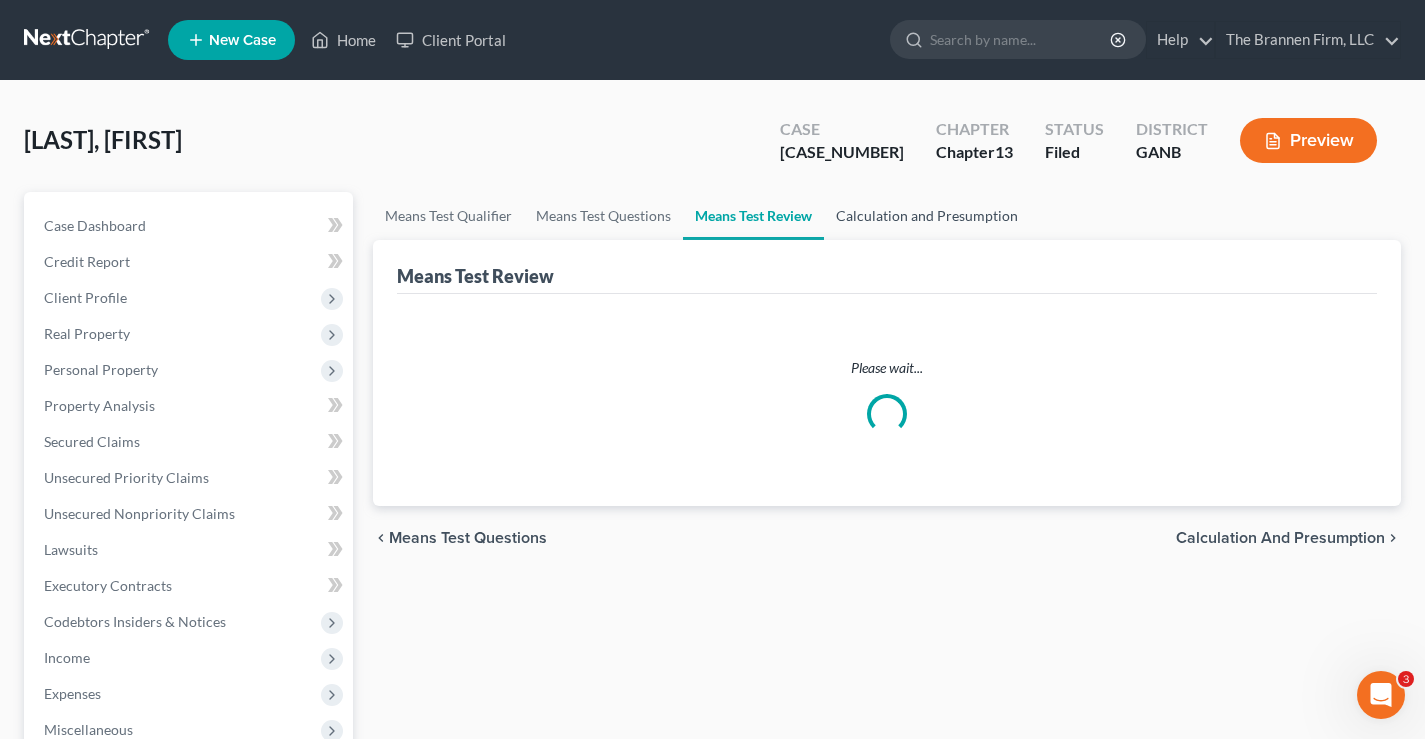 click on "Calculation and Presumption" at bounding box center [927, 216] 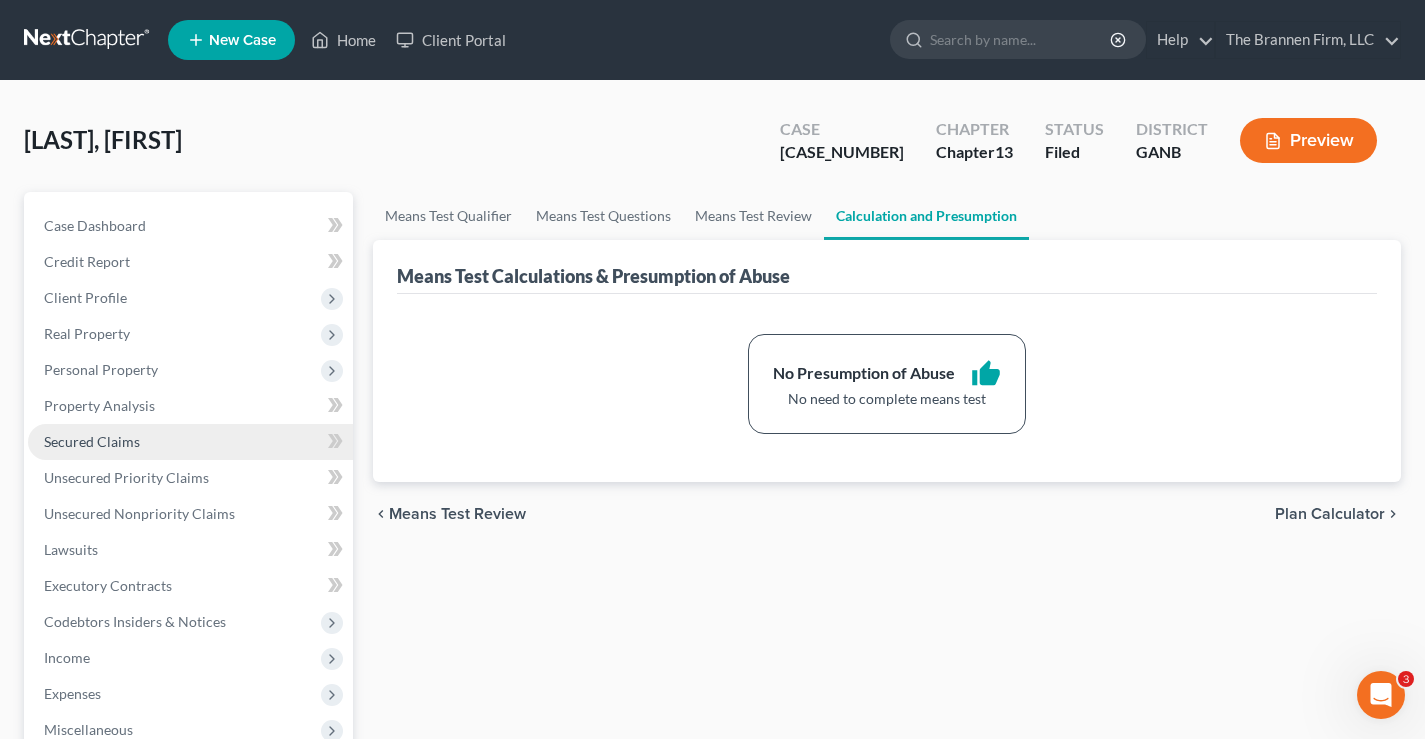click on "Secured Claims" at bounding box center (92, 441) 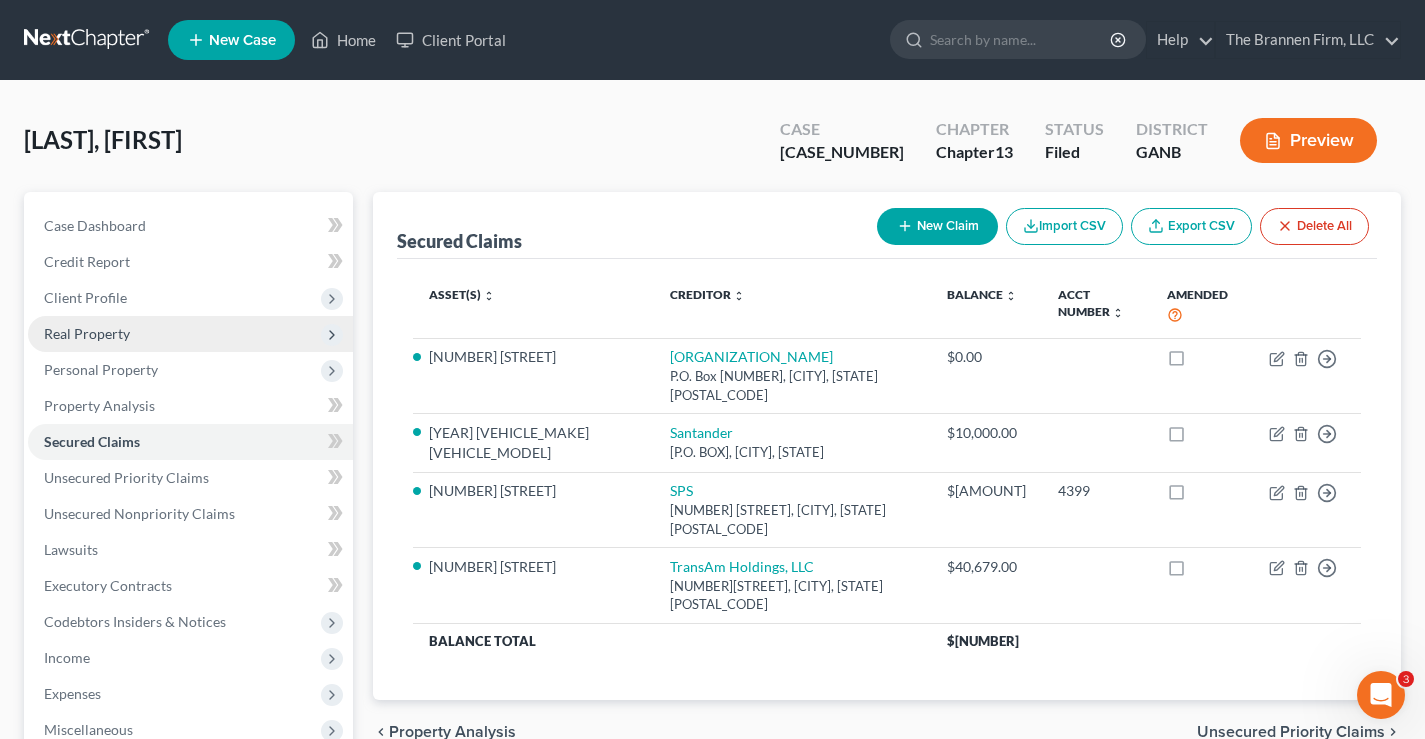 click on "Real Property" at bounding box center (87, 333) 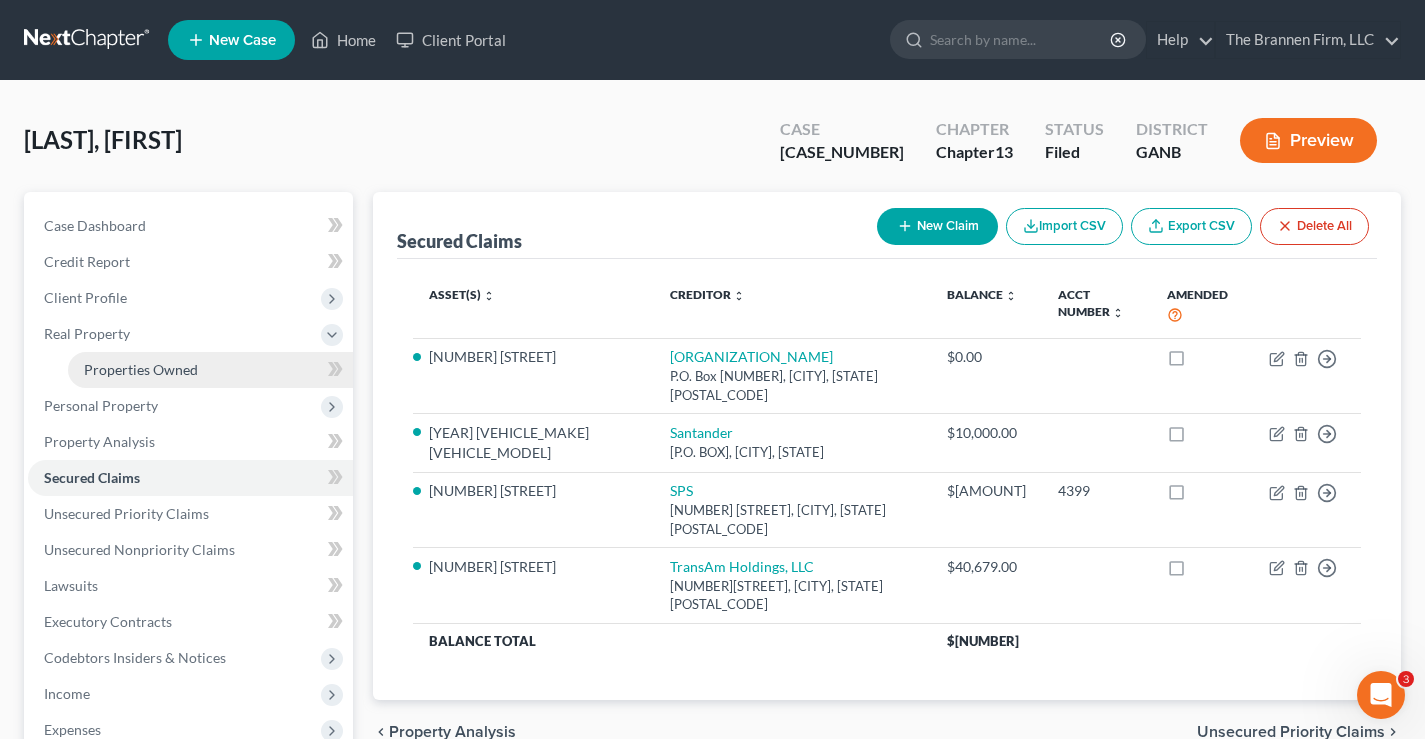 click on "Properties Owned" at bounding box center (141, 369) 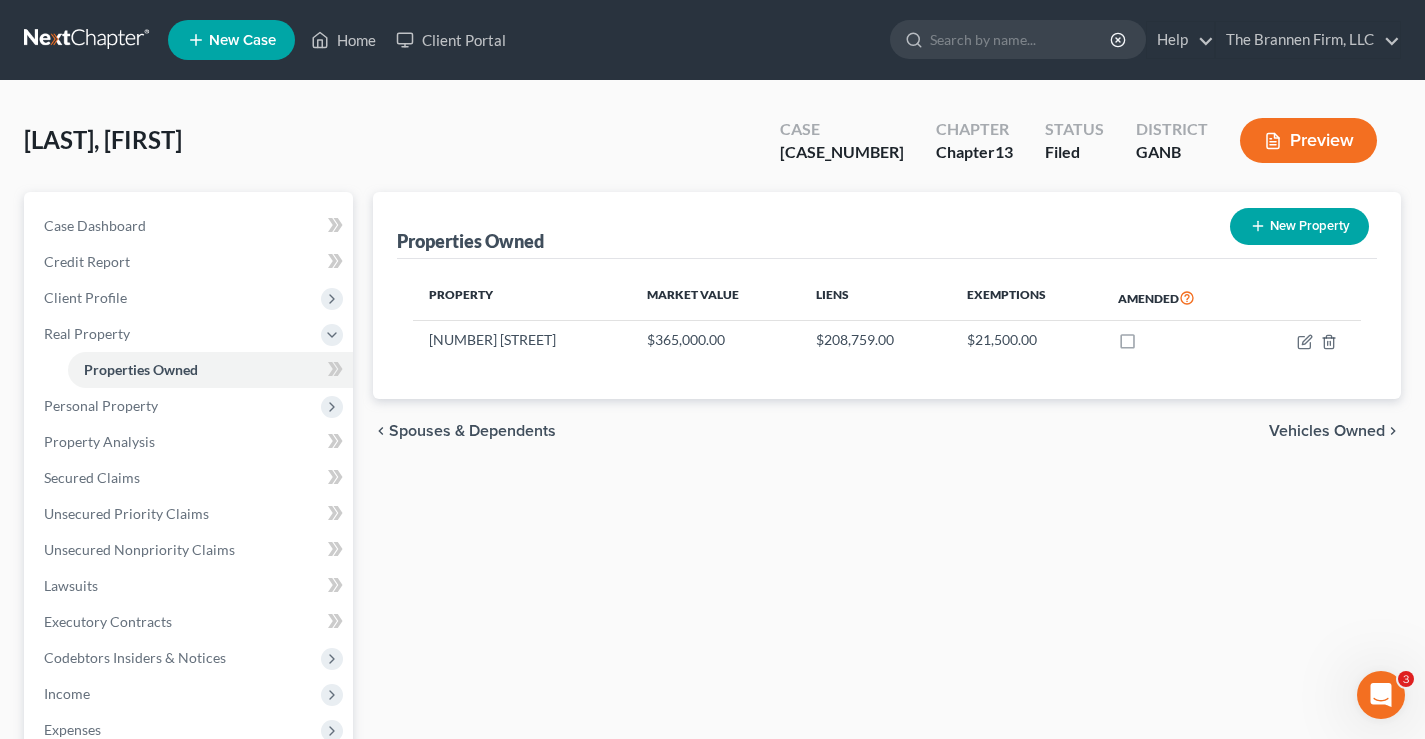 click at bounding box center [88, 40] 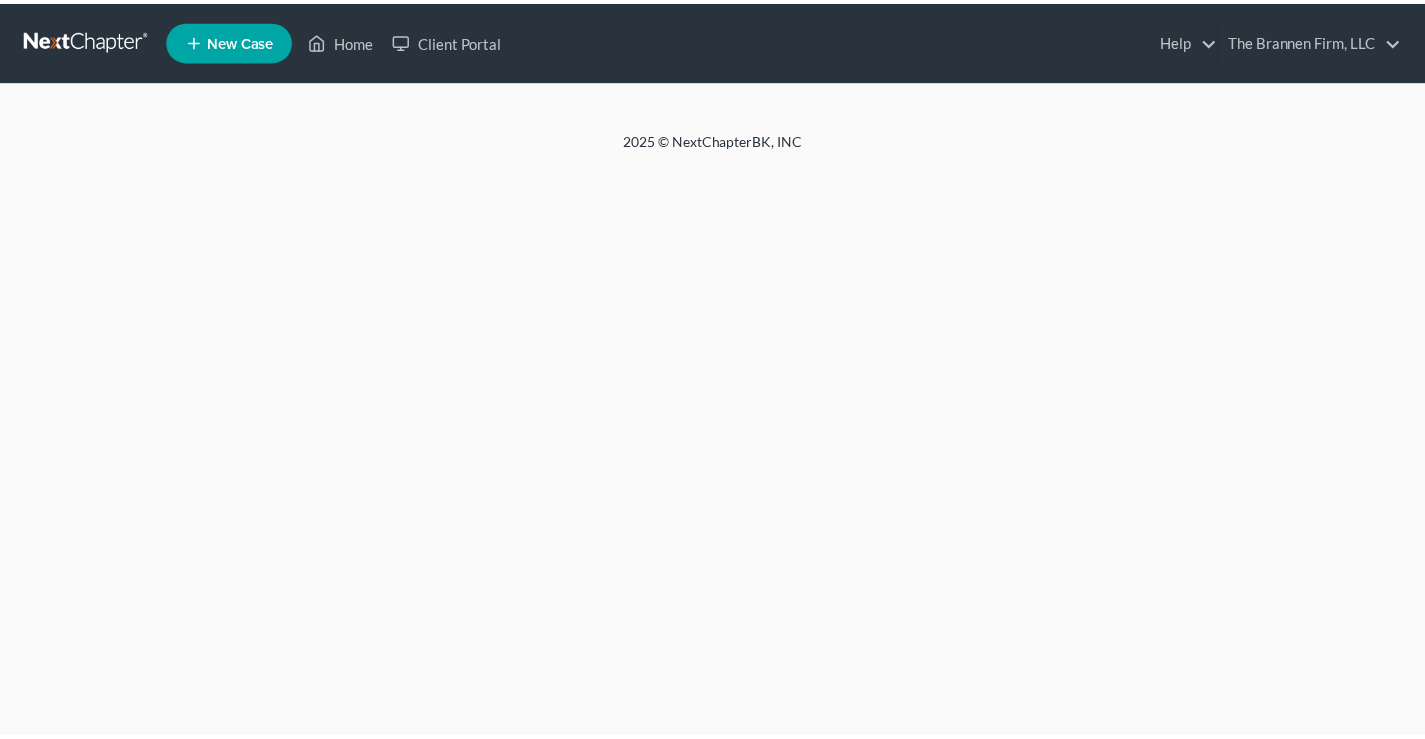 scroll, scrollTop: 0, scrollLeft: 0, axis: both 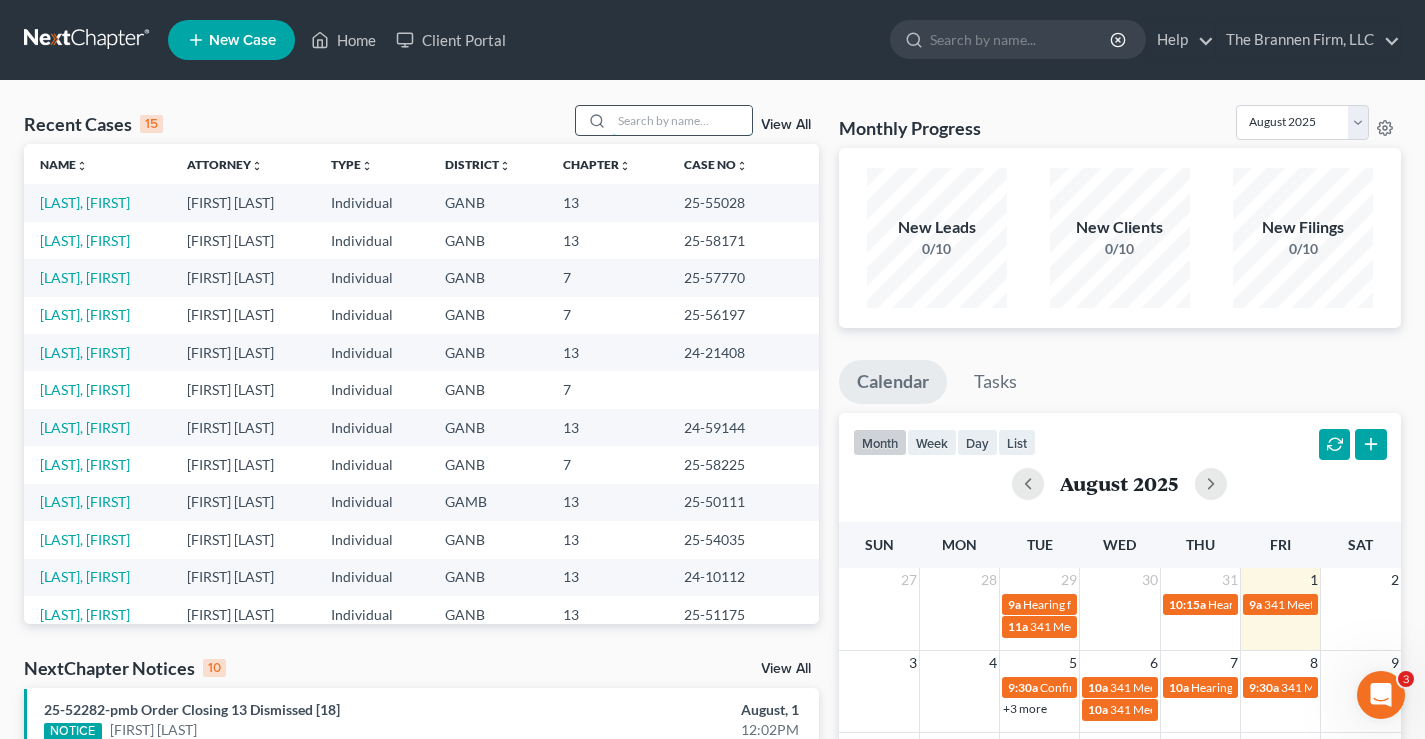 click at bounding box center (682, 120) 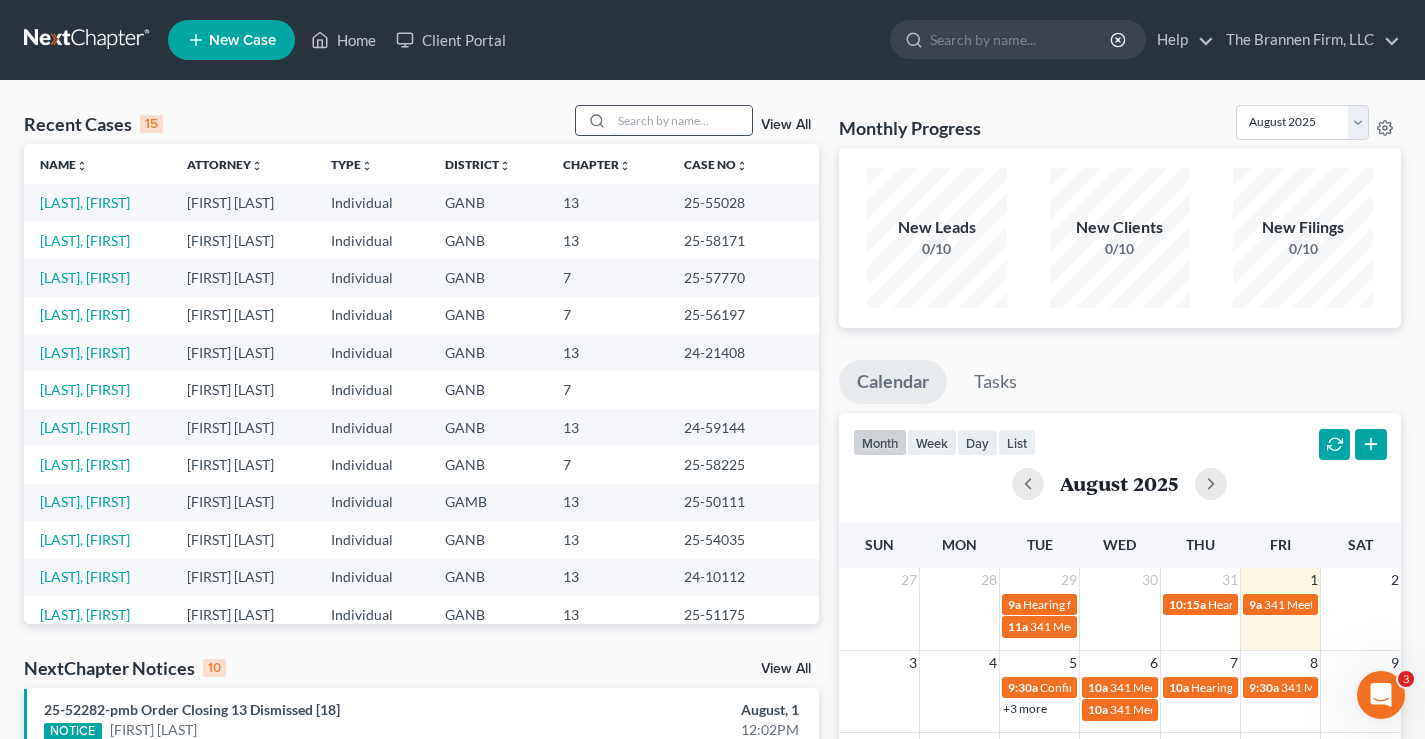 type on "a" 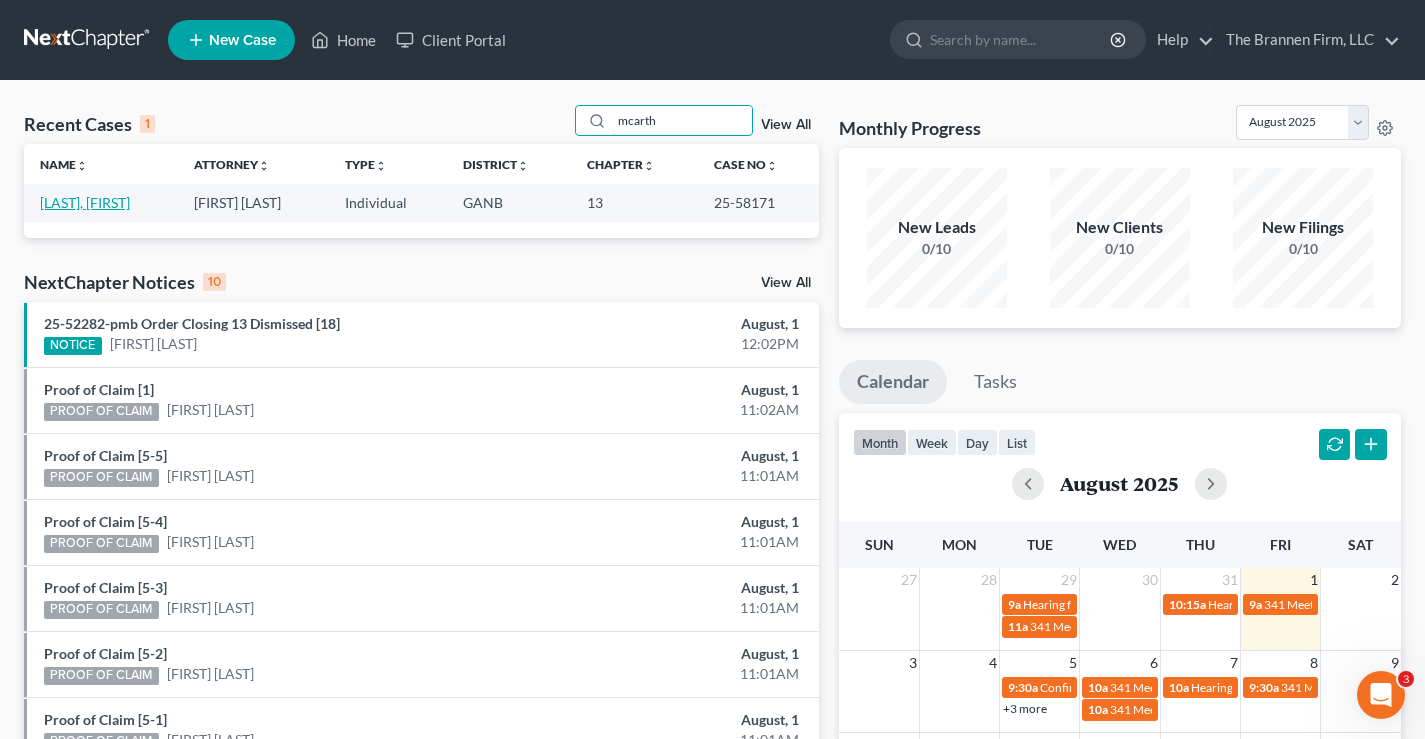 type on "mcarth" 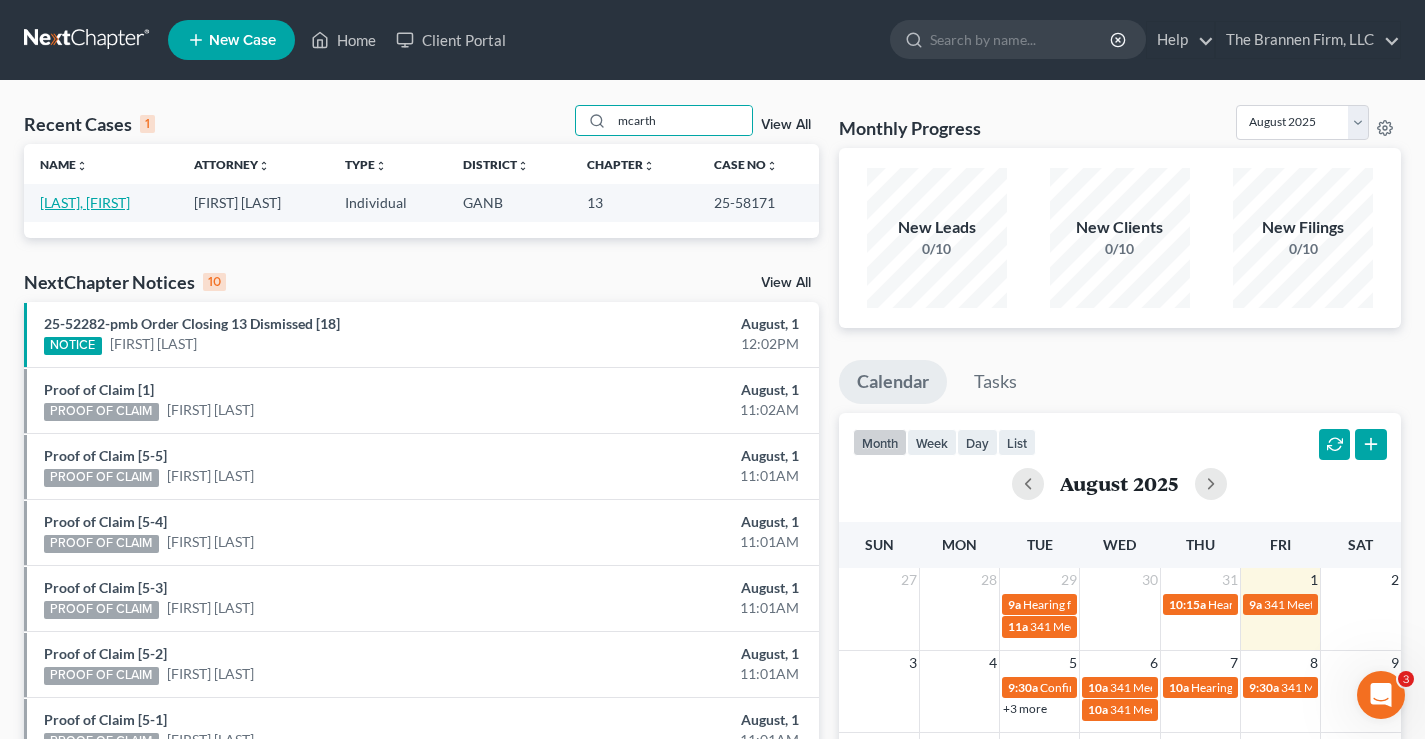 click on "[LAST], [FIRST]" at bounding box center [85, 202] 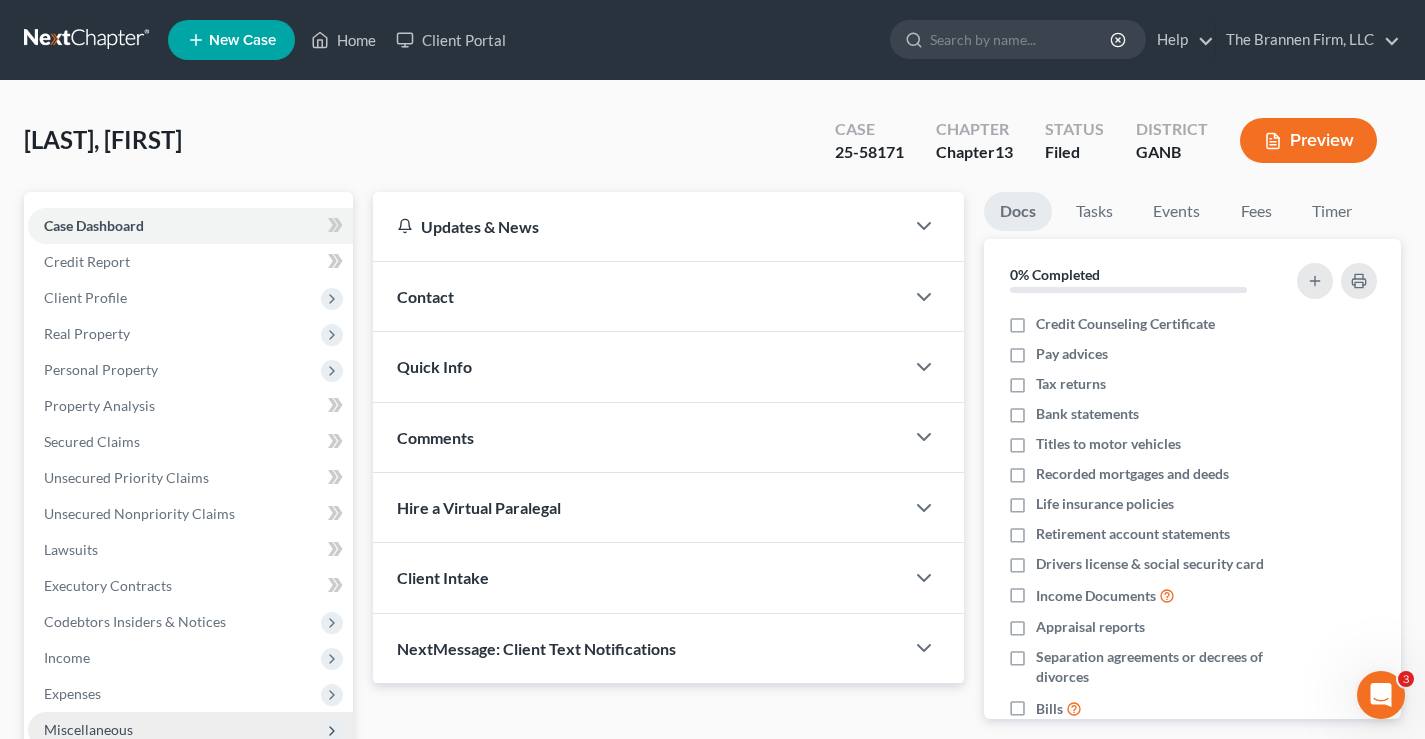 scroll, scrollTop: 360, scrollLeft: 0, axis: vertical 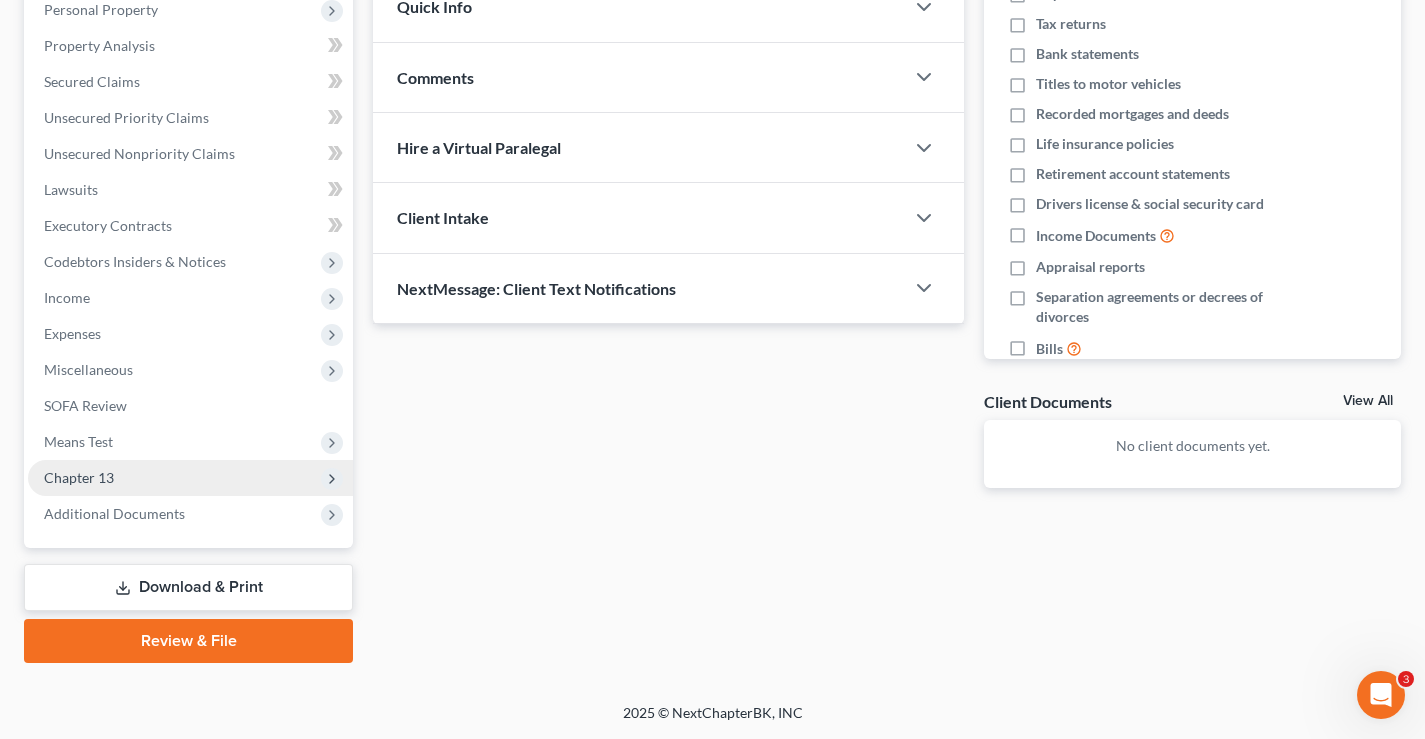 click on "Chapter 13" at bounding box center (79, 477) 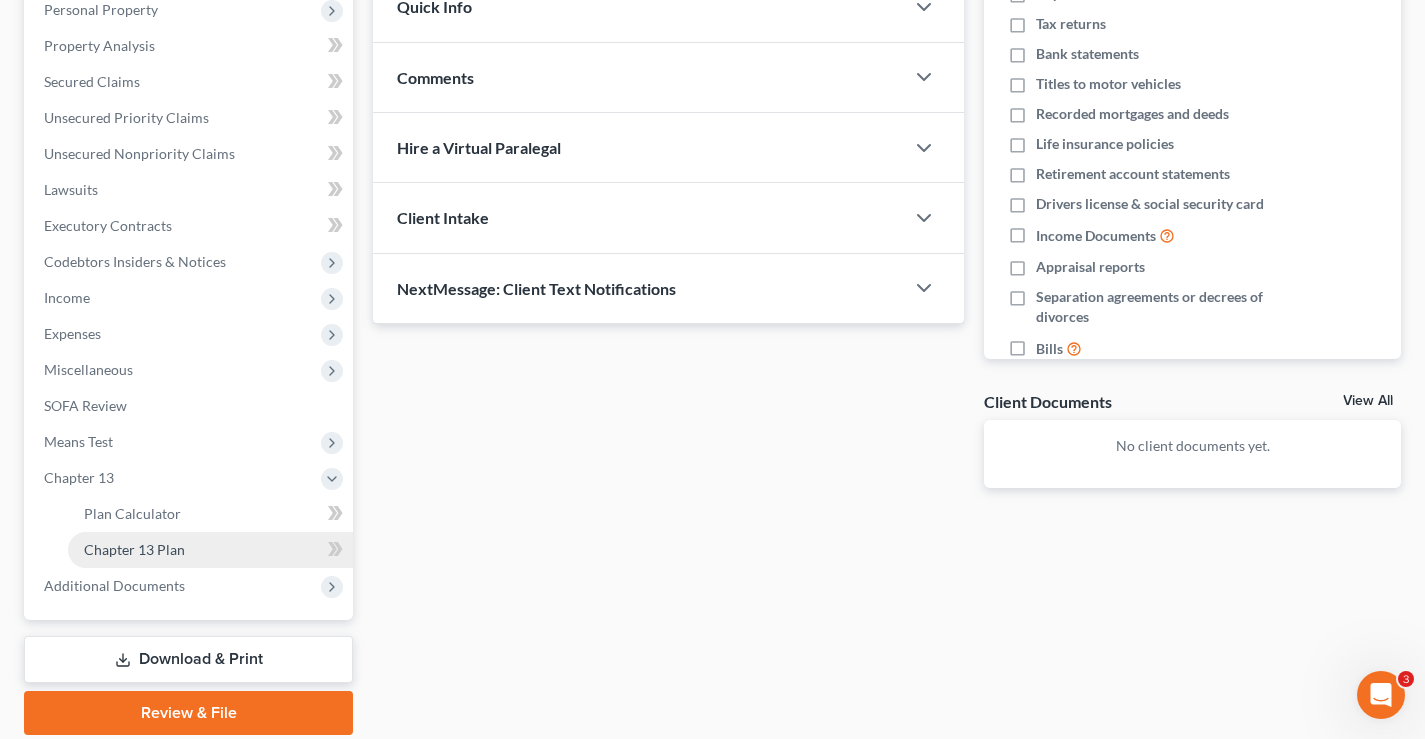 click on "Chapter 13 Plan" at bounding box center [134, 549] 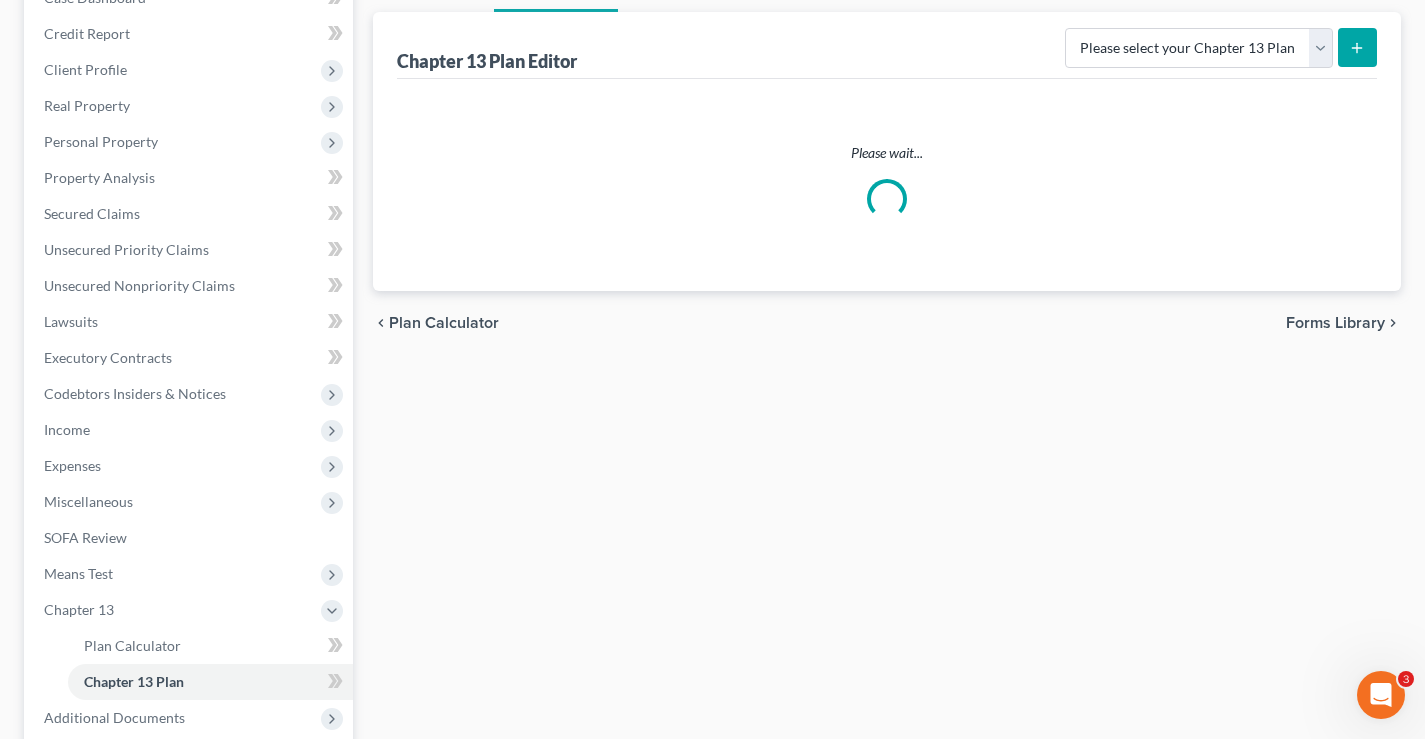 scroll, scrollTop: 0, scrollLeft: 0, axis: both 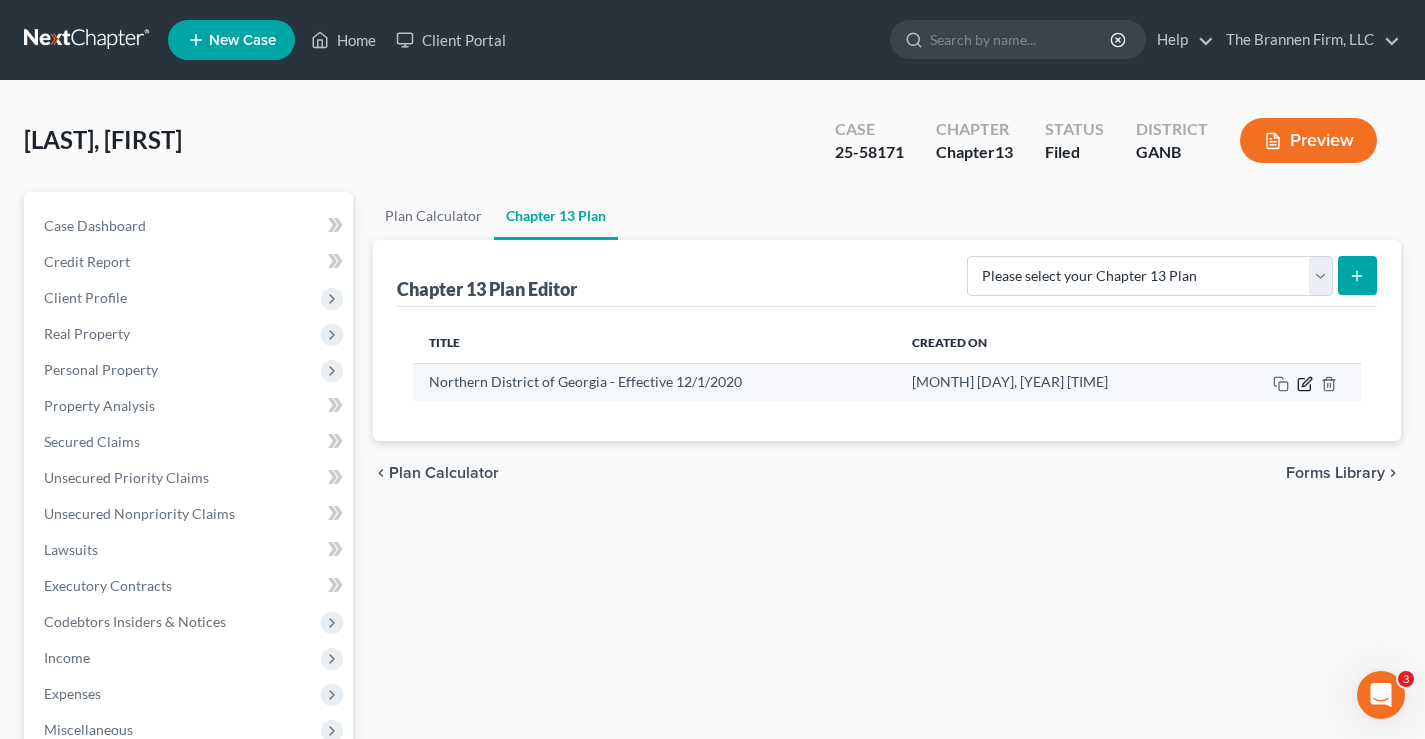 click 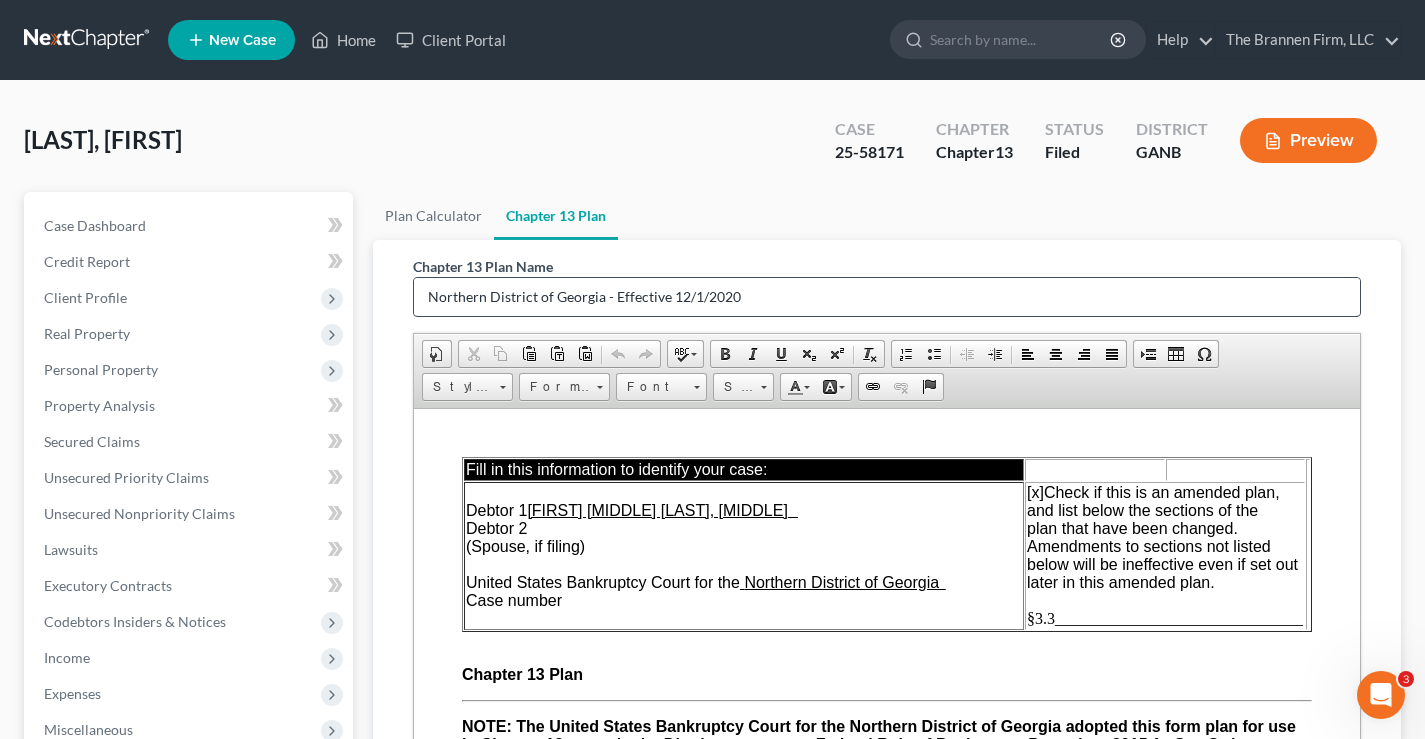 scroll, scrollTop: 0, scrollLeft: 0, axis: both 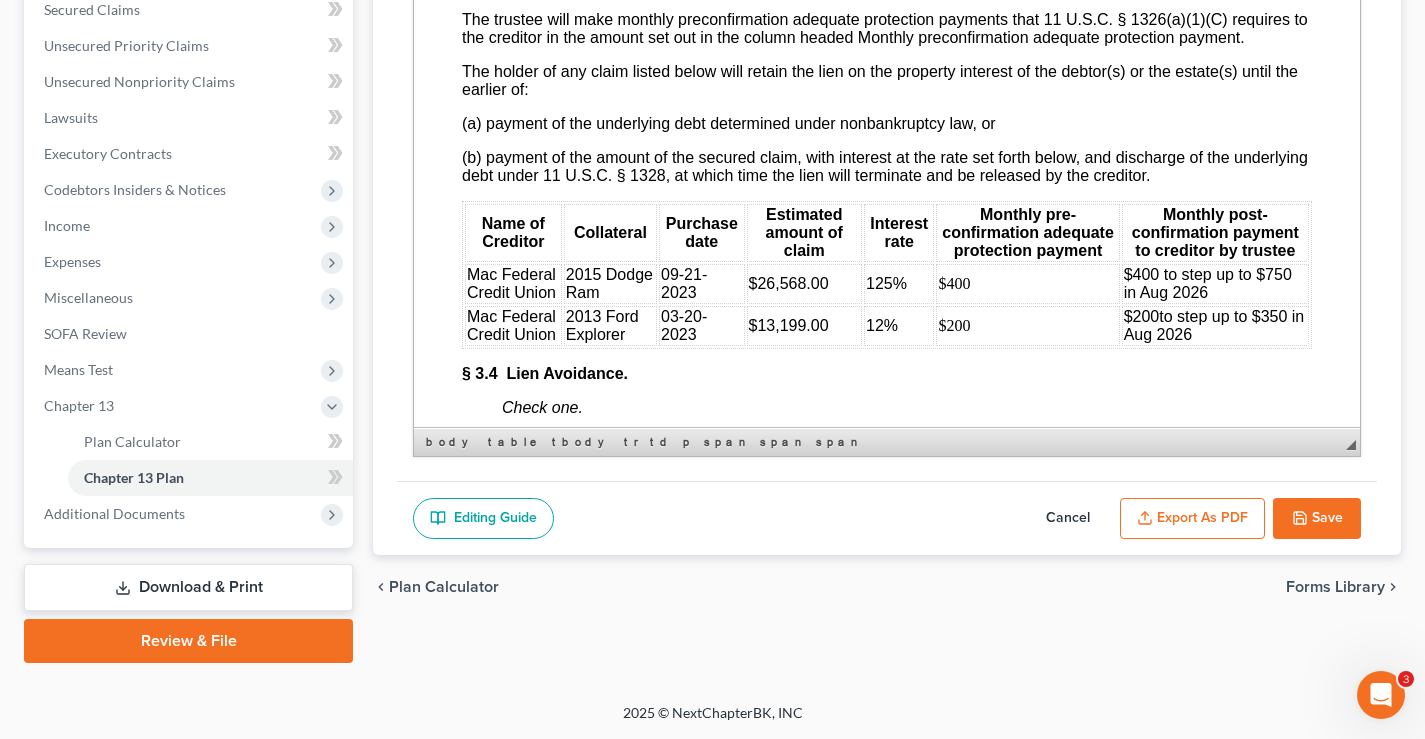 click on "125%" at bounding box center [886, 283] 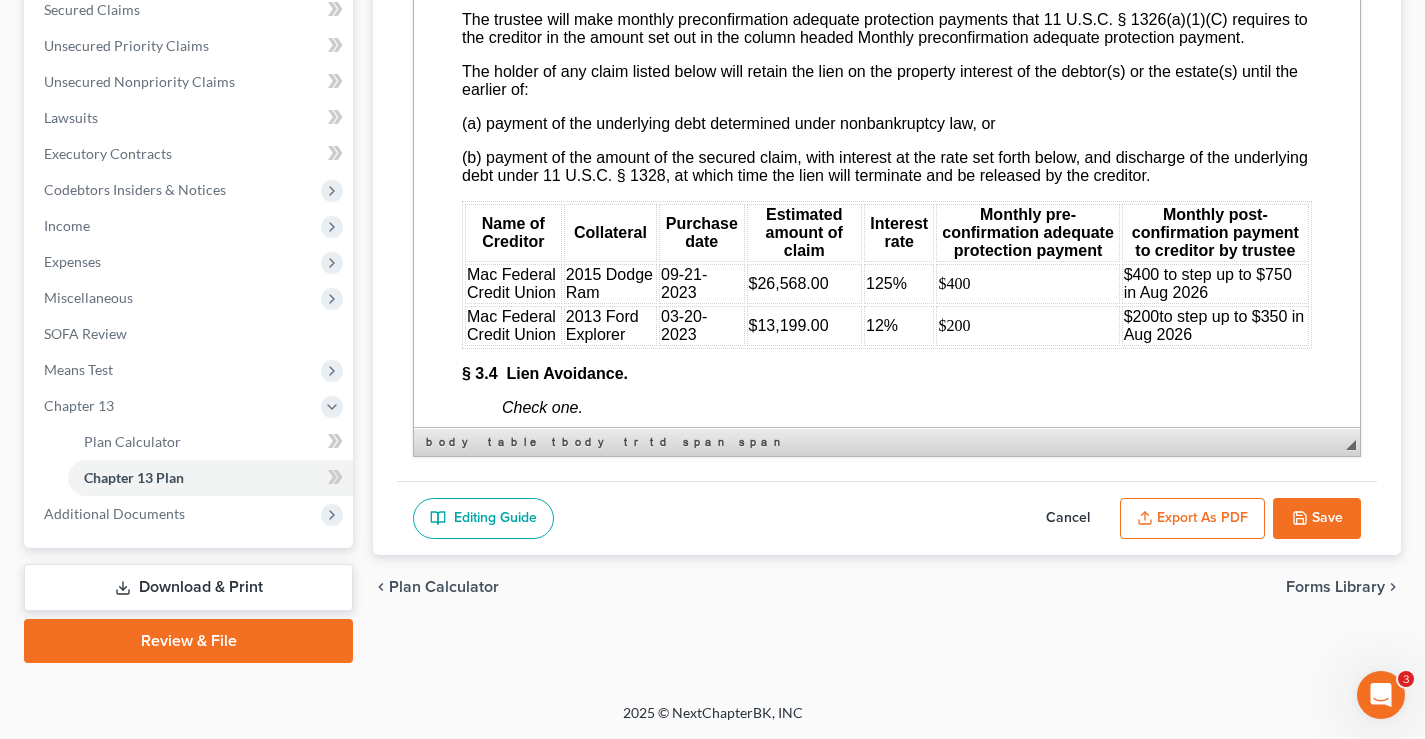type 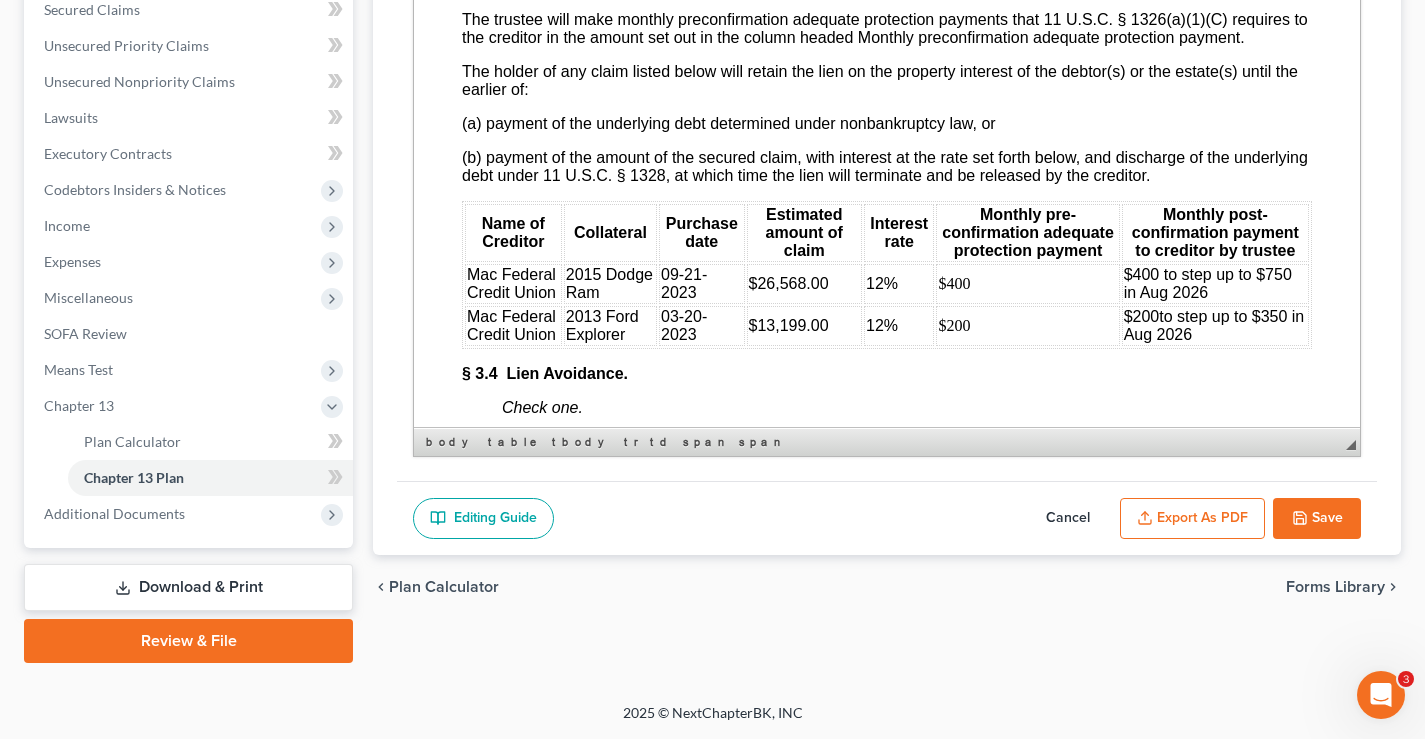 click on "Export as PDF" at bounding box center (1192, 519) 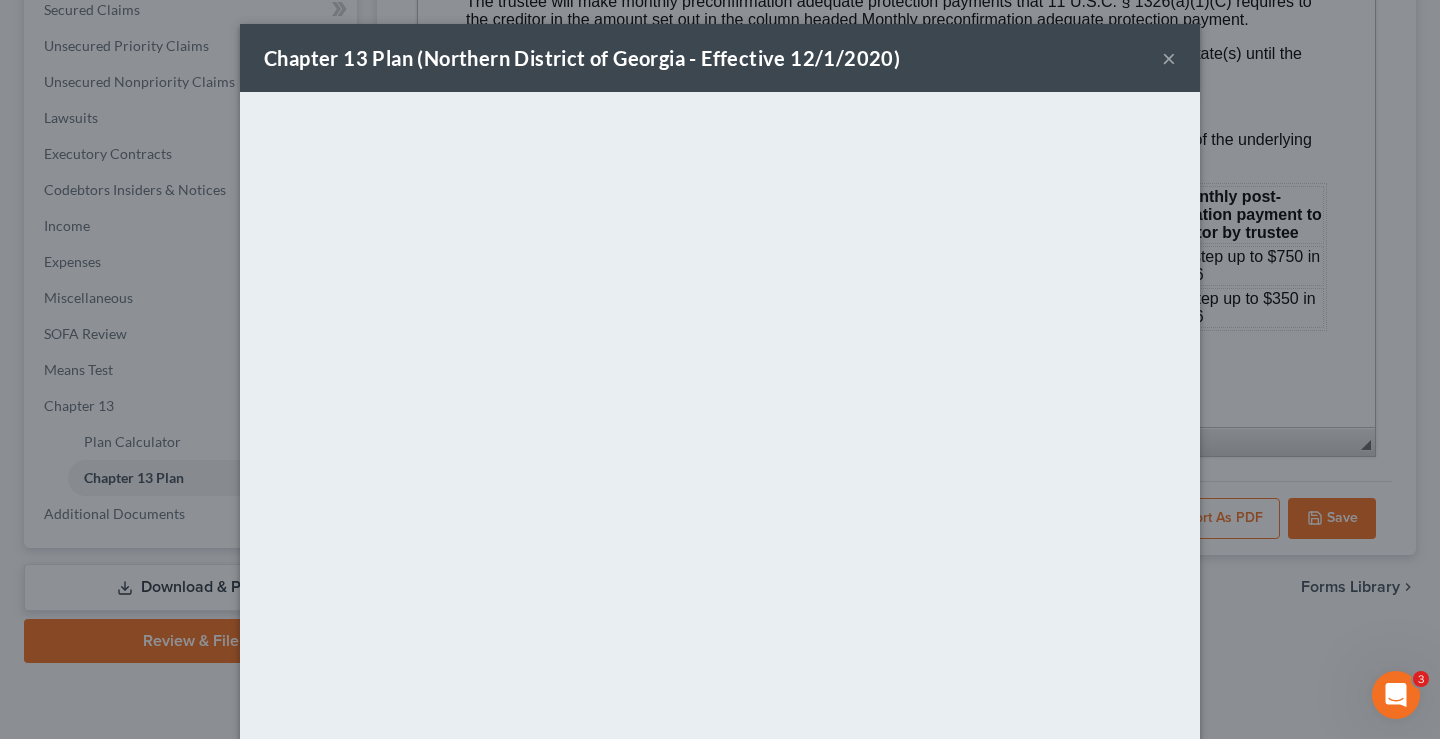 drag, startPoint x: 941, startPoint y: 54, endPoint x: 917, endPoint y: 44, distance: 26 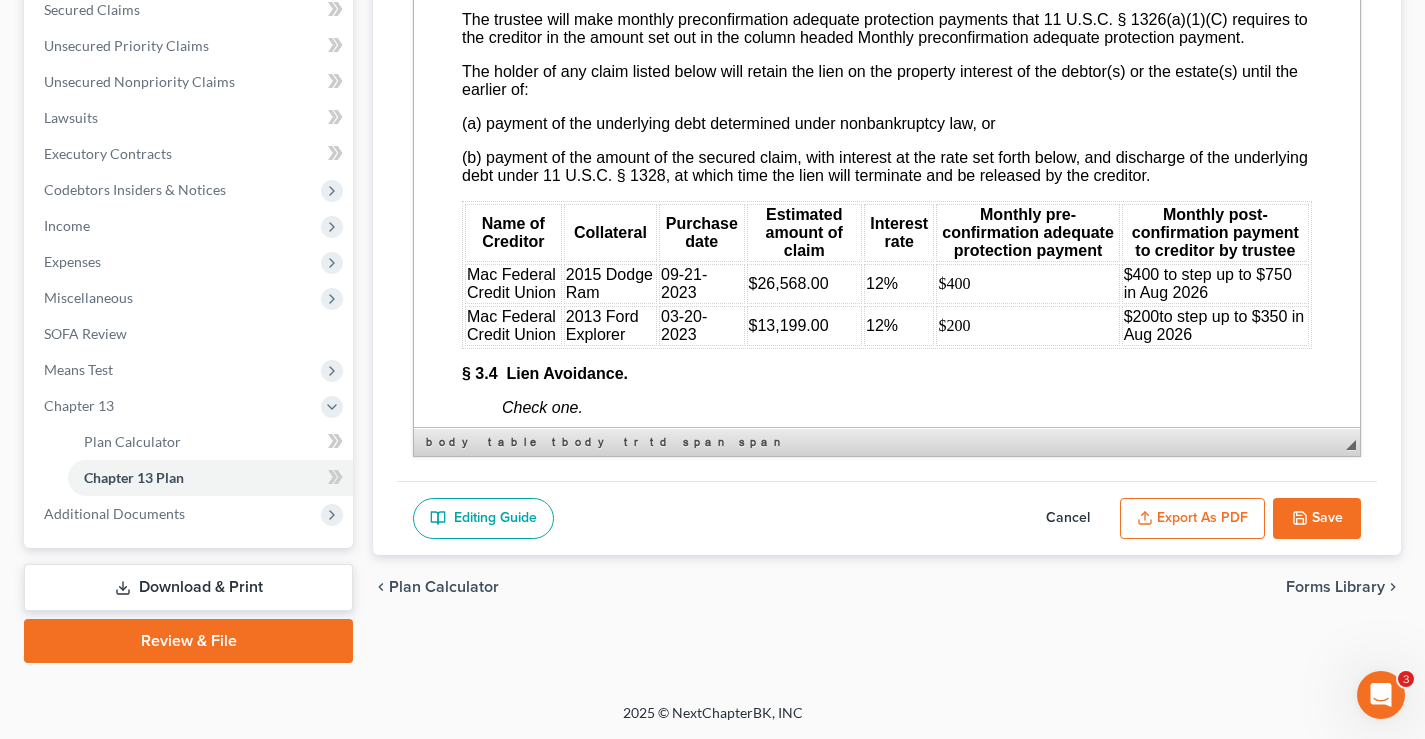 click on "Save" at bounding box center [1317, 519] 